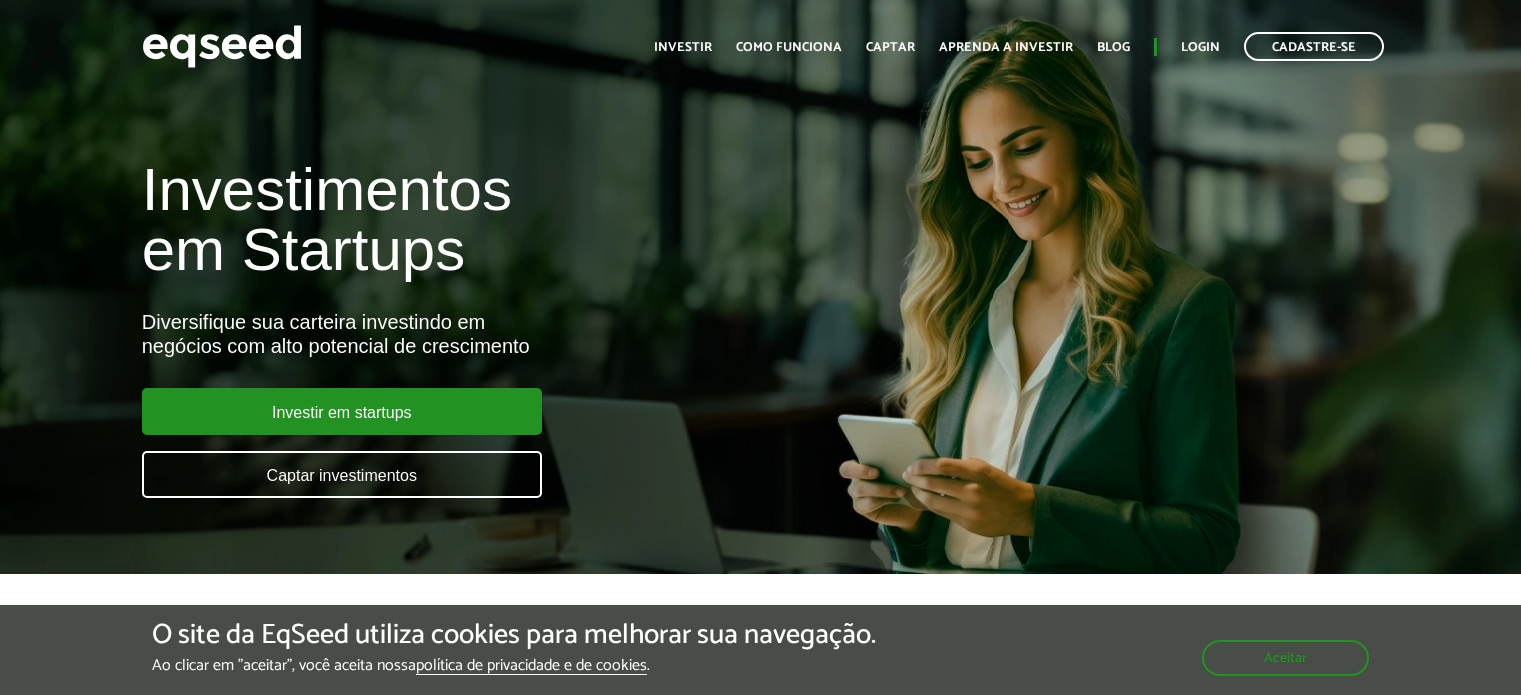 scroll, scrollTop: 0, scrollLeft: 0, axis: both 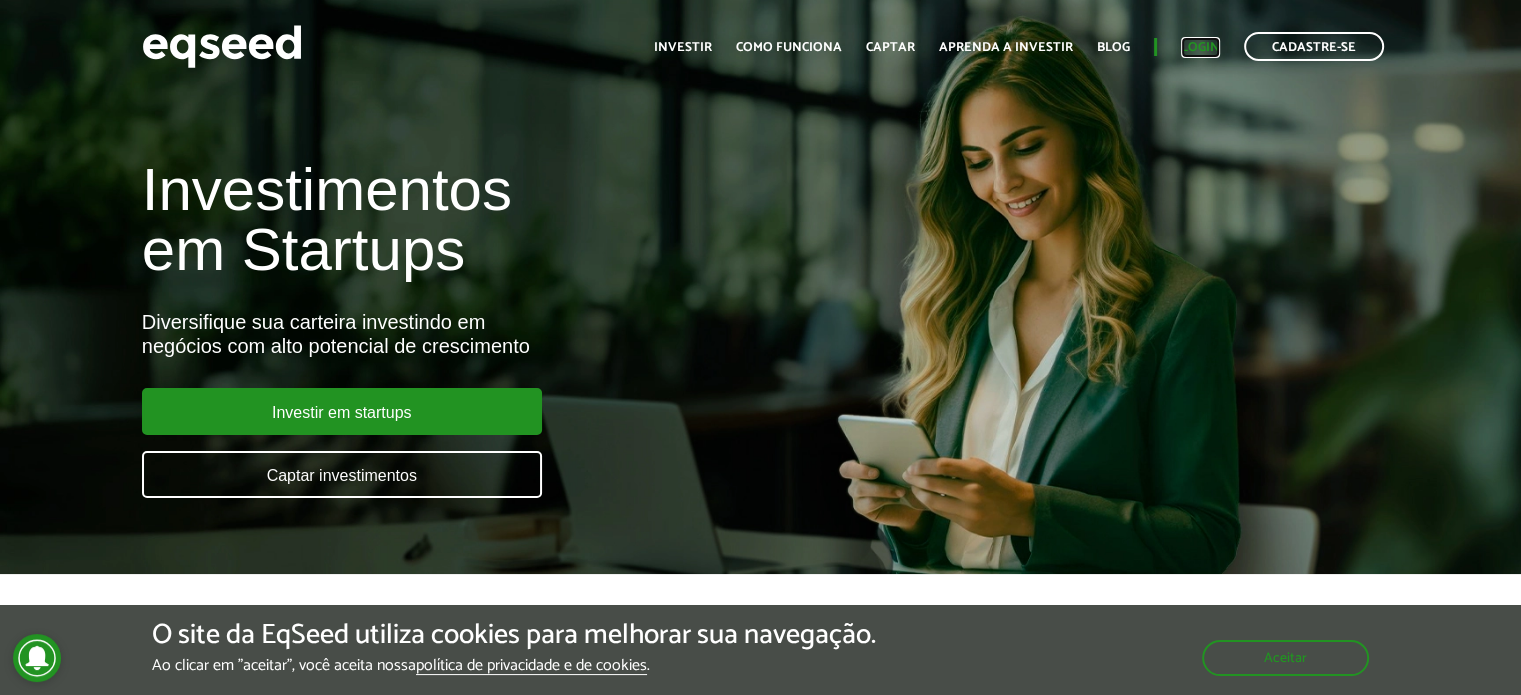 click on "Login" at bounding box center [1200, 47] 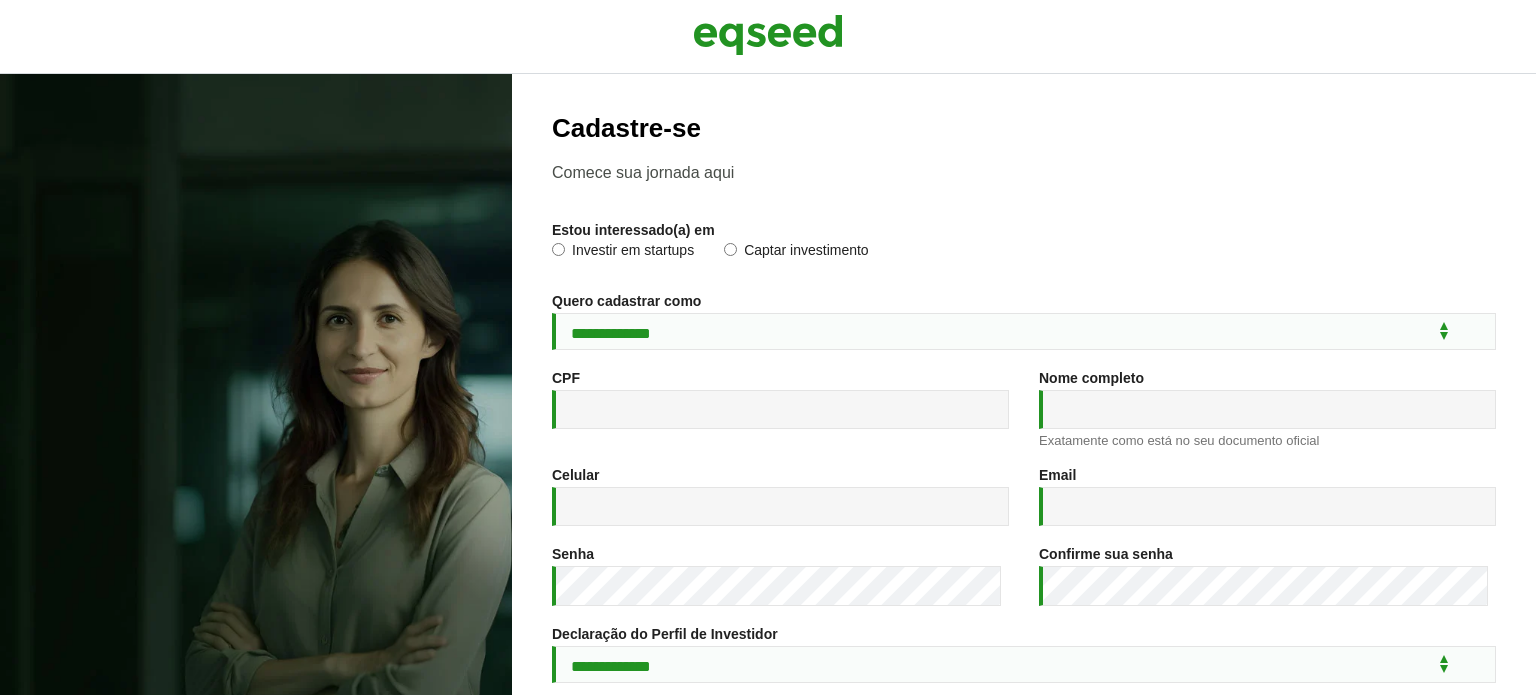 scroll, scrollTop: 0, scrollLeft: 0, axis: both 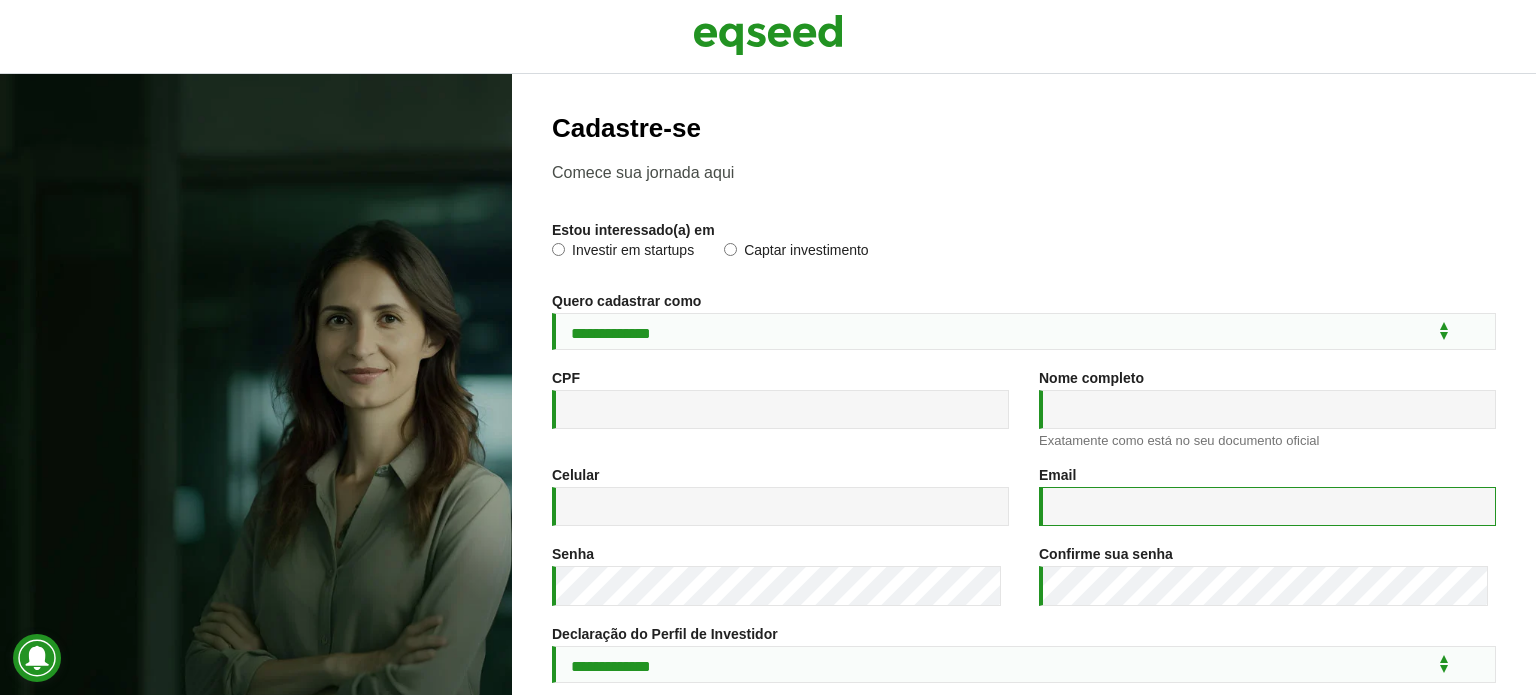 type on "**********" 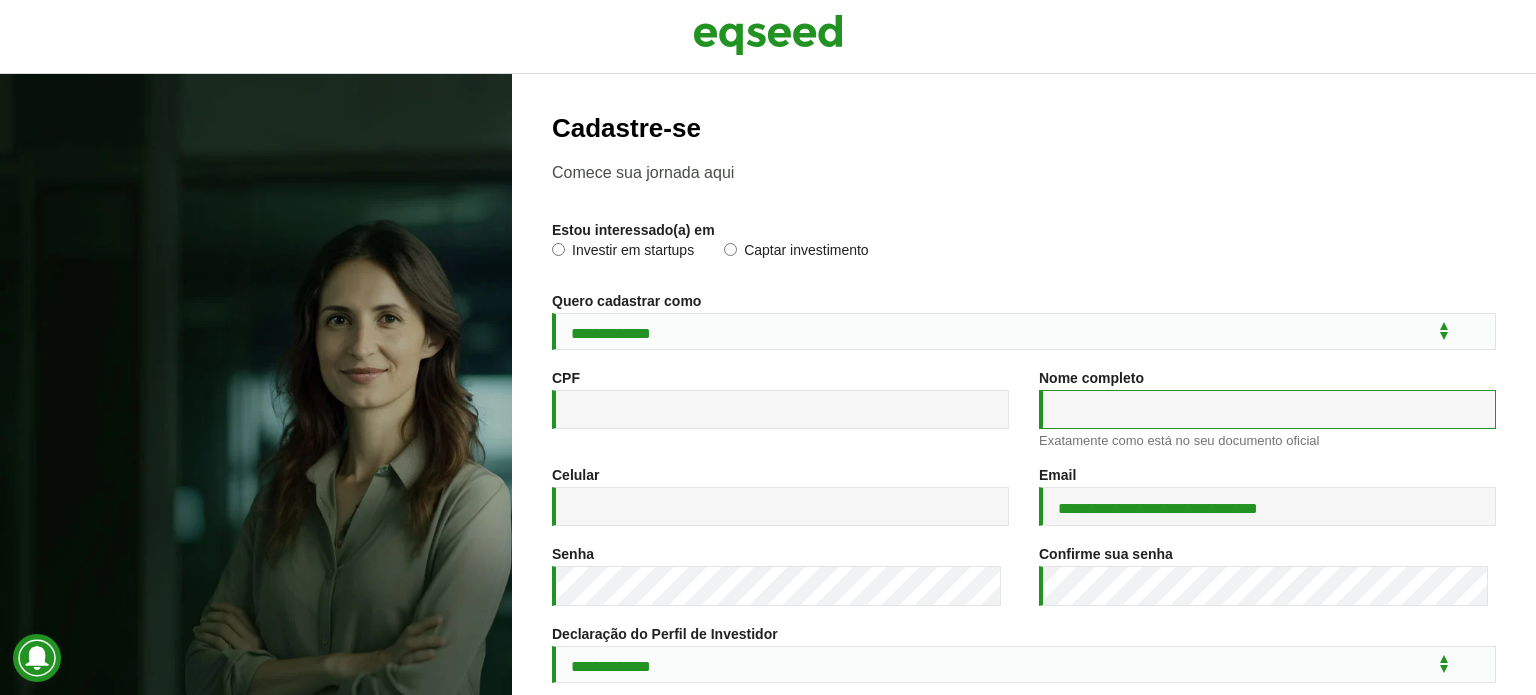 click on "Nome completo  *" at bounding box center [1267, 409] 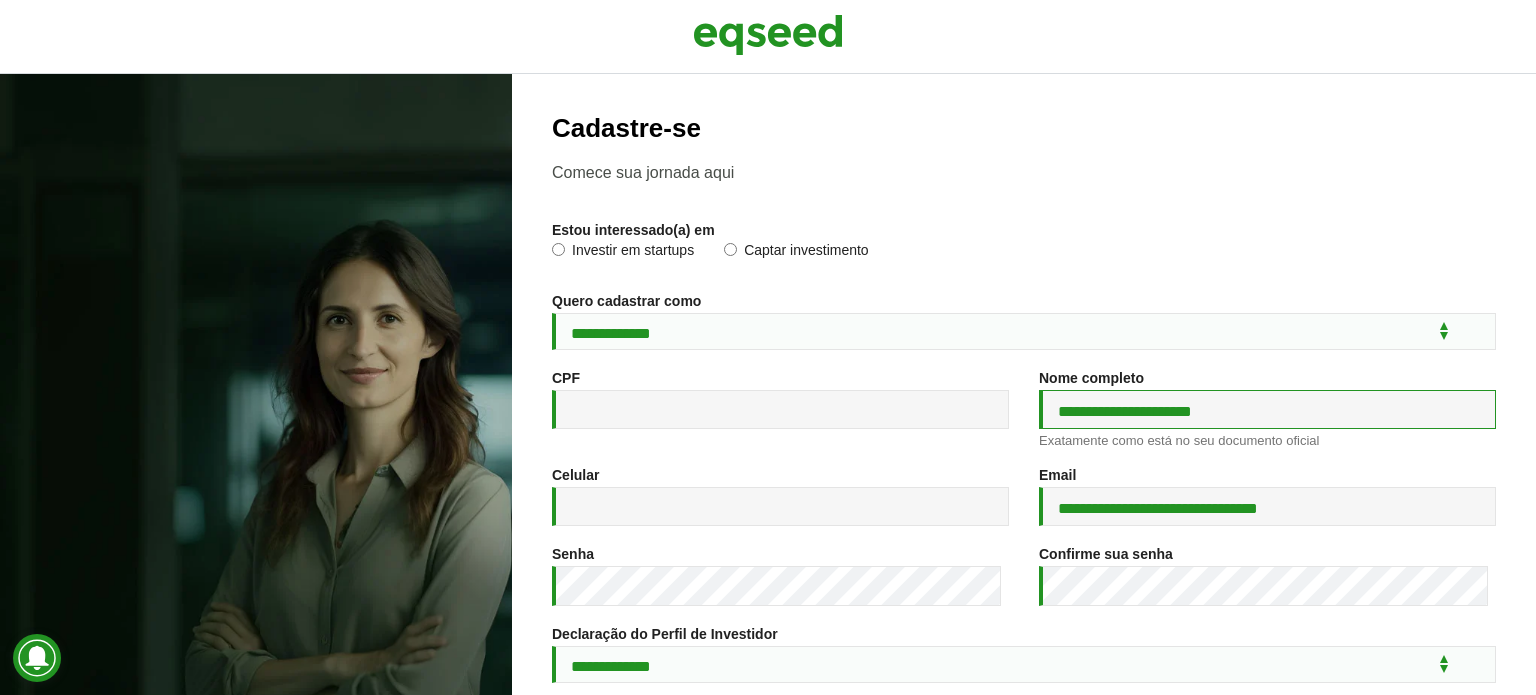 type on "**********" 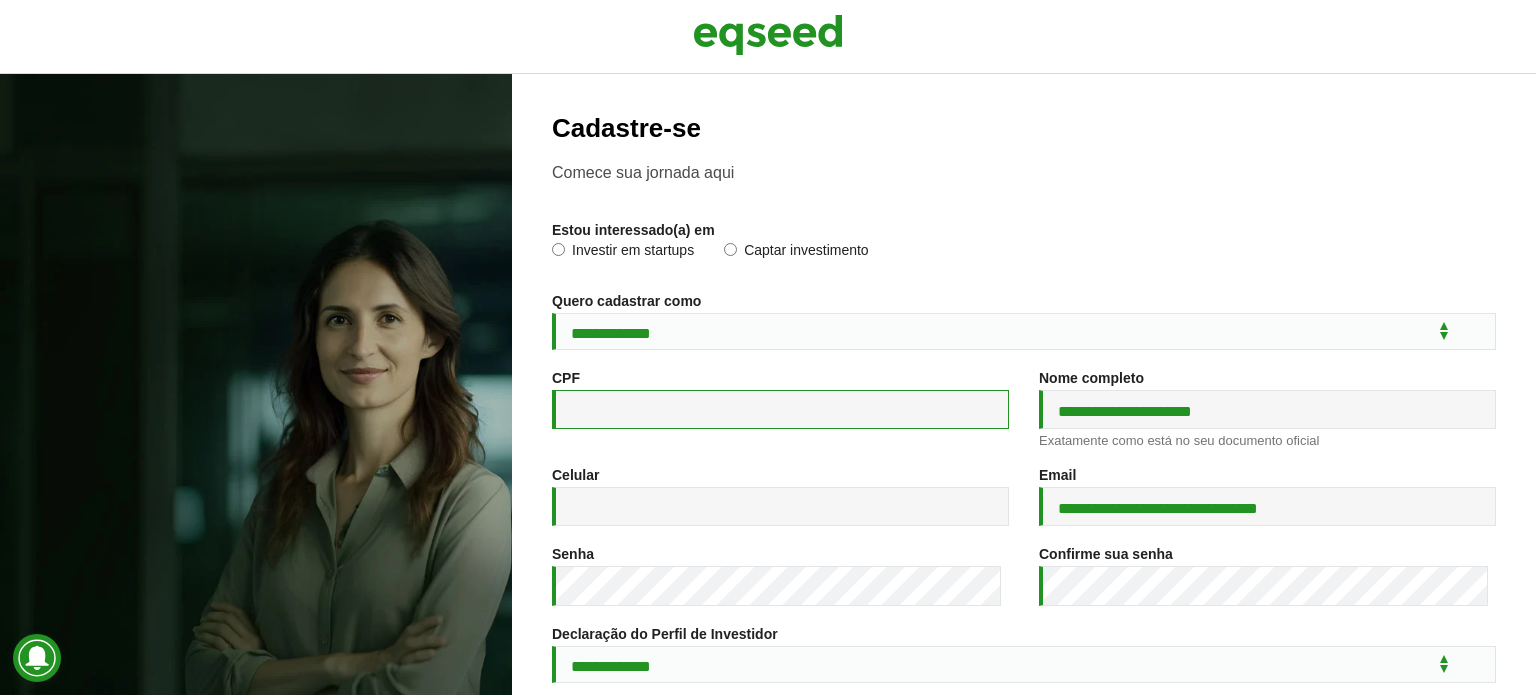 click on "CPF  *" at bounding box center [780, 409] 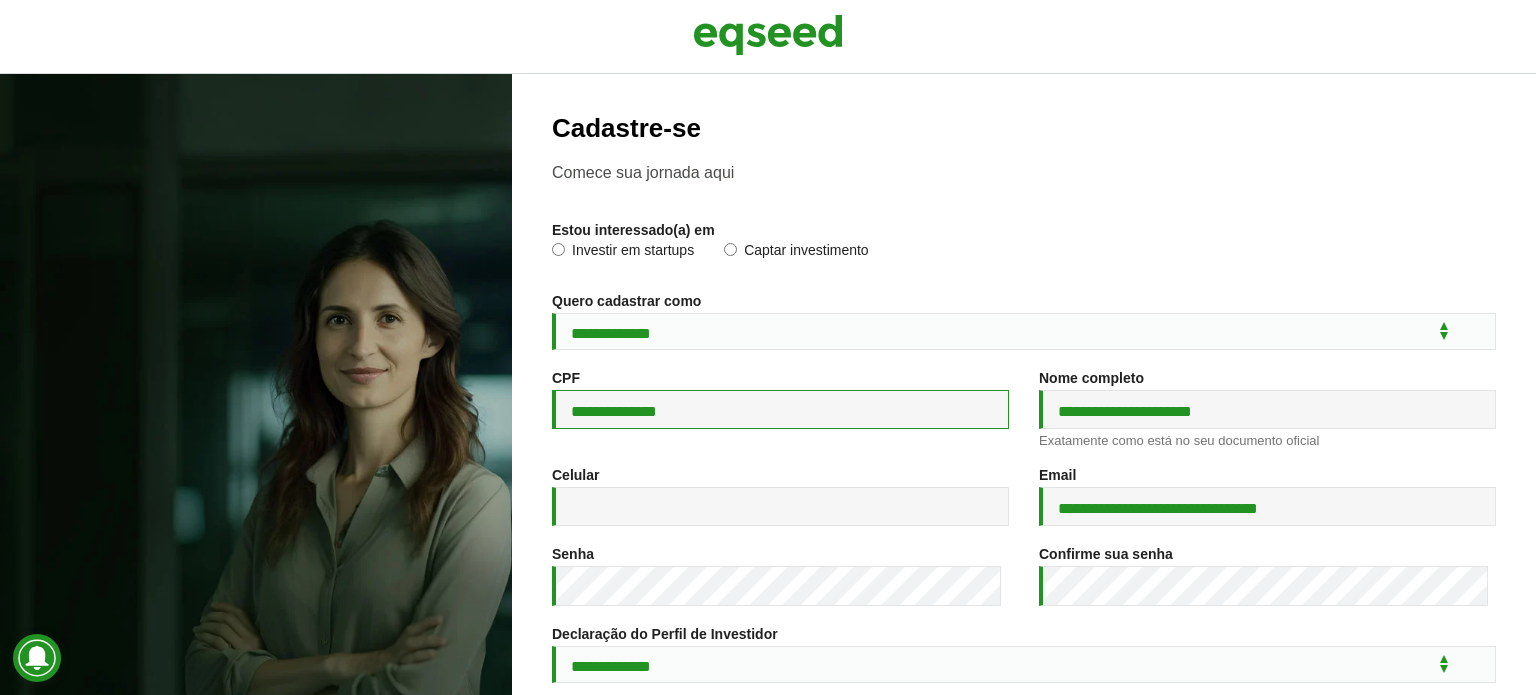 type on "**********" 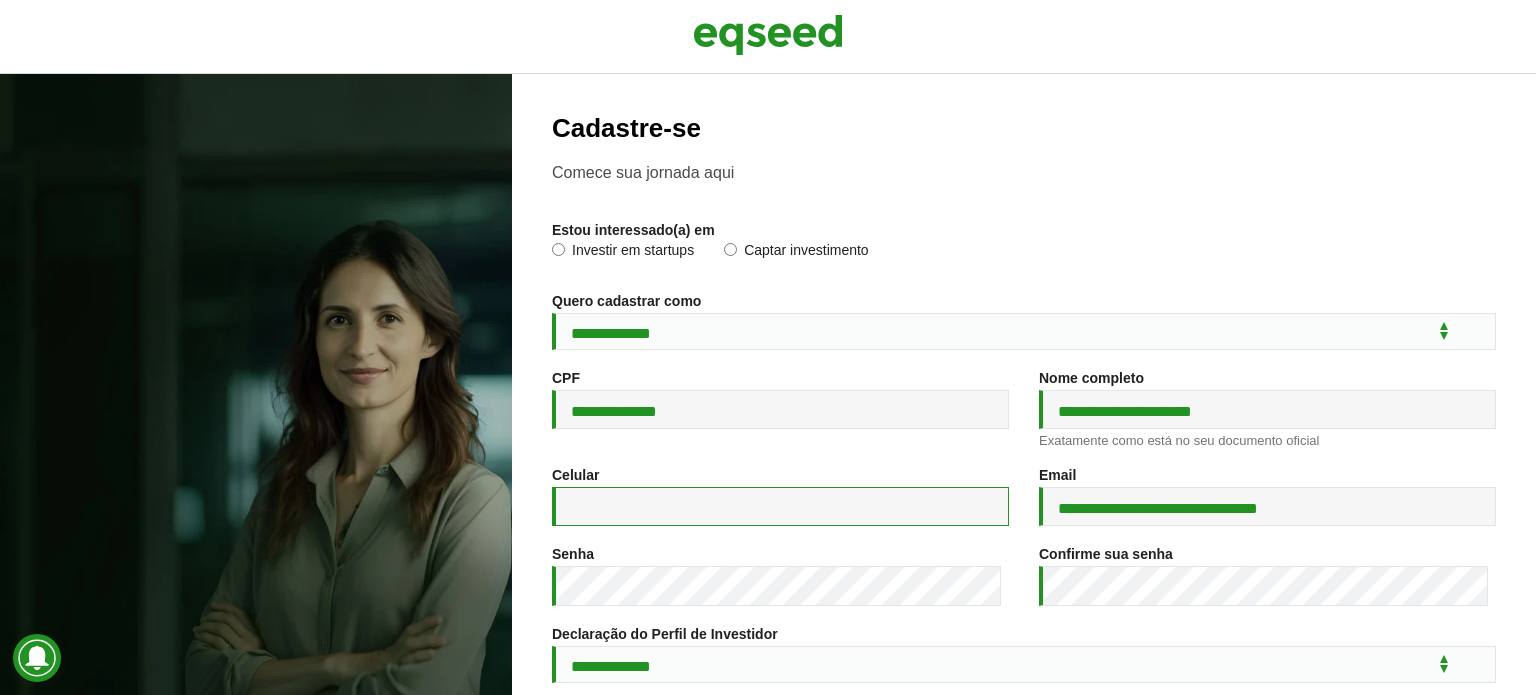 click on "Celular  *" at bounding box center [780, 506] 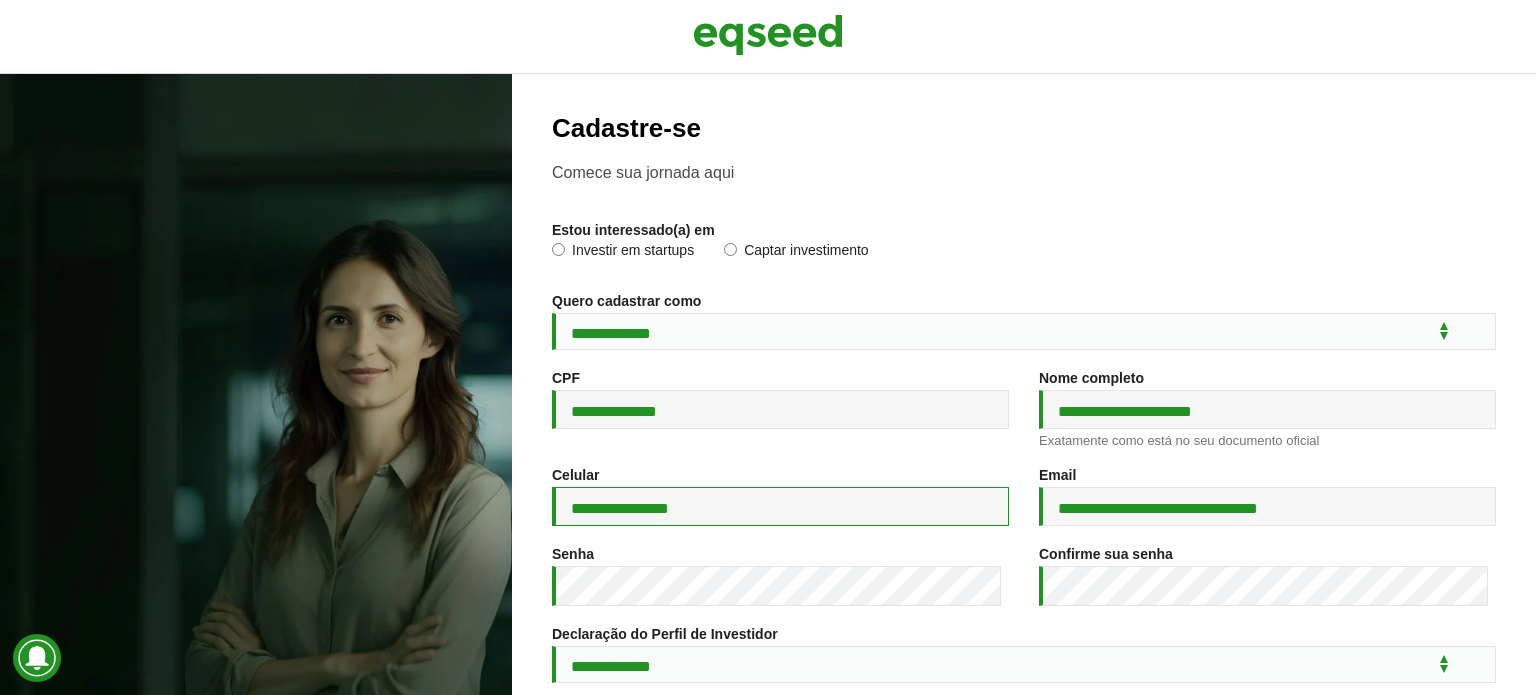 type on "**********" 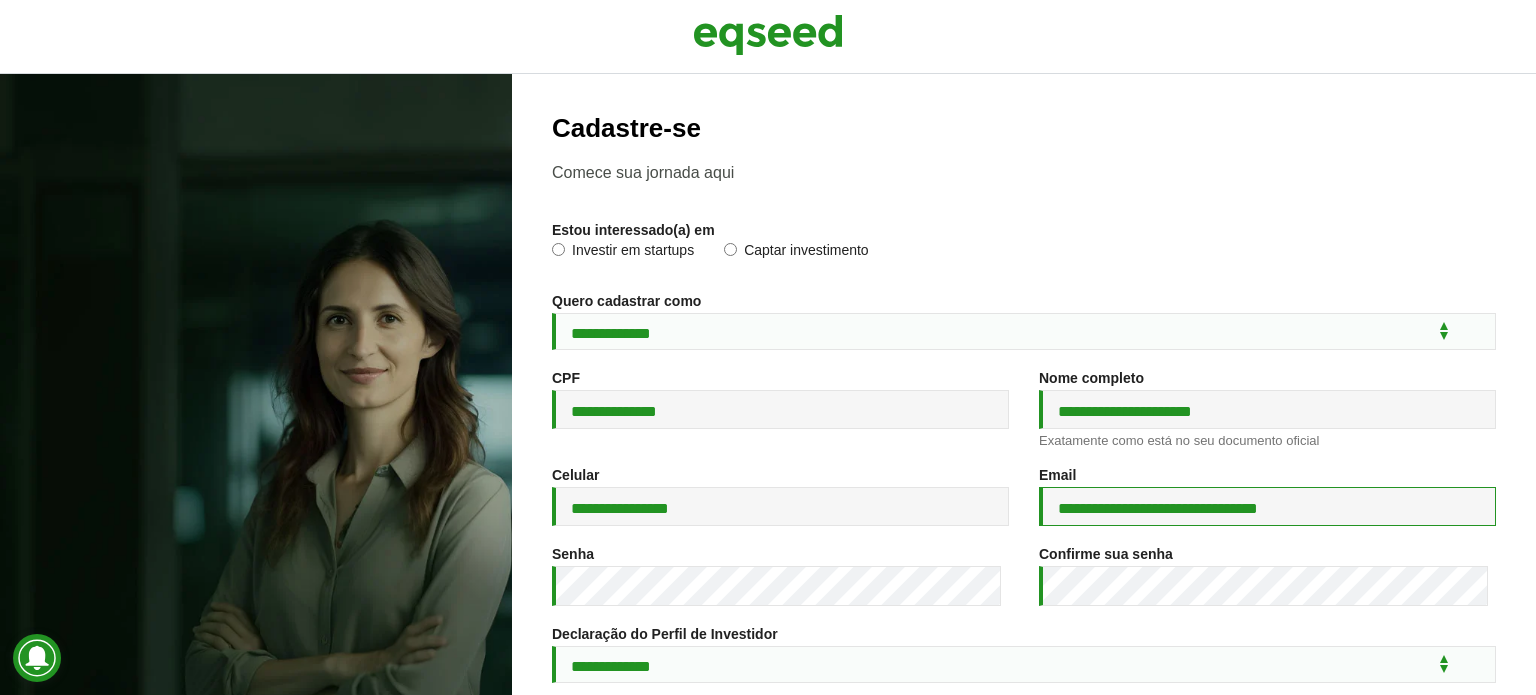 drag, startPoint x: 1310, startPoint y: 512, endPoint x: 1035, endPoint y: 543, distance: 276.74176 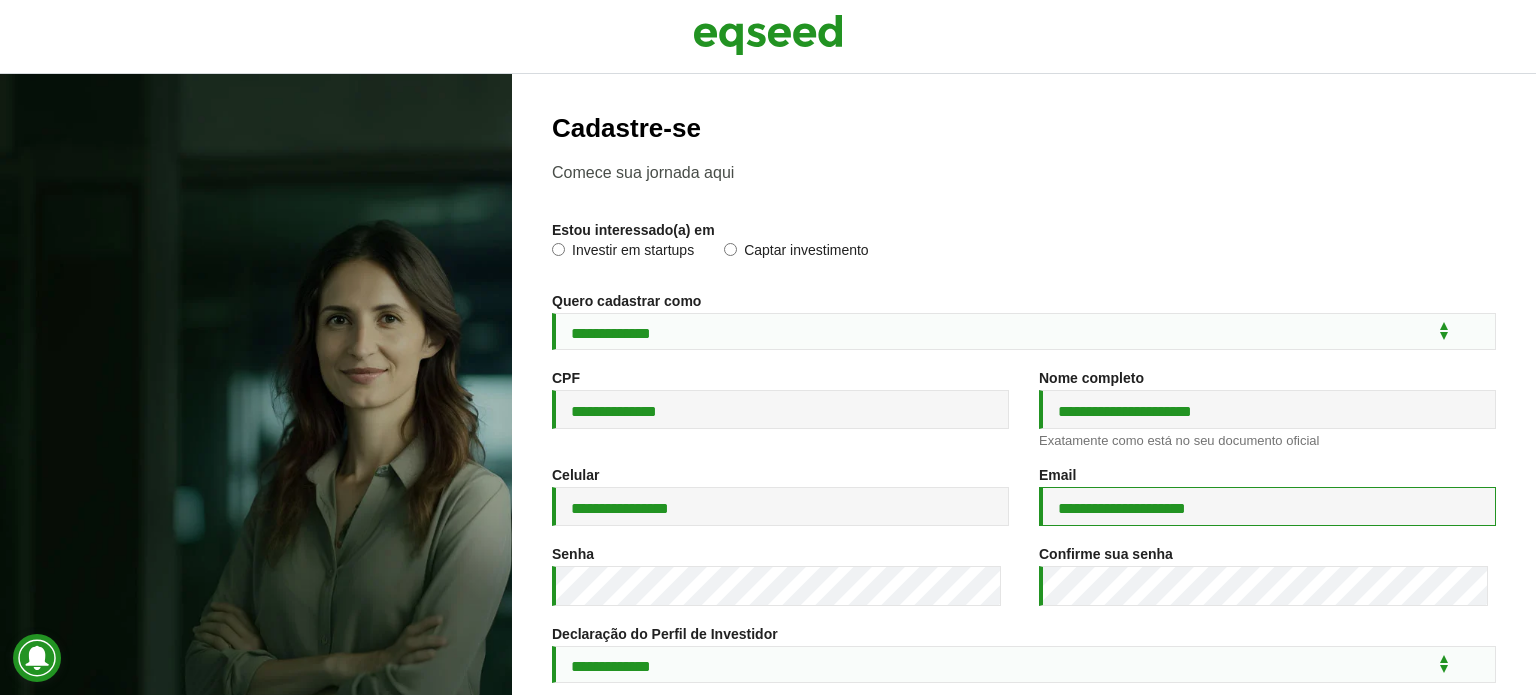 type on "**********" 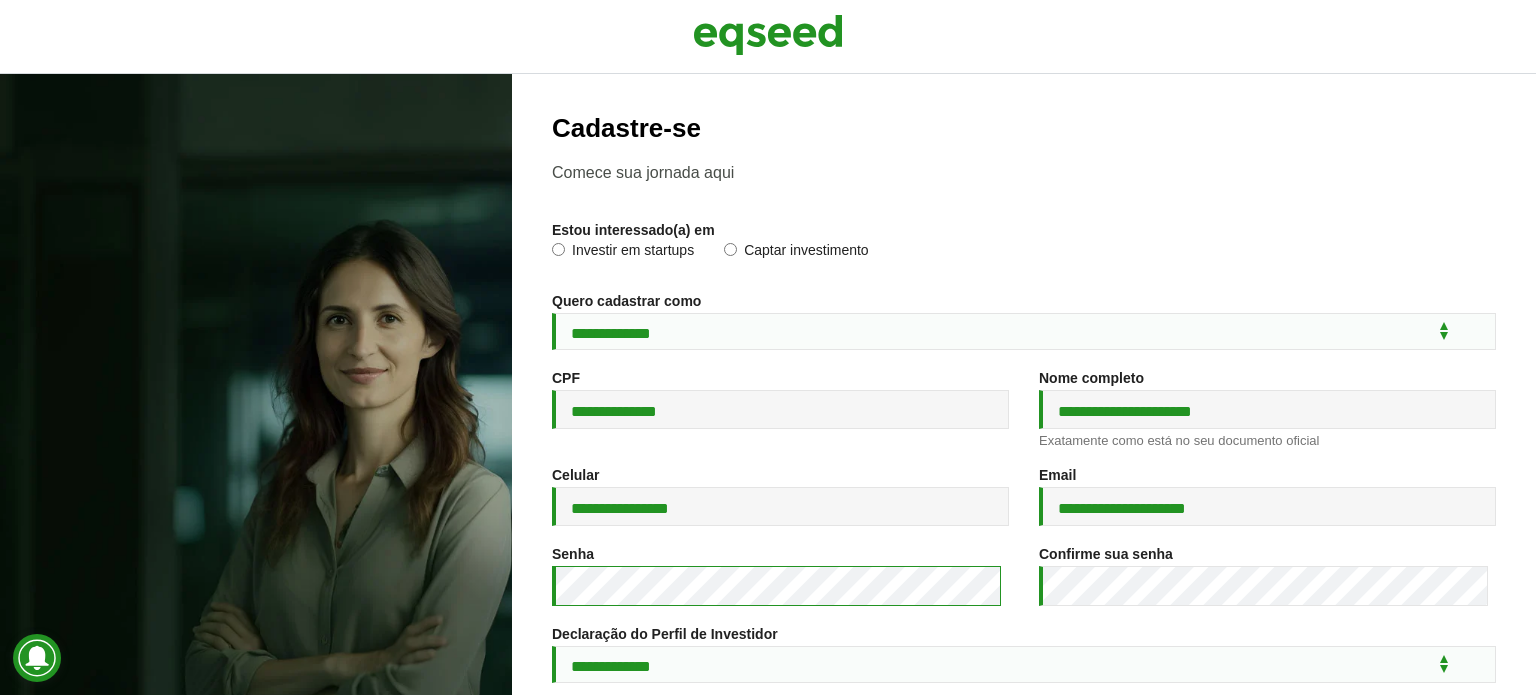 click on "**********" at bounding box center [768, 384] 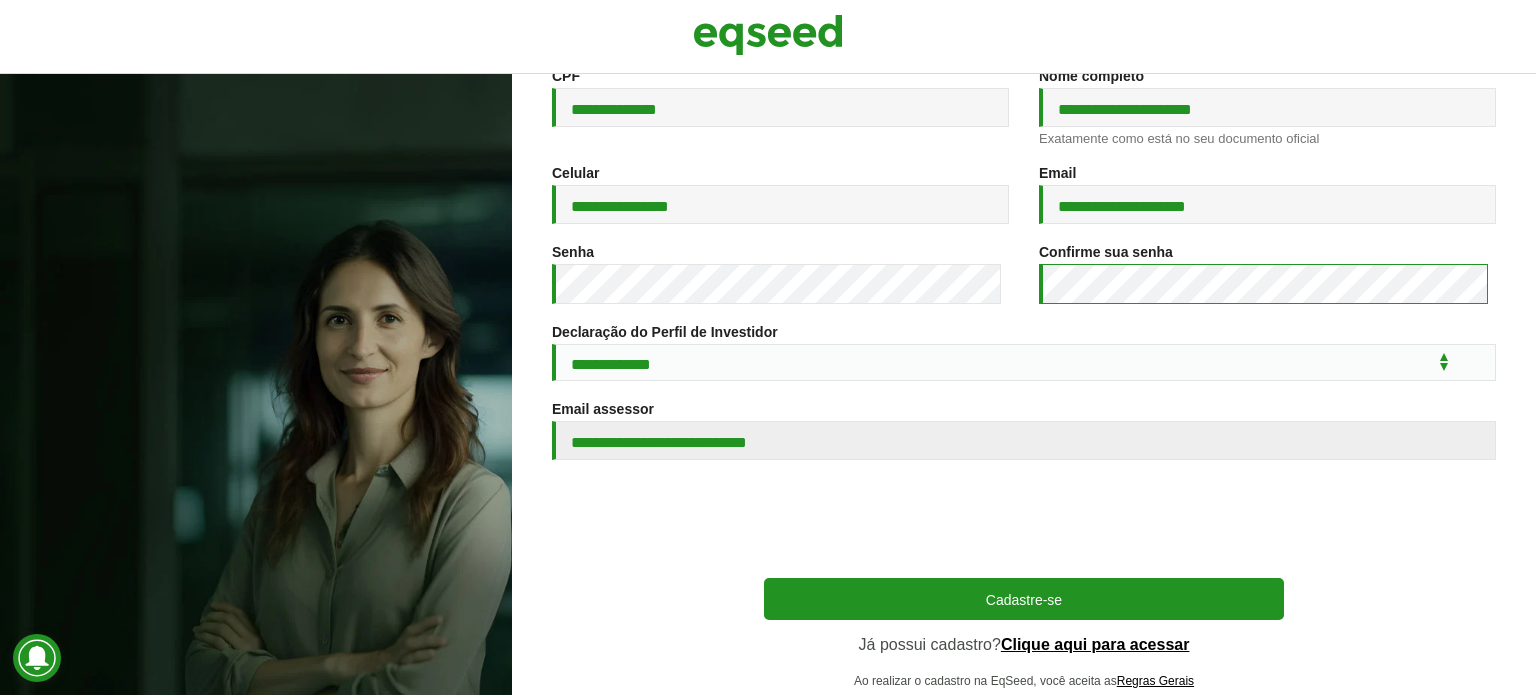 scroll, scrollTop: 372, scrollLeft: 0, axis: vertical 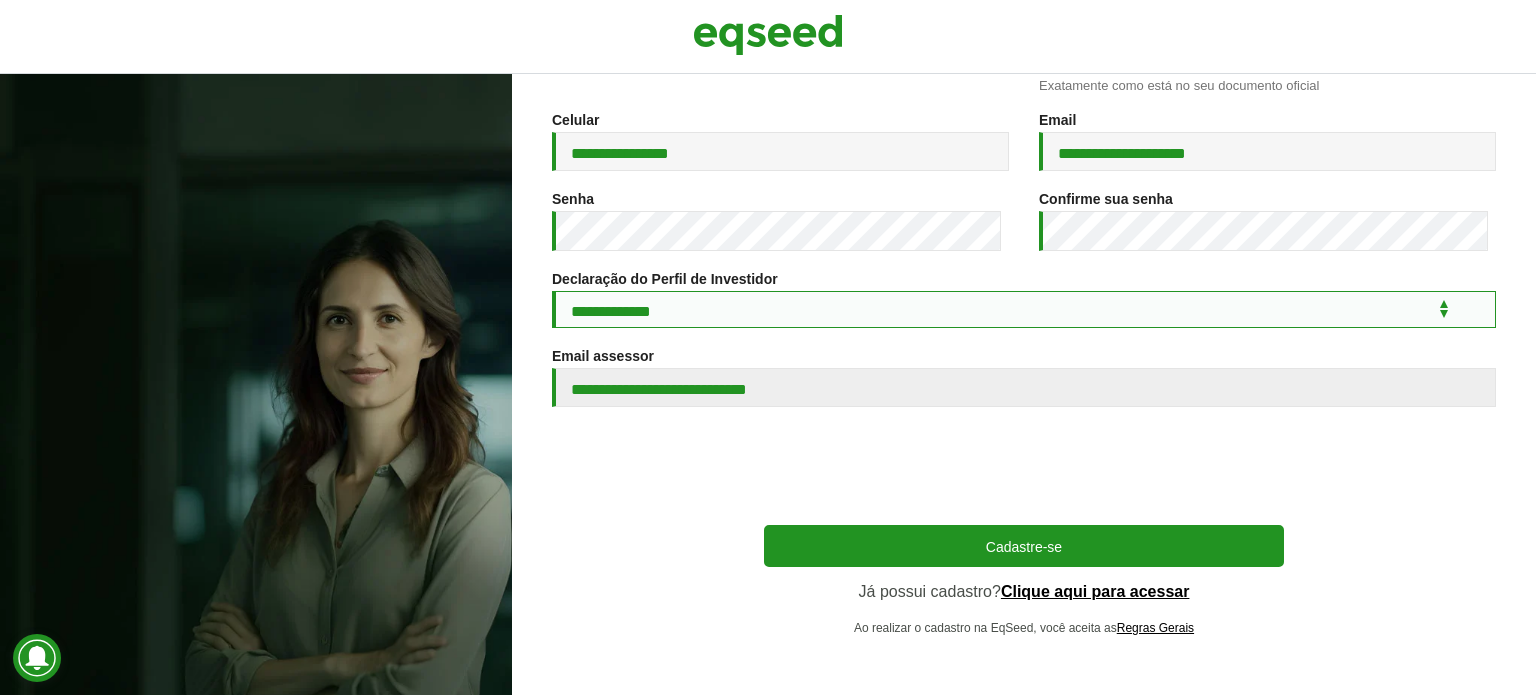 click on "**********" at bounding box center [1024, 309] 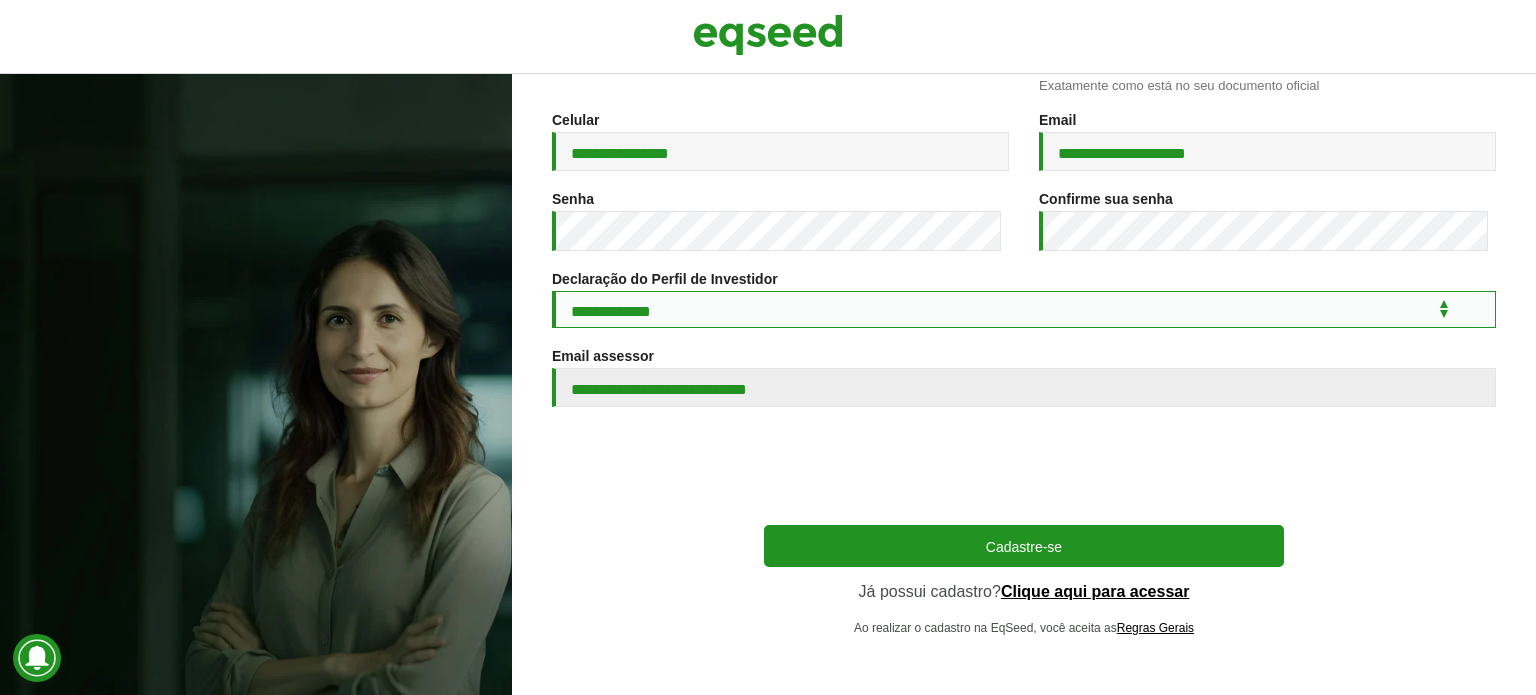 select on "***" 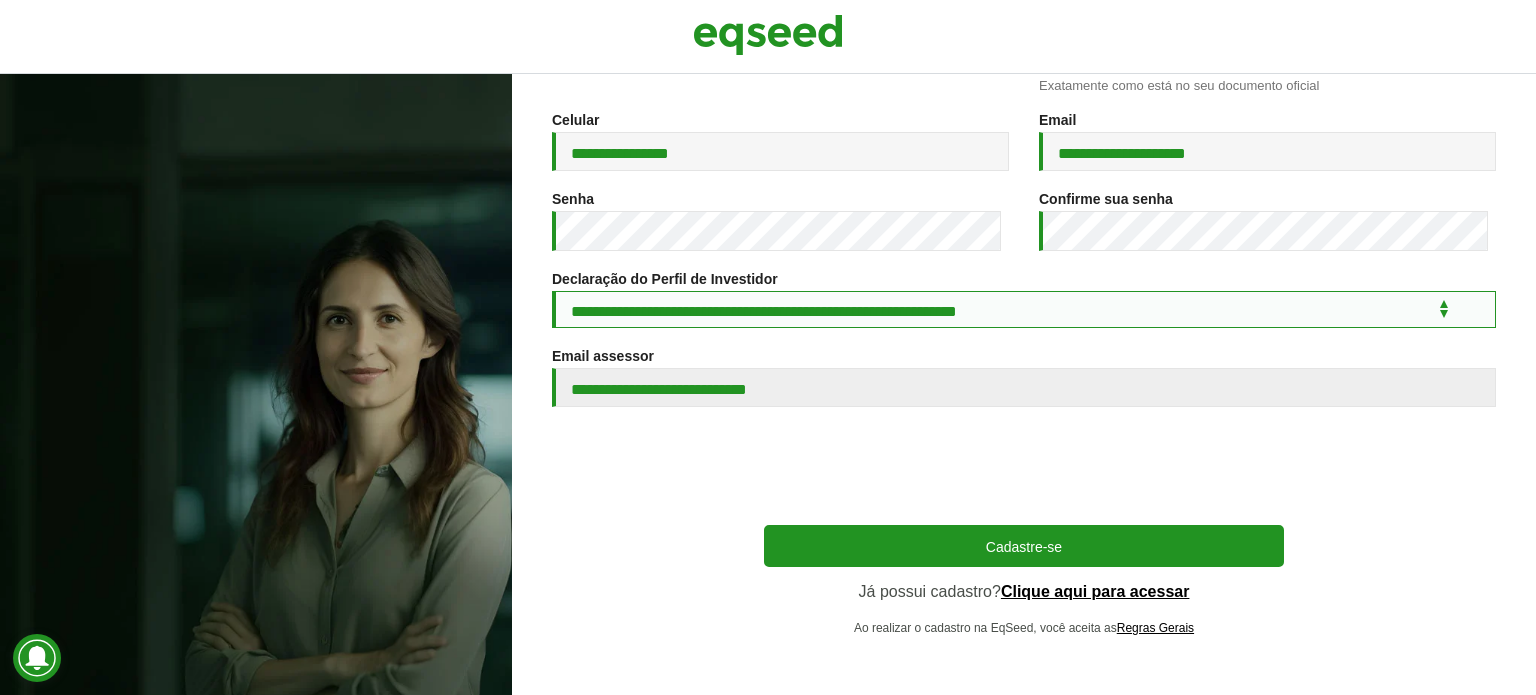 click on "**********" at bounding box center [1024, 309] 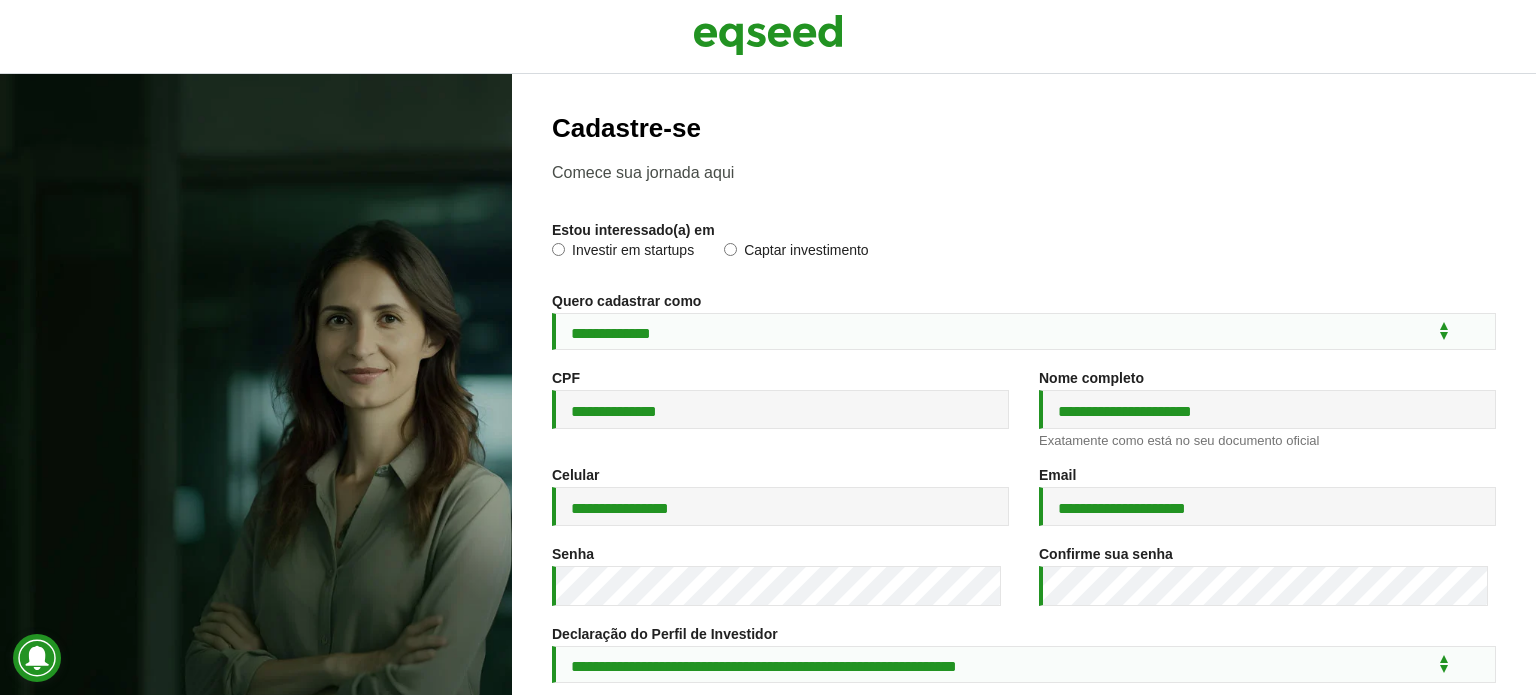scroll, scrollTop: 372, scrollLeft: 0, axis: vertical 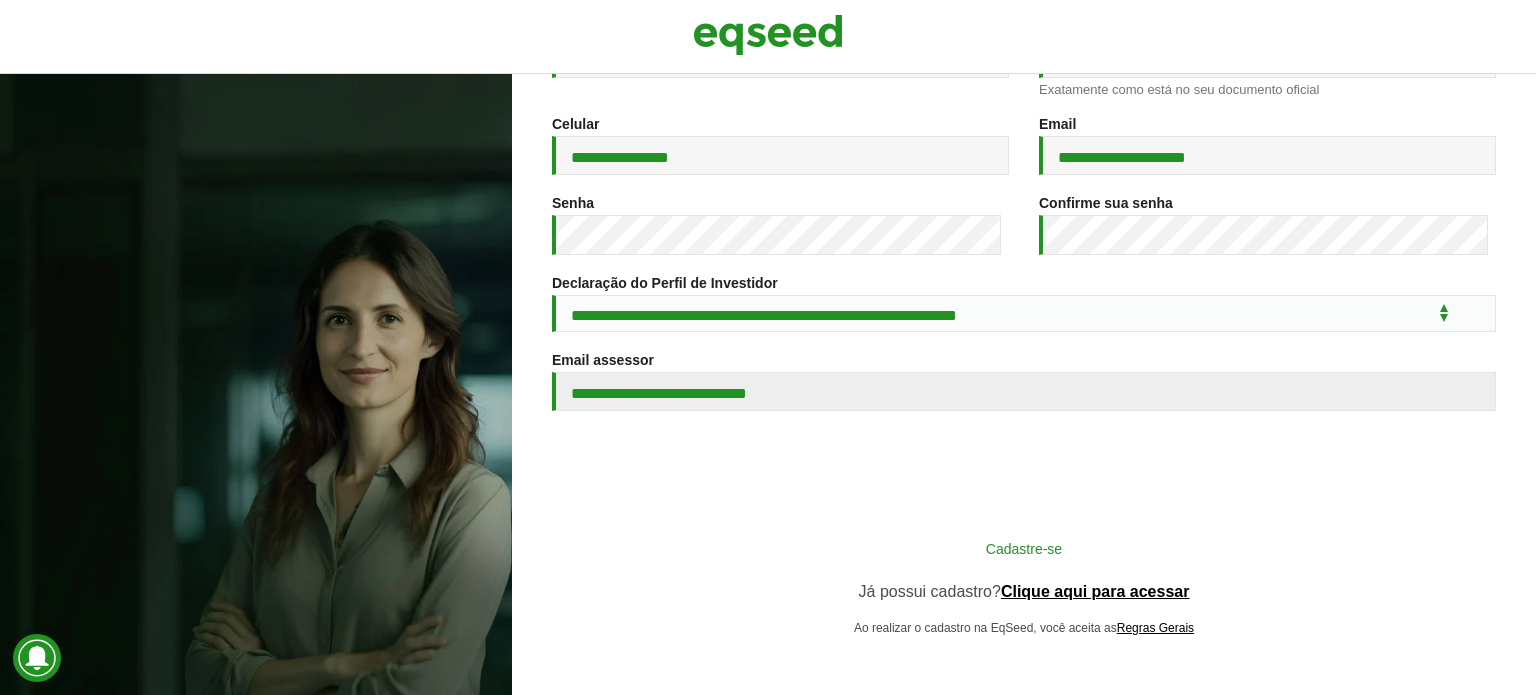 click on "Cadastre-se" at bounding box center (1024, 548) 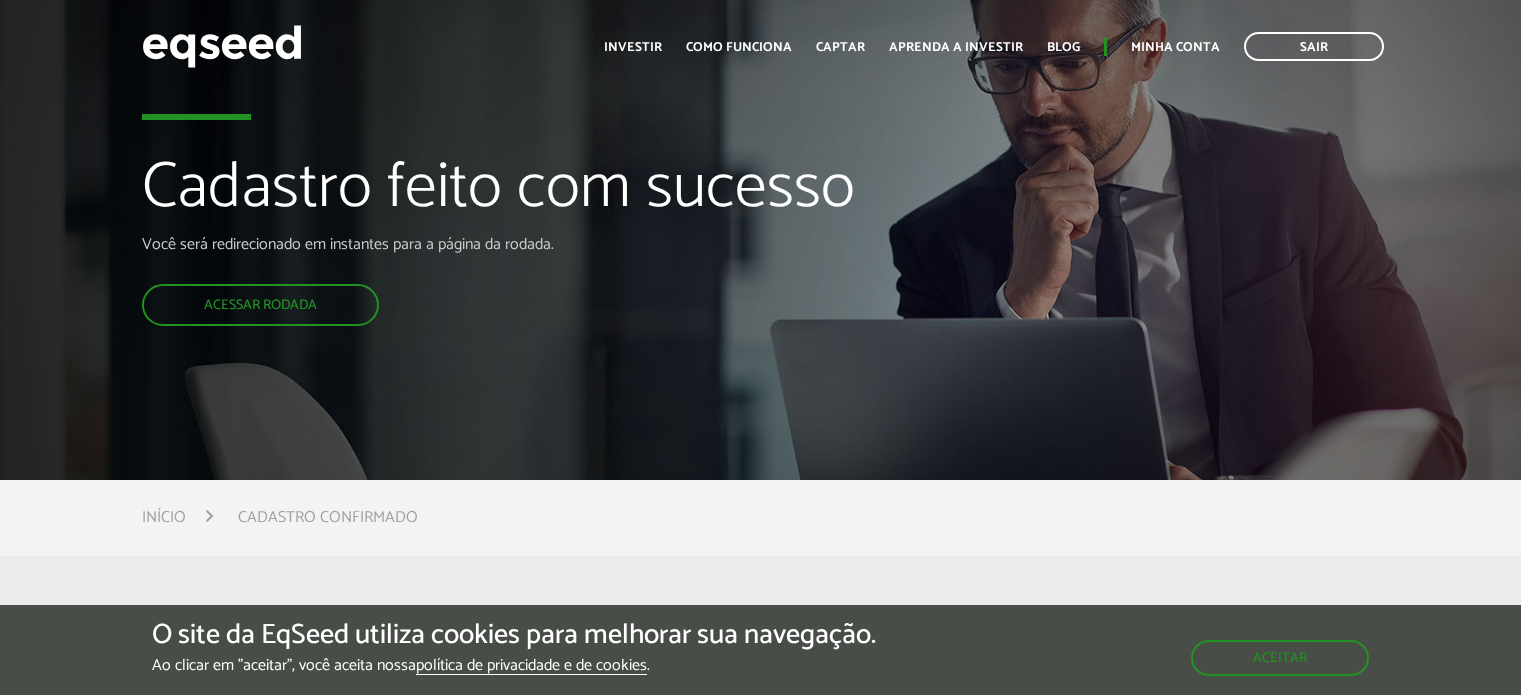 scroll, scrollTop: 0, scrollLeft: 0, axis: both 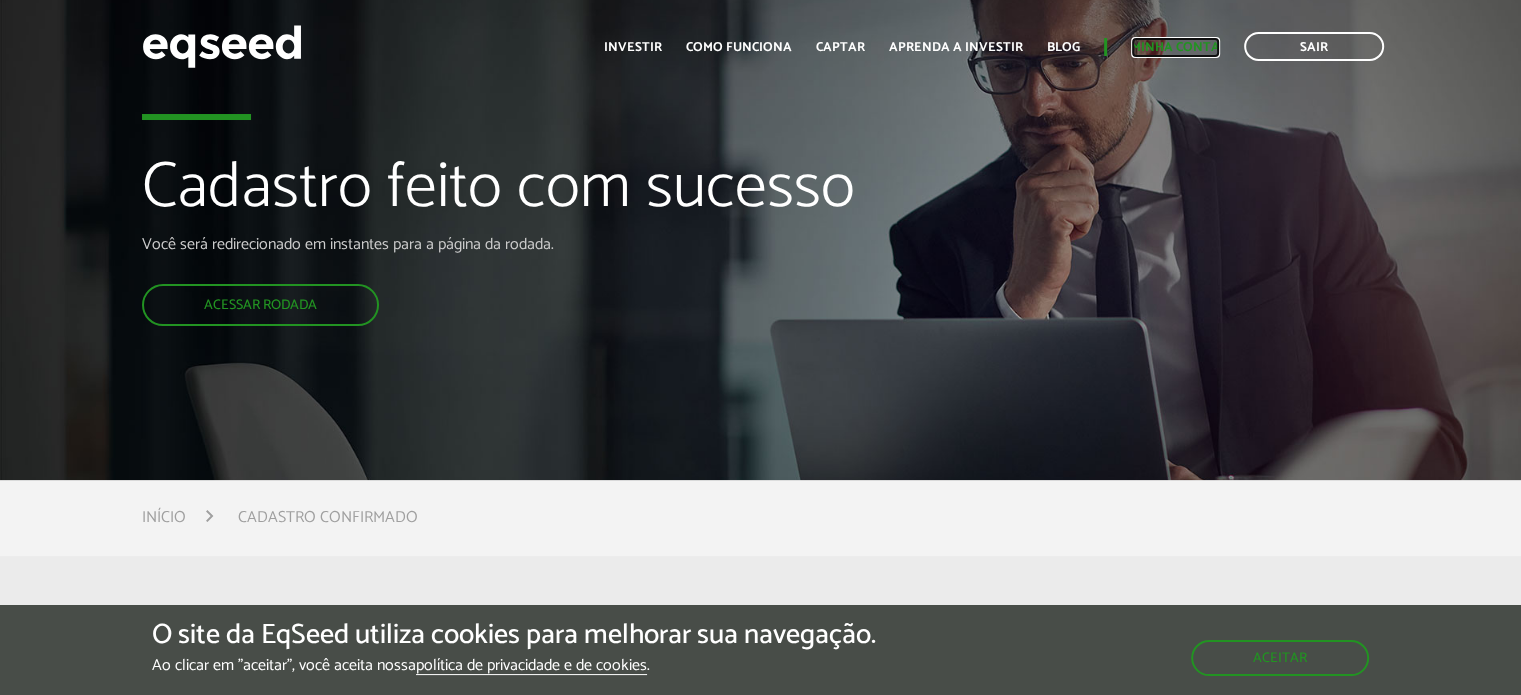 click on "Minha conta" at bounding box center [1175, 47] 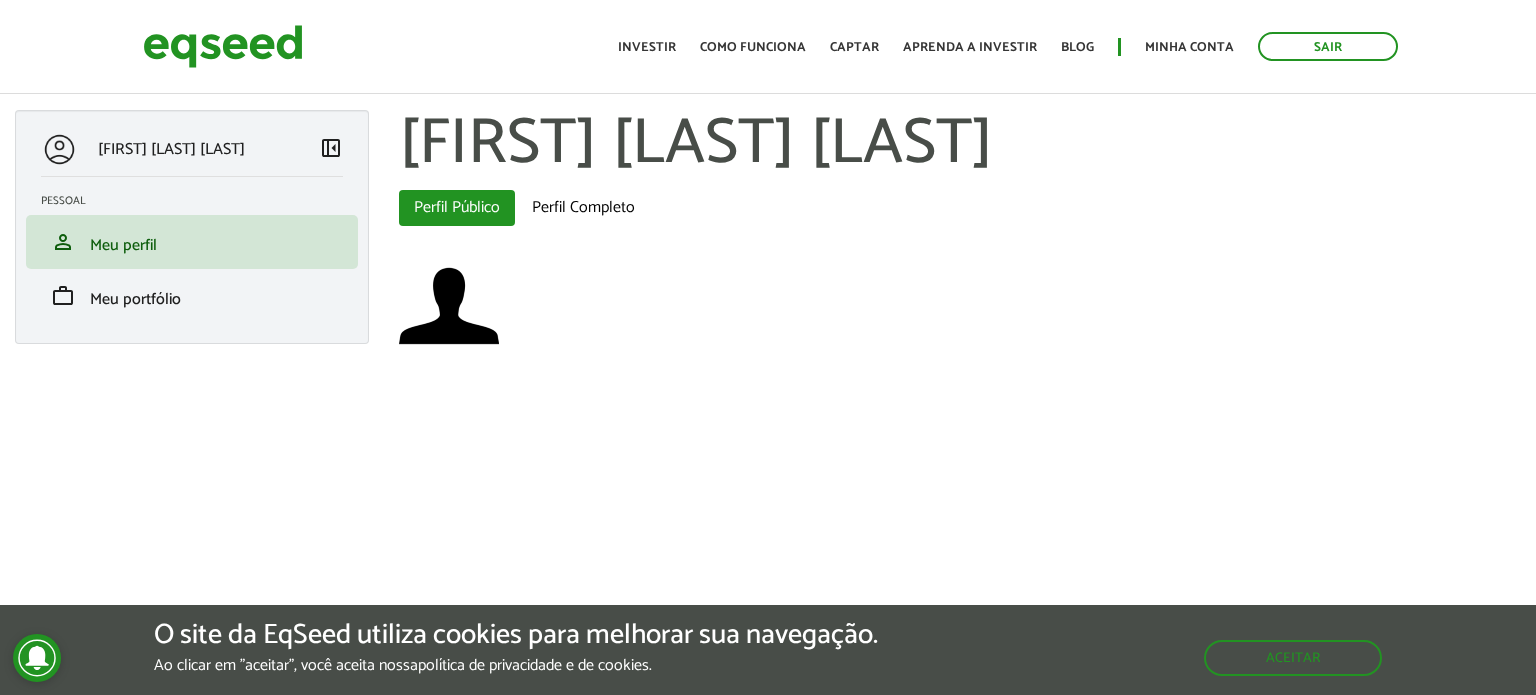 scroll, scrollTop: 0, scrollLeft: 0, axis: both 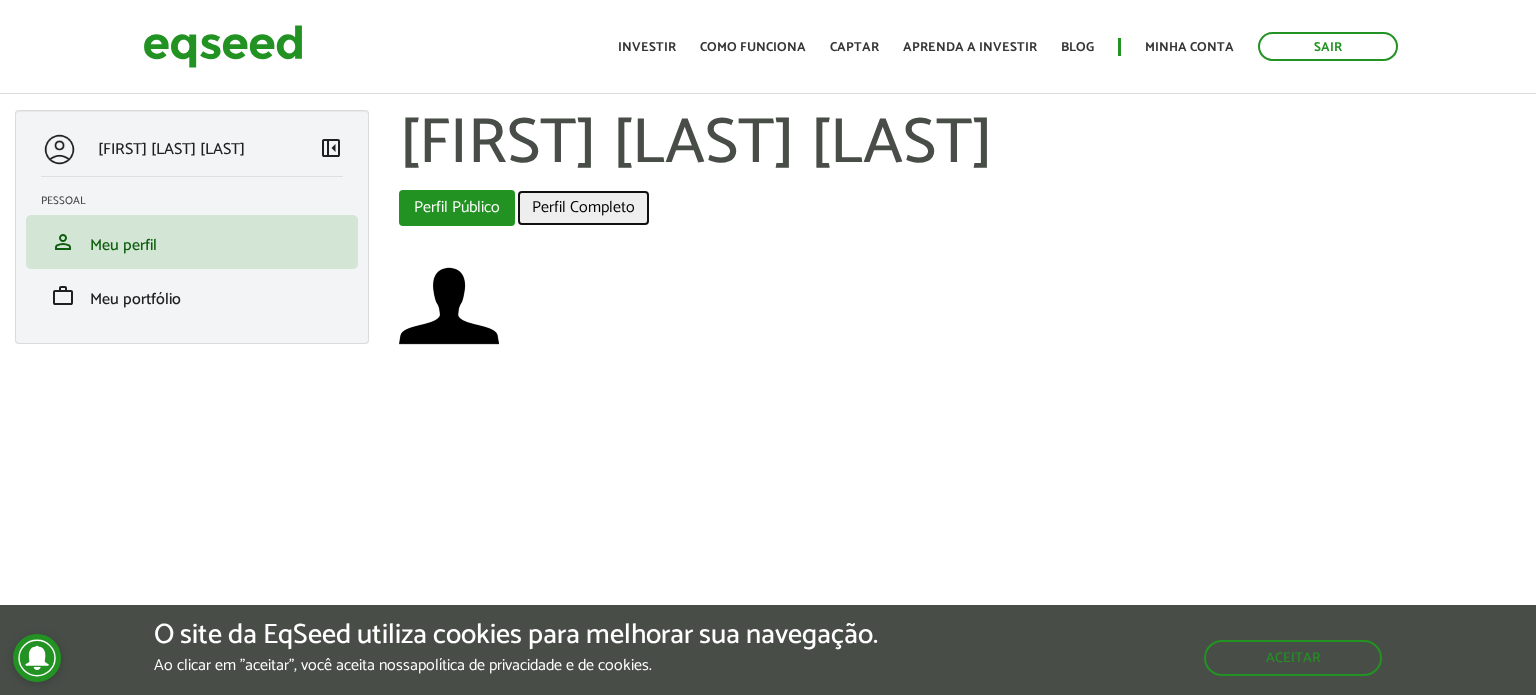 click on "Perfil Completo" at bounding box center (583, 208) 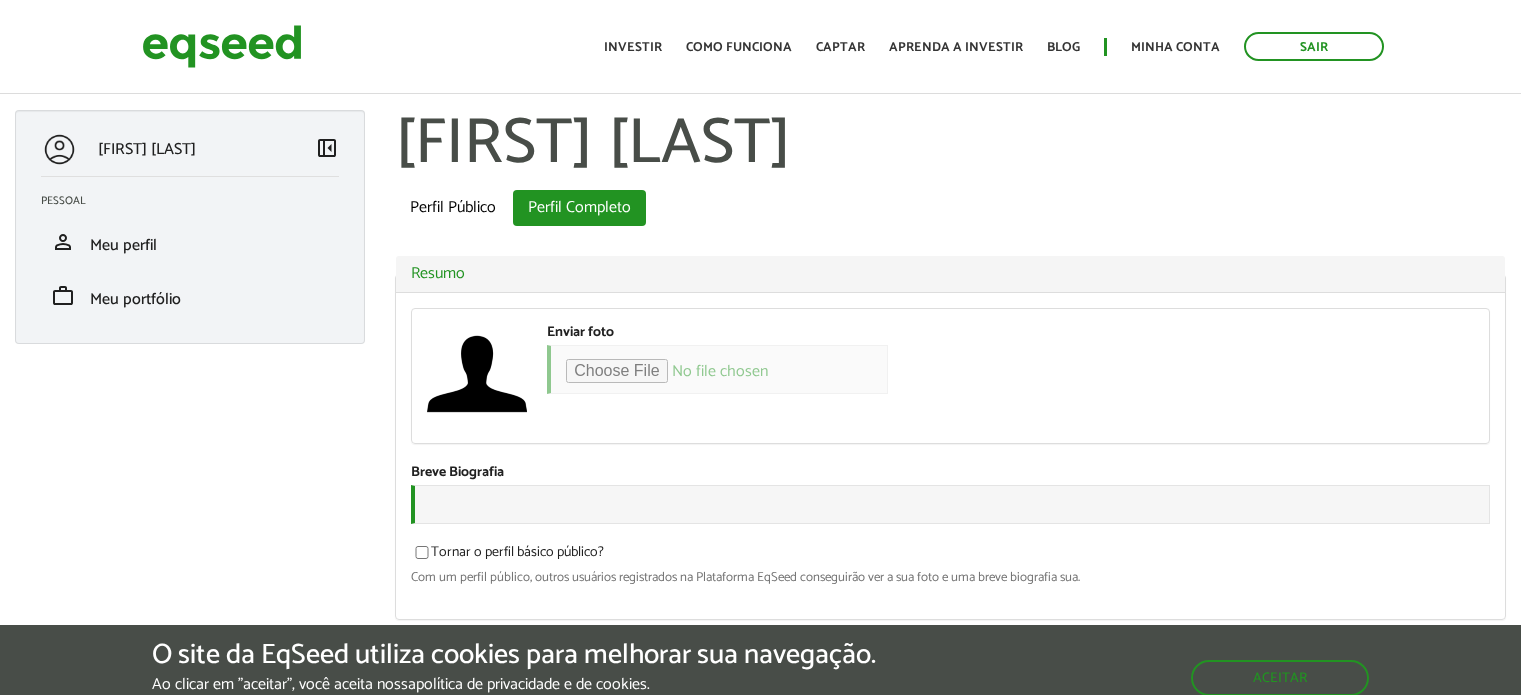 scroll, scrollTop: 0, scrollLeft: 0, axis: both 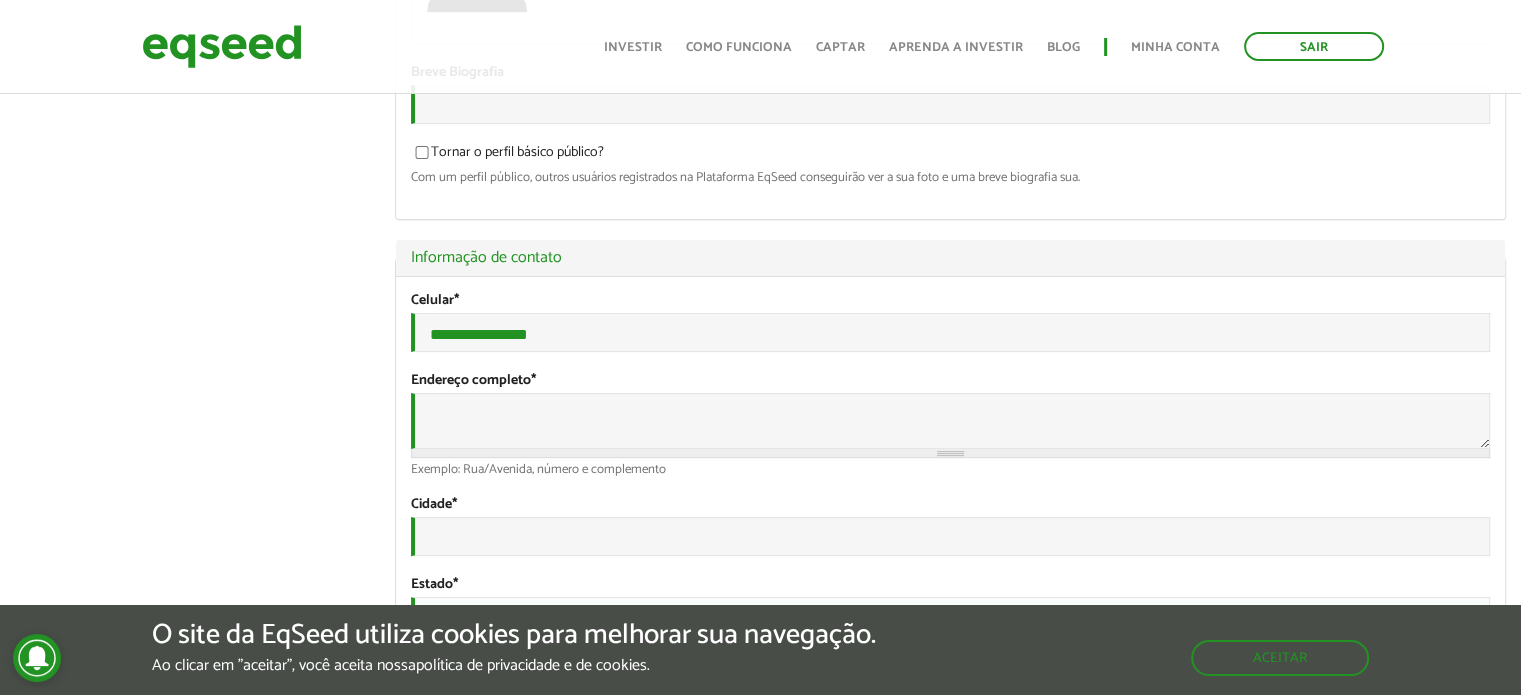 type on "**********" 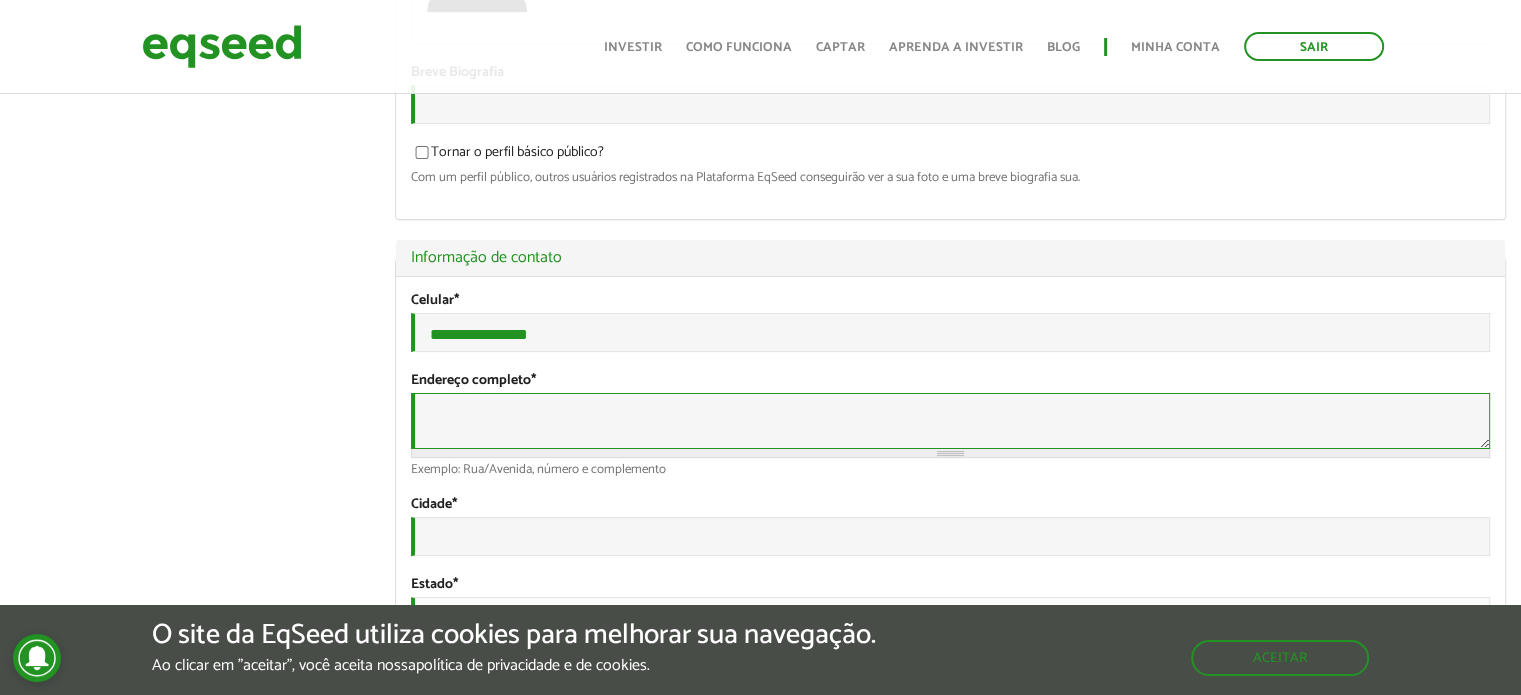 click on "Endereço completo  *" at bounding box center [950, 421] 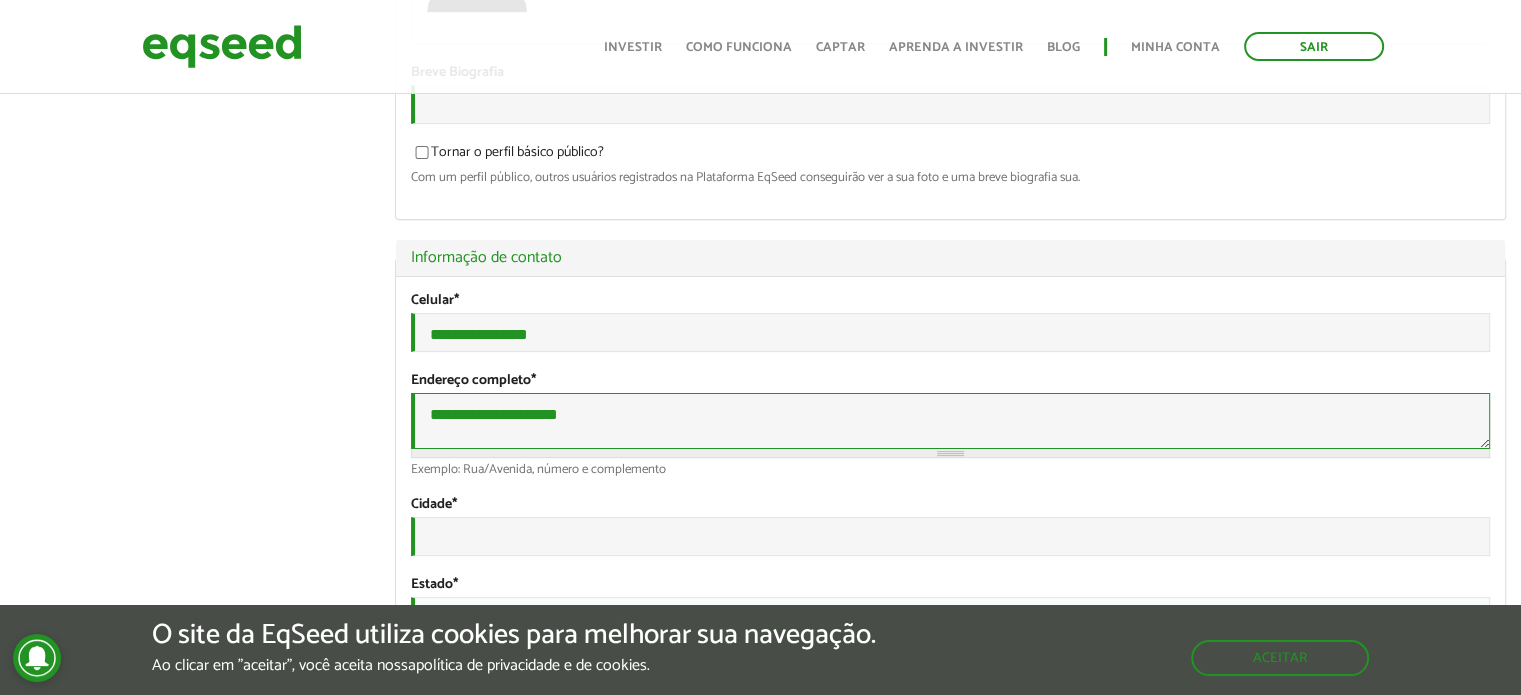 paste on "*****" 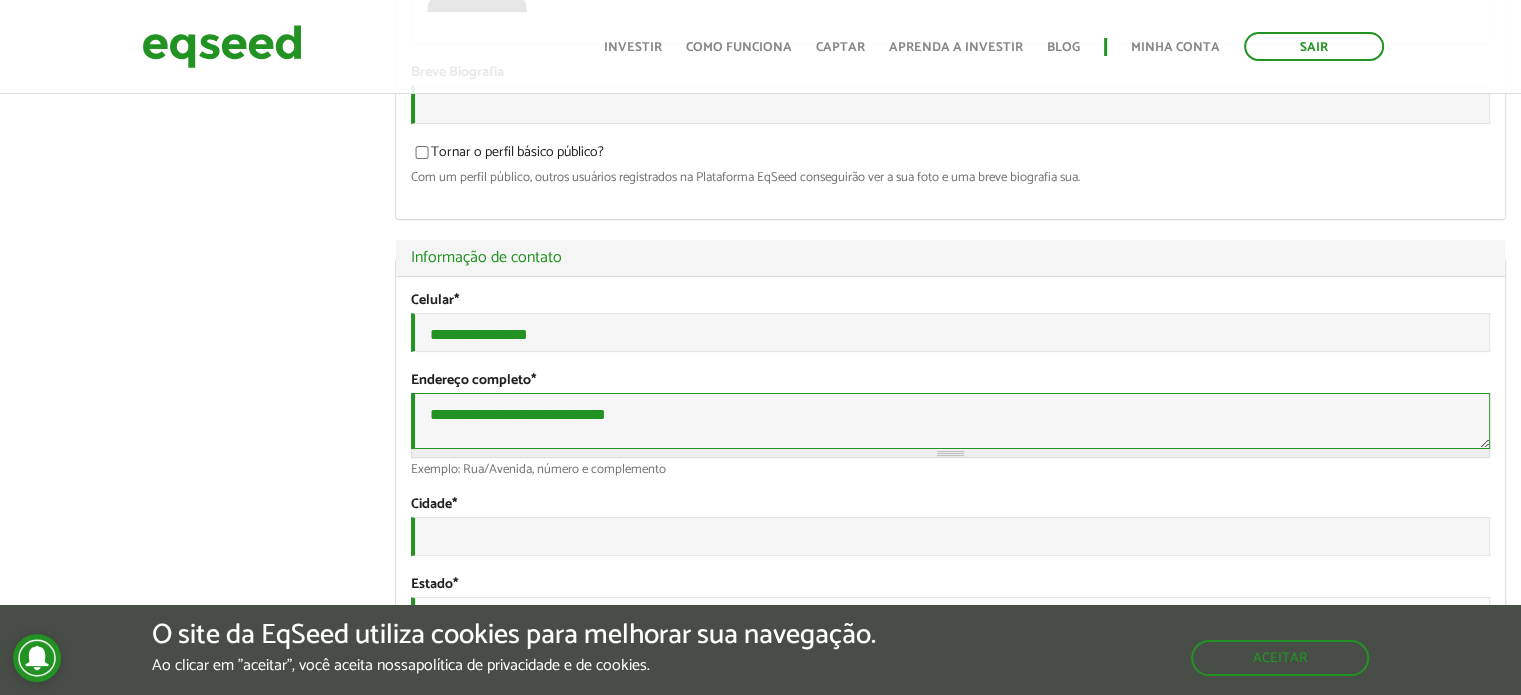 paste on "*****" 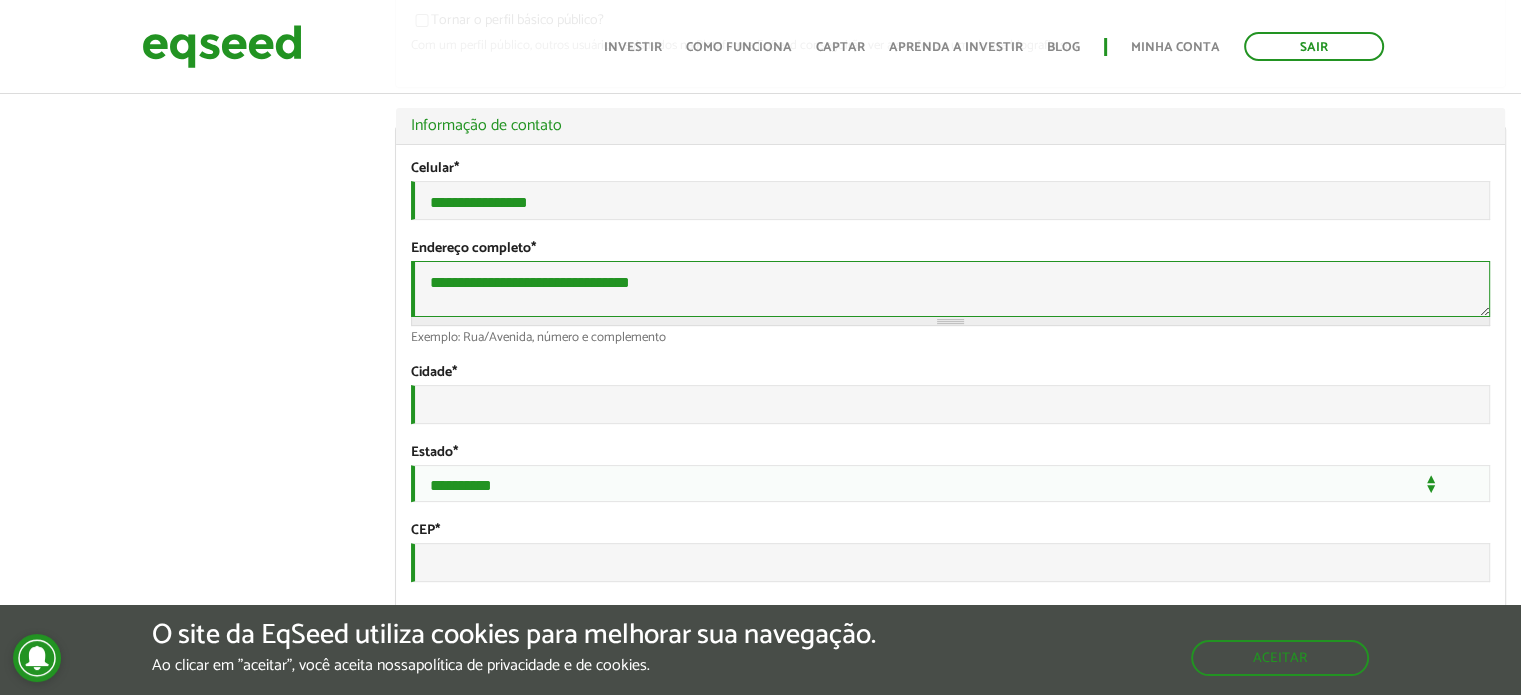 scroll, scrollTop: 700, scrollLeft: 0, axis: vertical 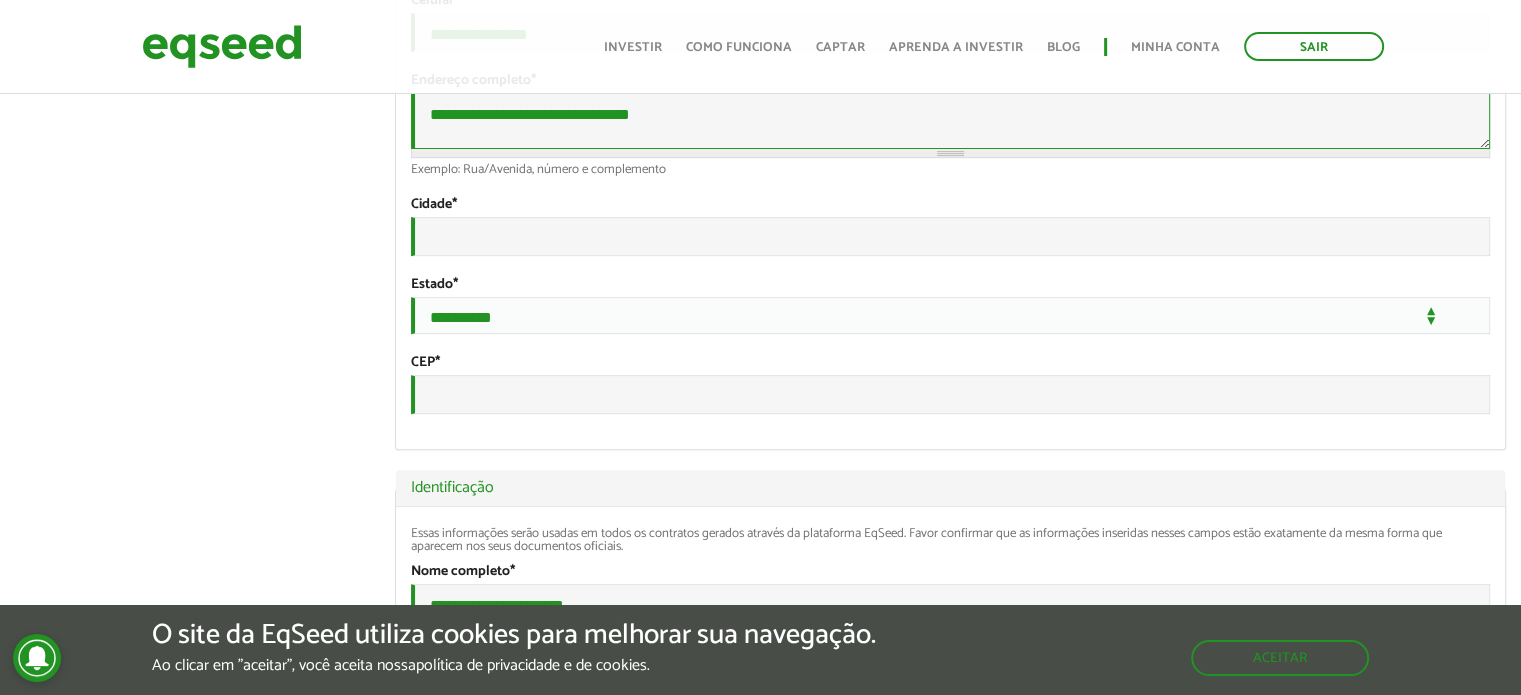 type on "**********" 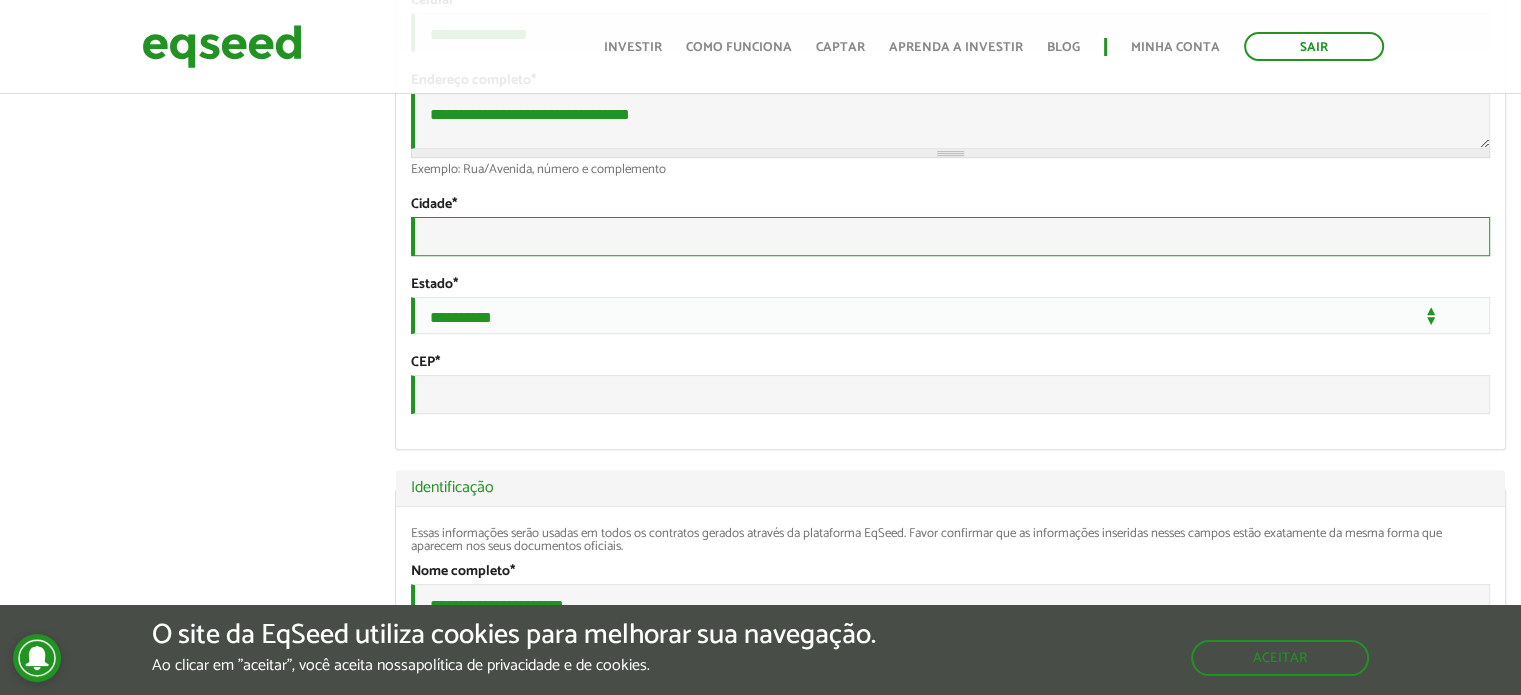 click on "Cidade  *" at bounding box center (950, 236) 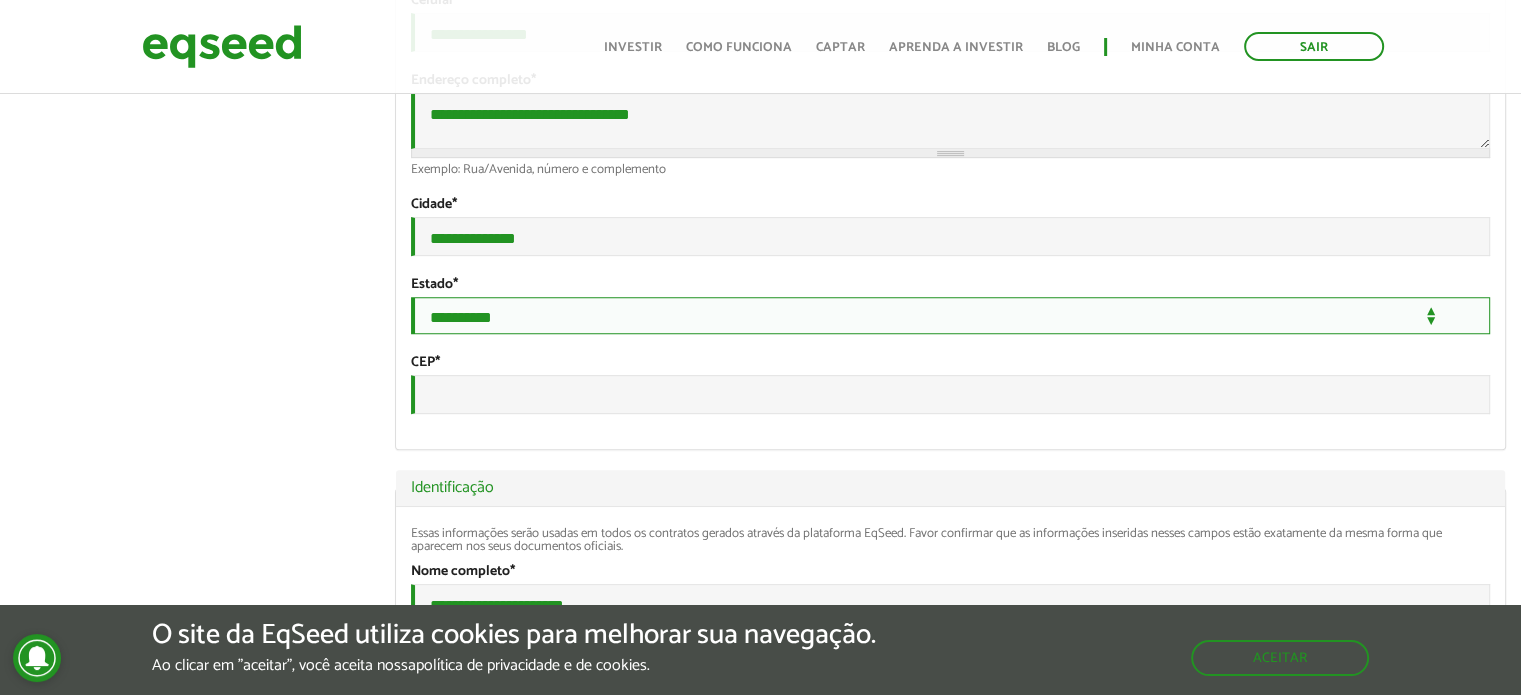 click on "**********" at bounding box center [950, 315] 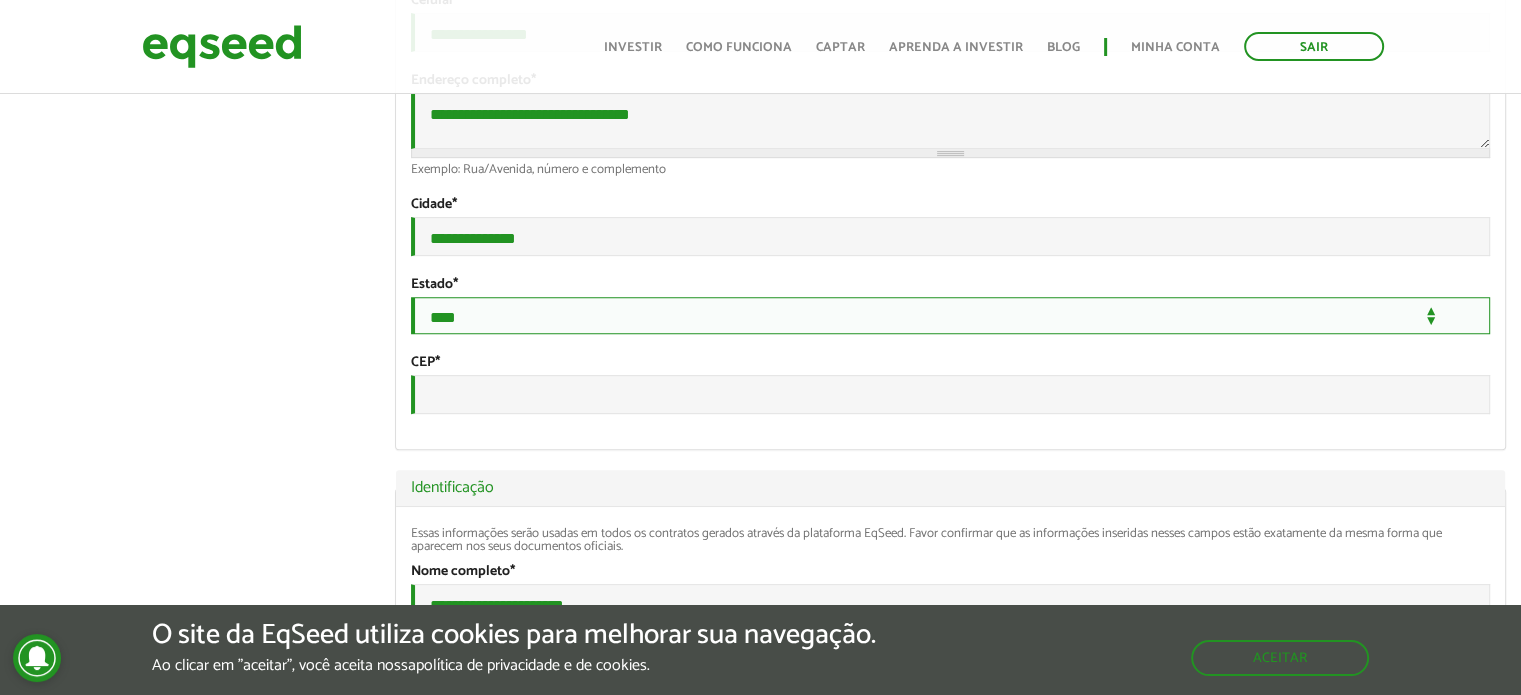 click on "**********" at bounding box center (950, 315) 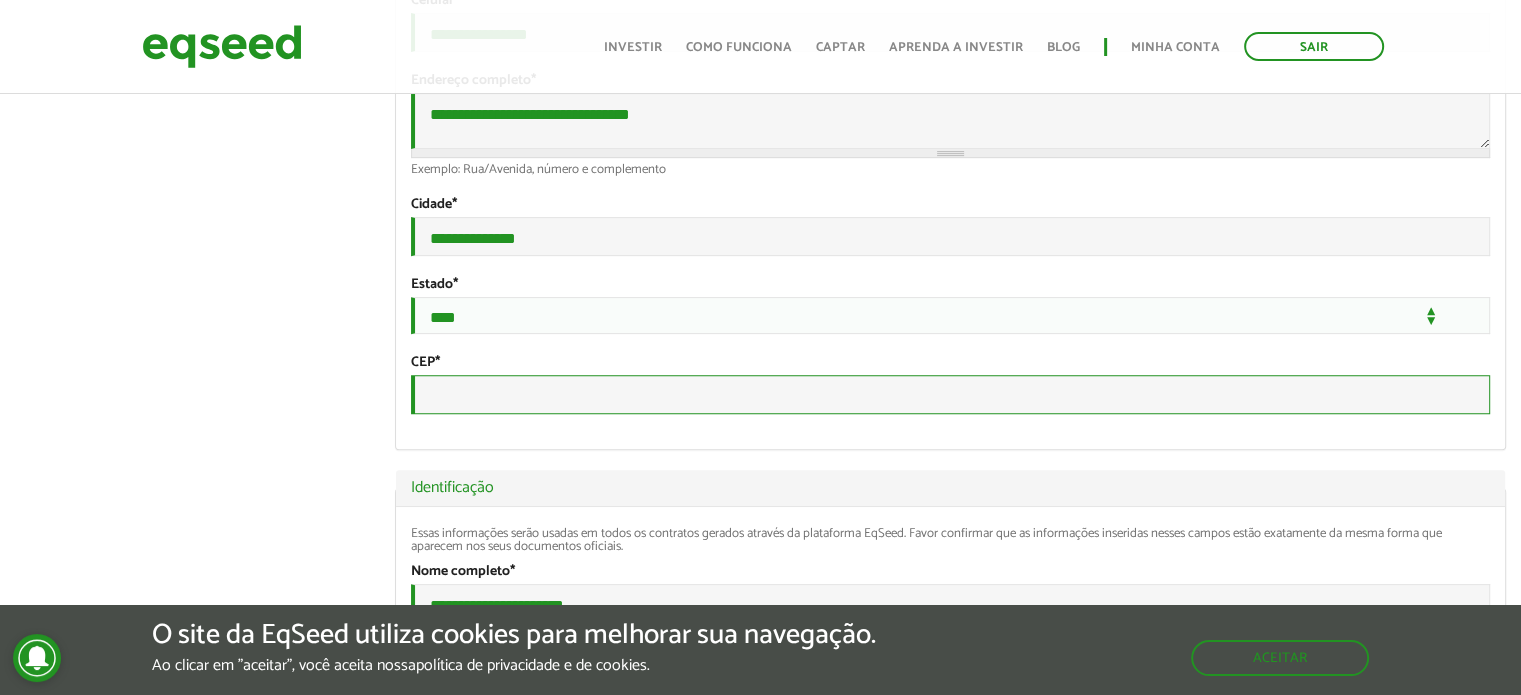 click on "CEP  *" at bounding box center [950, 394] 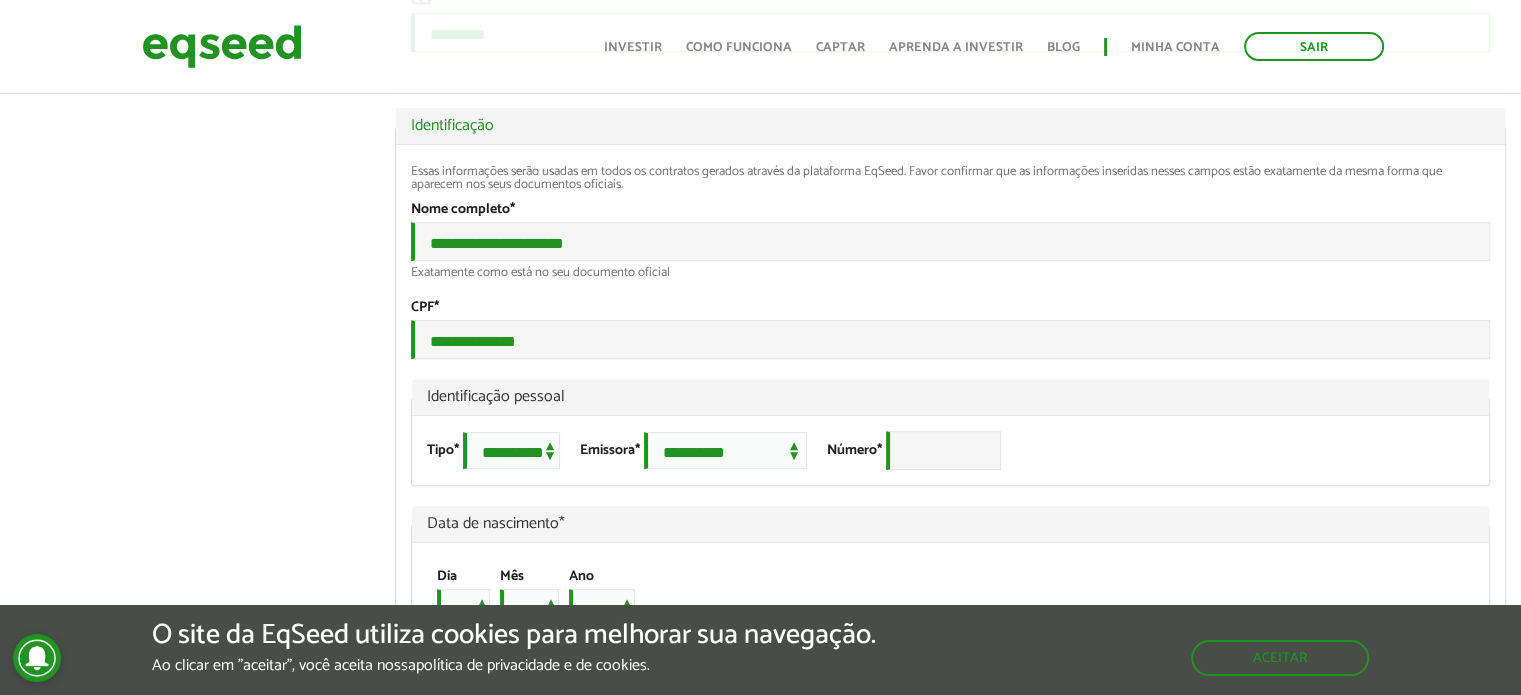 scroll, scrollTop: 1200, scrollLeft: 0, axis: vertical 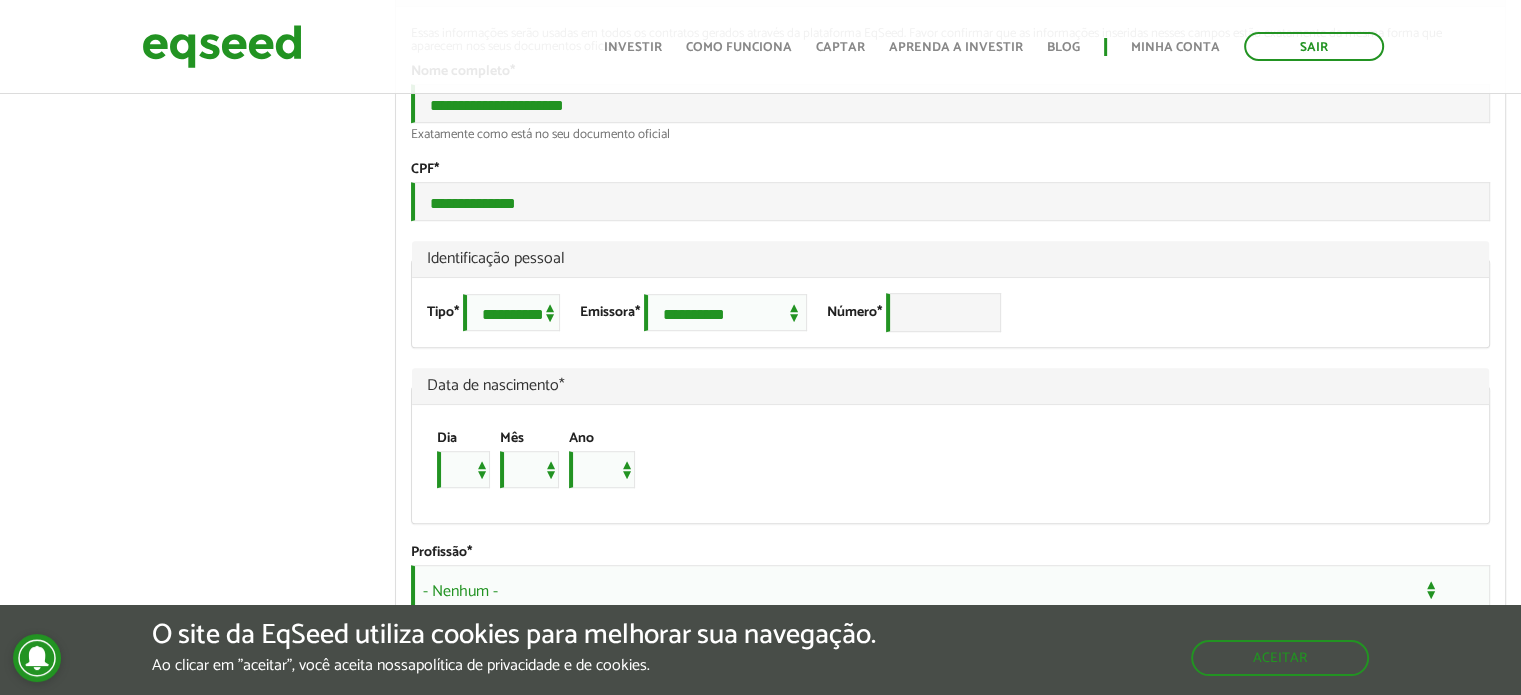type on "*********" 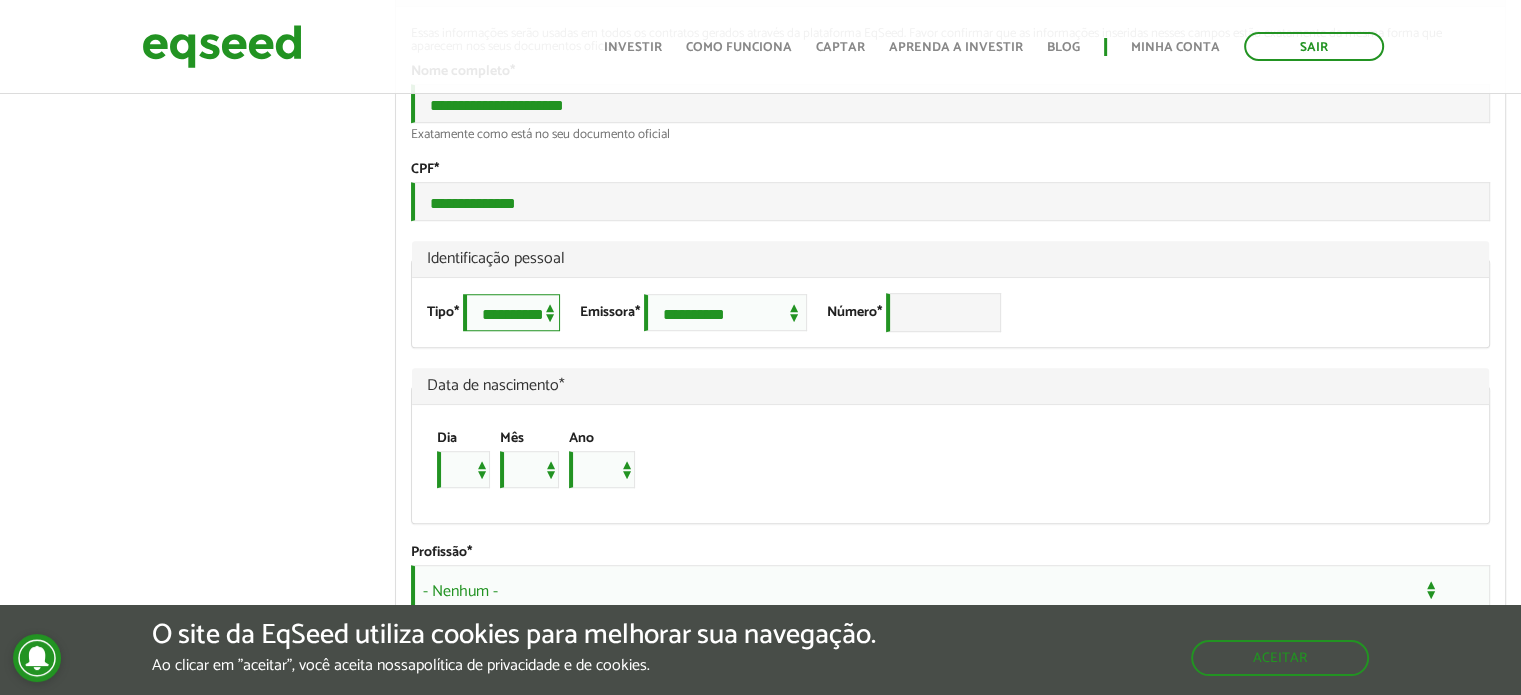 click on "**********" at bounding box center [511, 312] 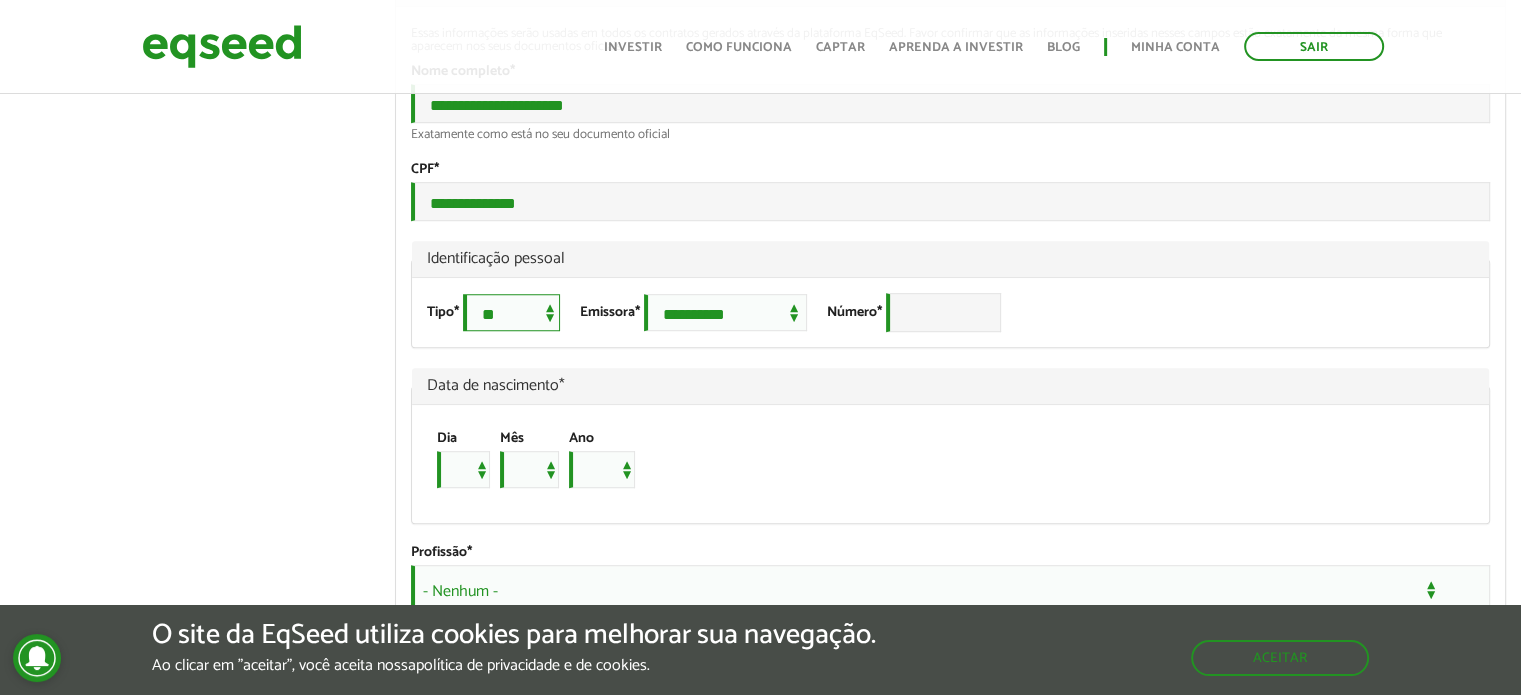 click on "**********" at bounding box center (511, 312) 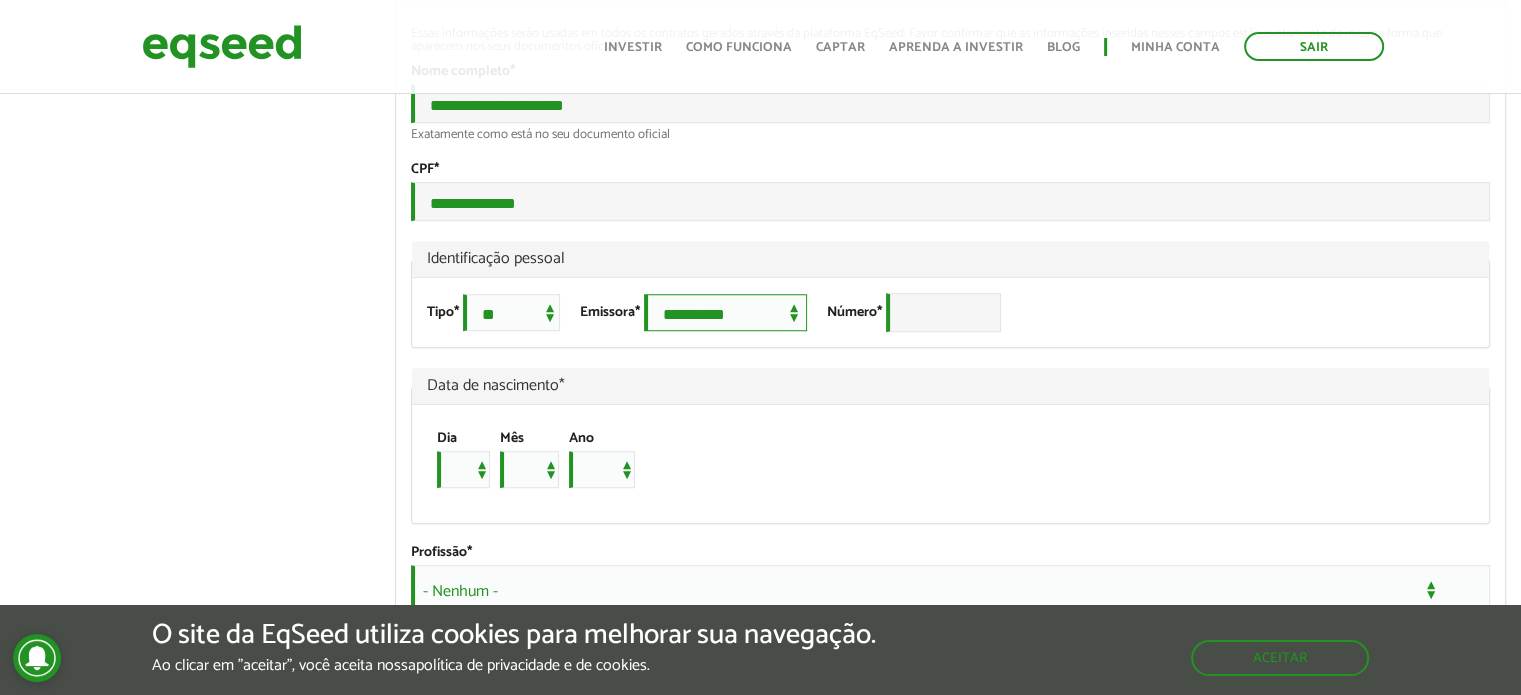 click on "**********" at bounding box center (725, 312) 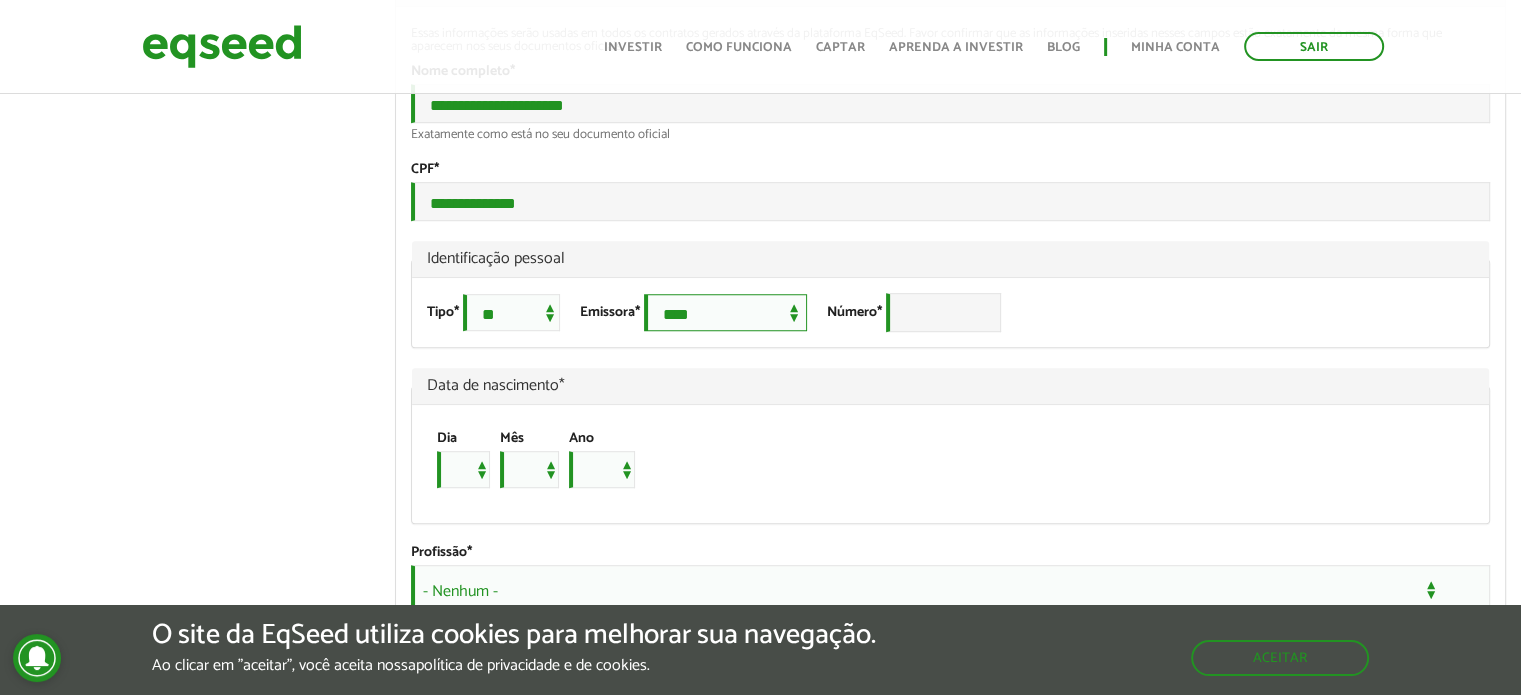 click on "**********" at bounding box center (725, 312) 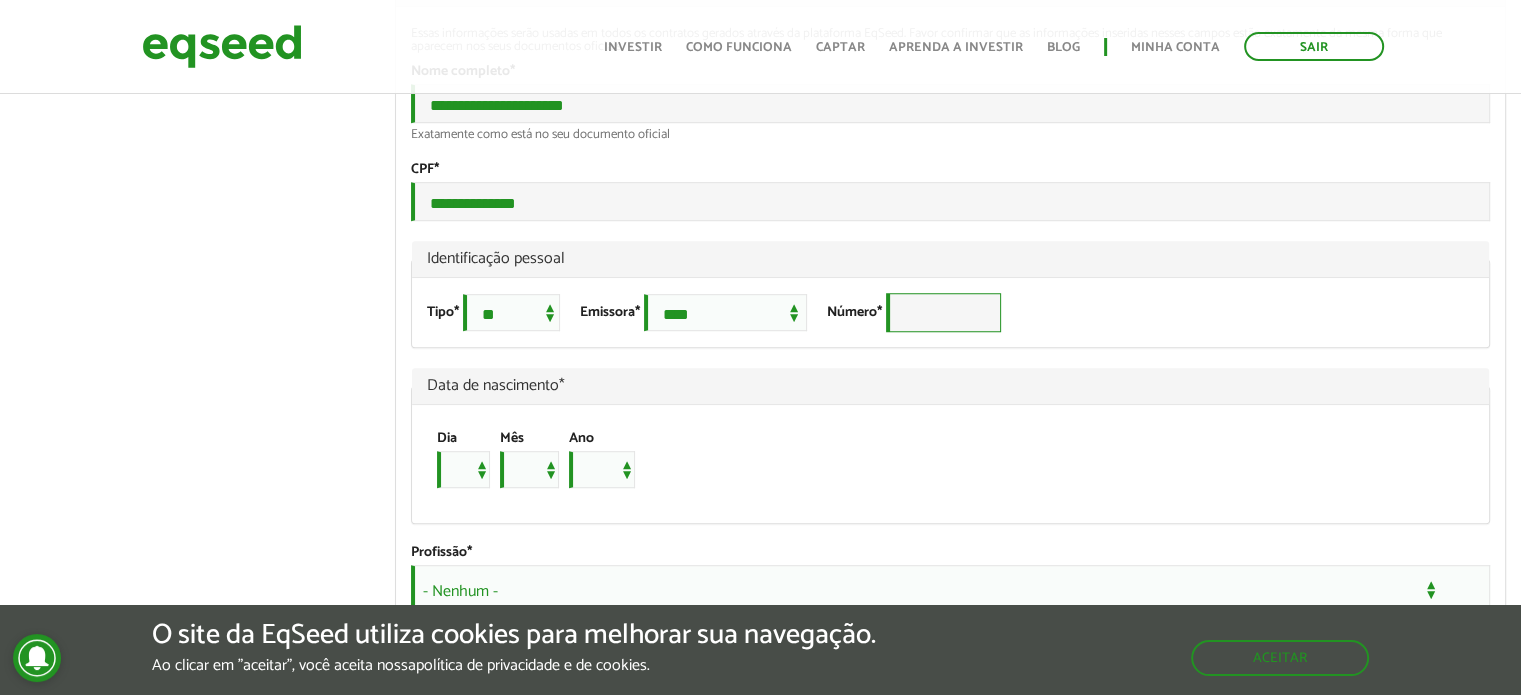 click on "Número  *" at bounding box center [943, 312] 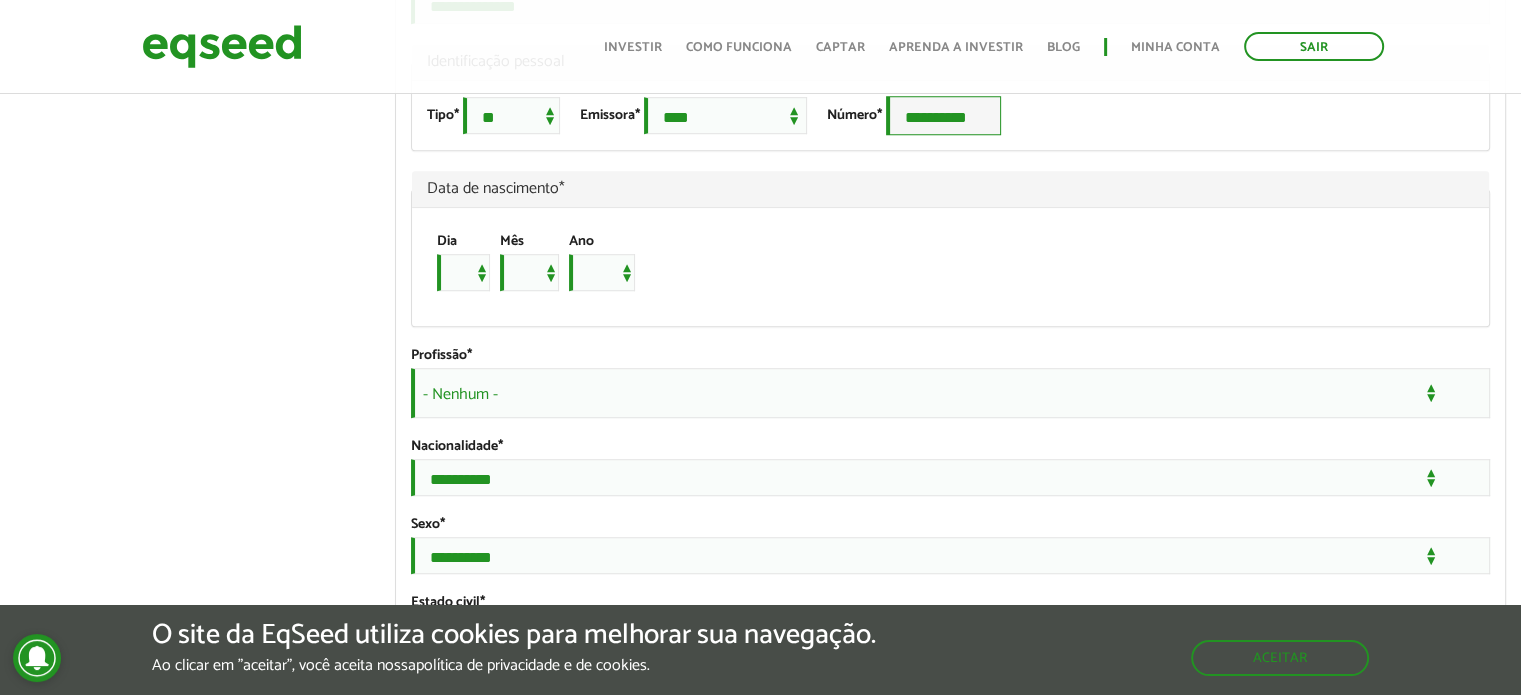 scroll, scrollTop: 1400, scrollLeft: 0, axis: vertical 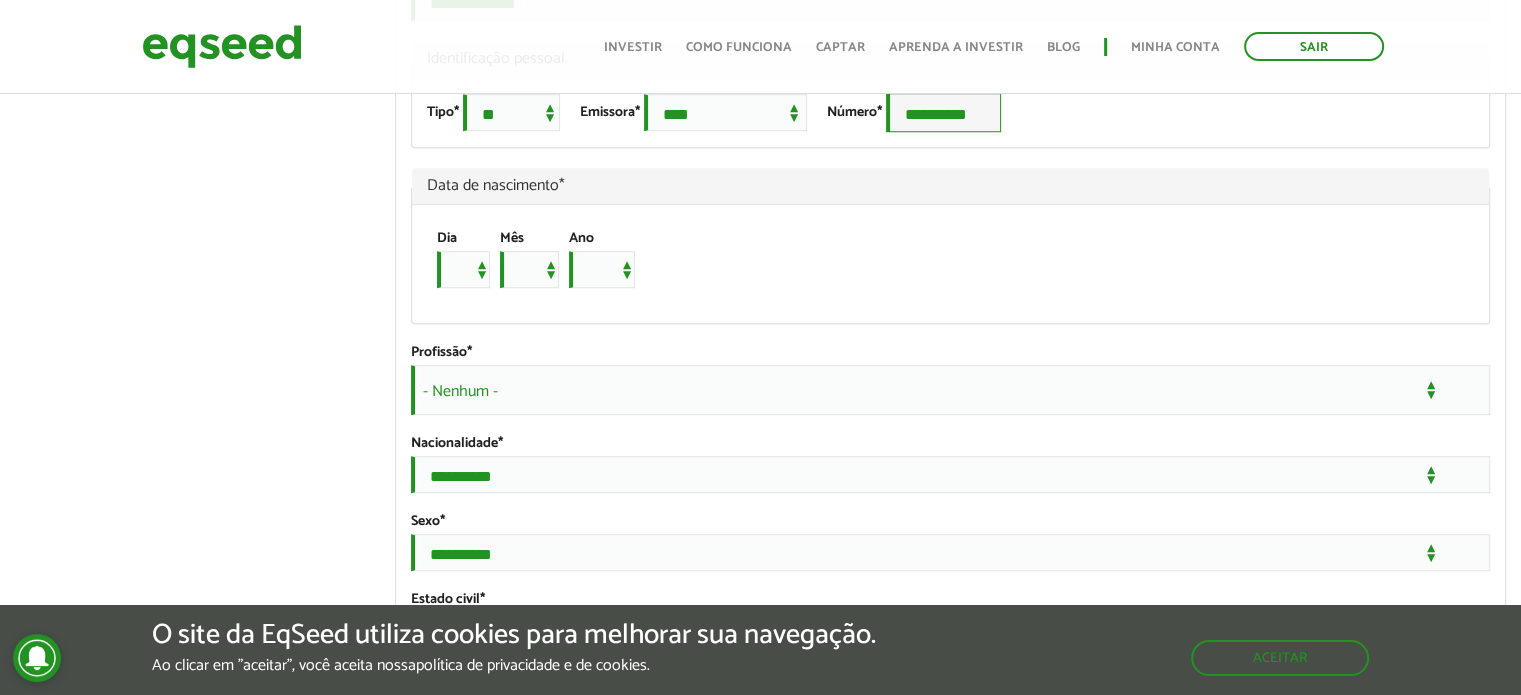 type on "**********" 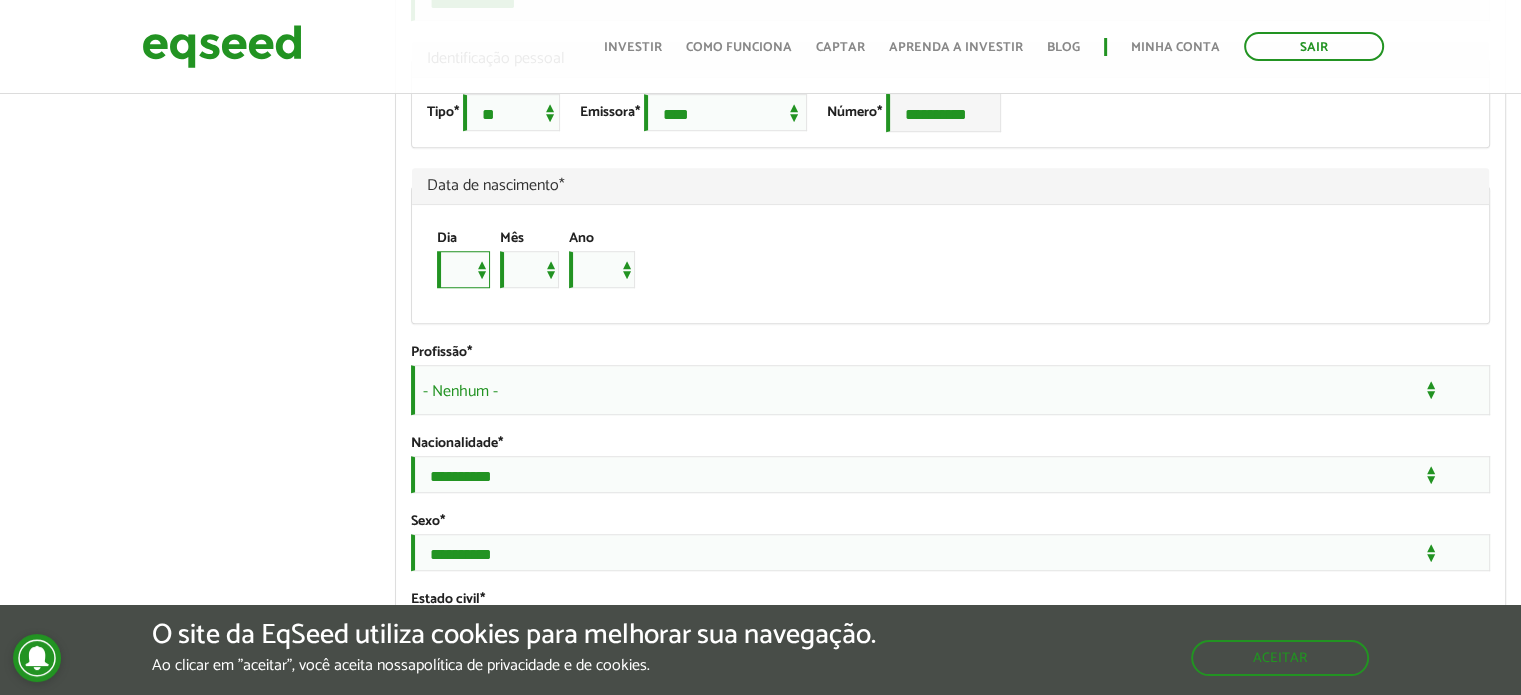 click on "* * * * * * * * * ** ** ** ** ** ** ** ** ** ** ** ** ** ** ** ** ** ** ** ** ** **" at bounding box center [463, 269] 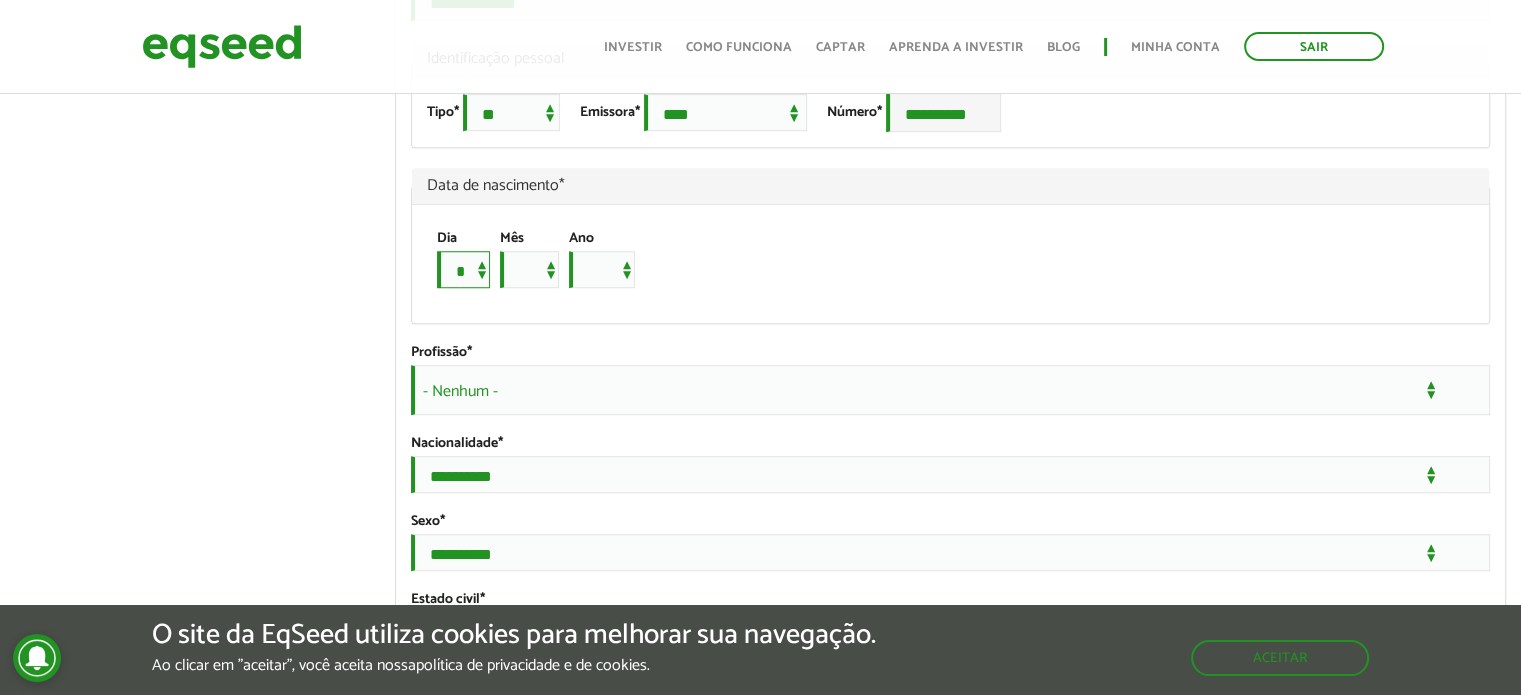 click on "* * * * * * * * * ** ** ** ** ** ** ** ** ** ** ** ** ** ** ** ** ** ** ** ** ** **" at bounding box center [463, 269] 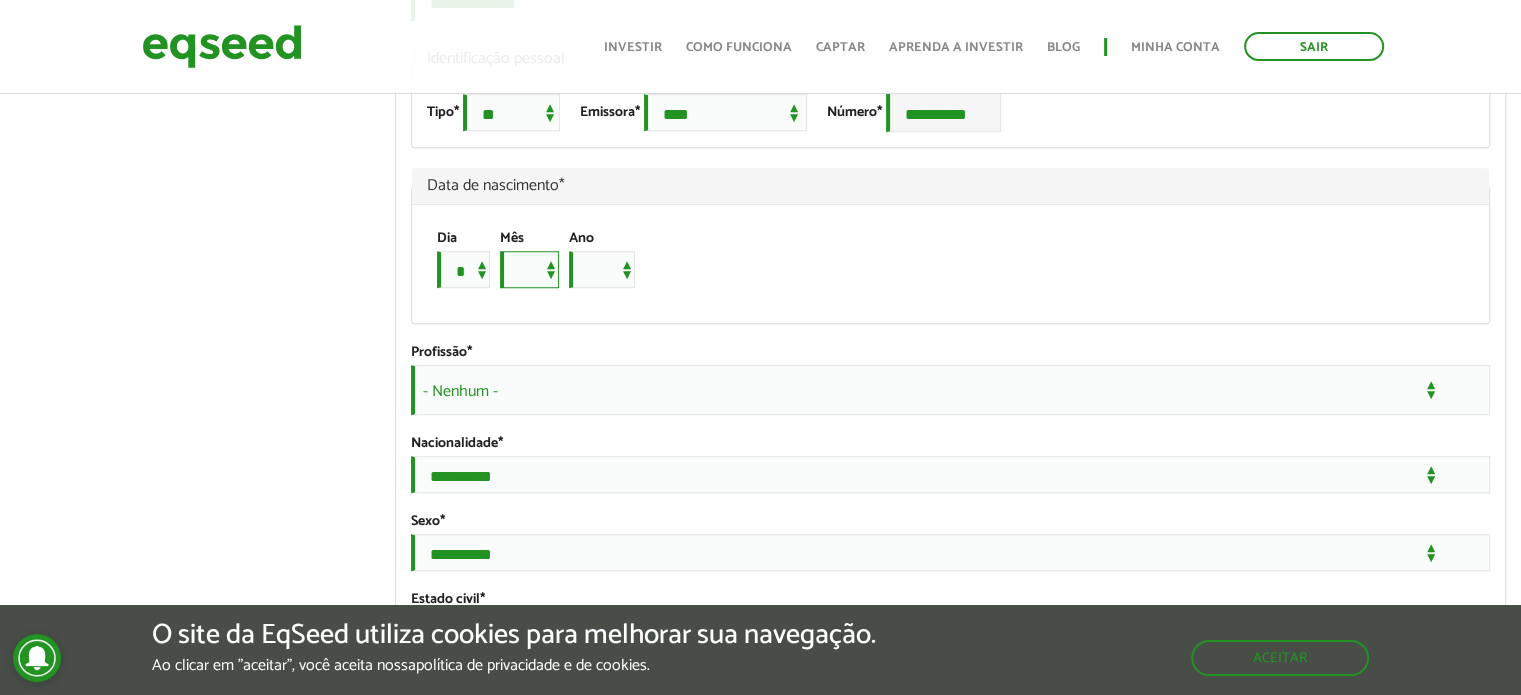click on "*** *** *** *** *** *** *** *** *** *** *** ***" at bounding box center (529, 269) 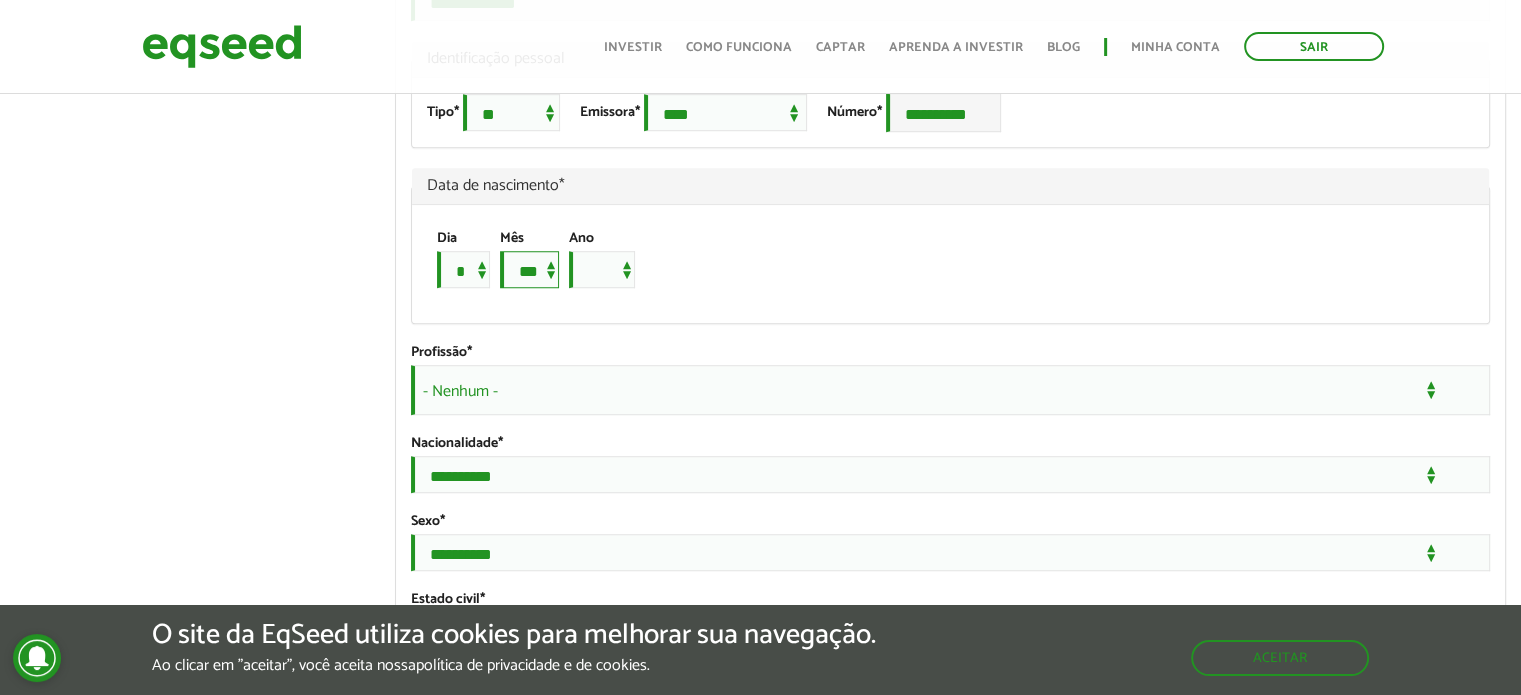 click on "*** *** *** *** *** *** *** *** *** *** *** ***" at bounding box center (529, 269) 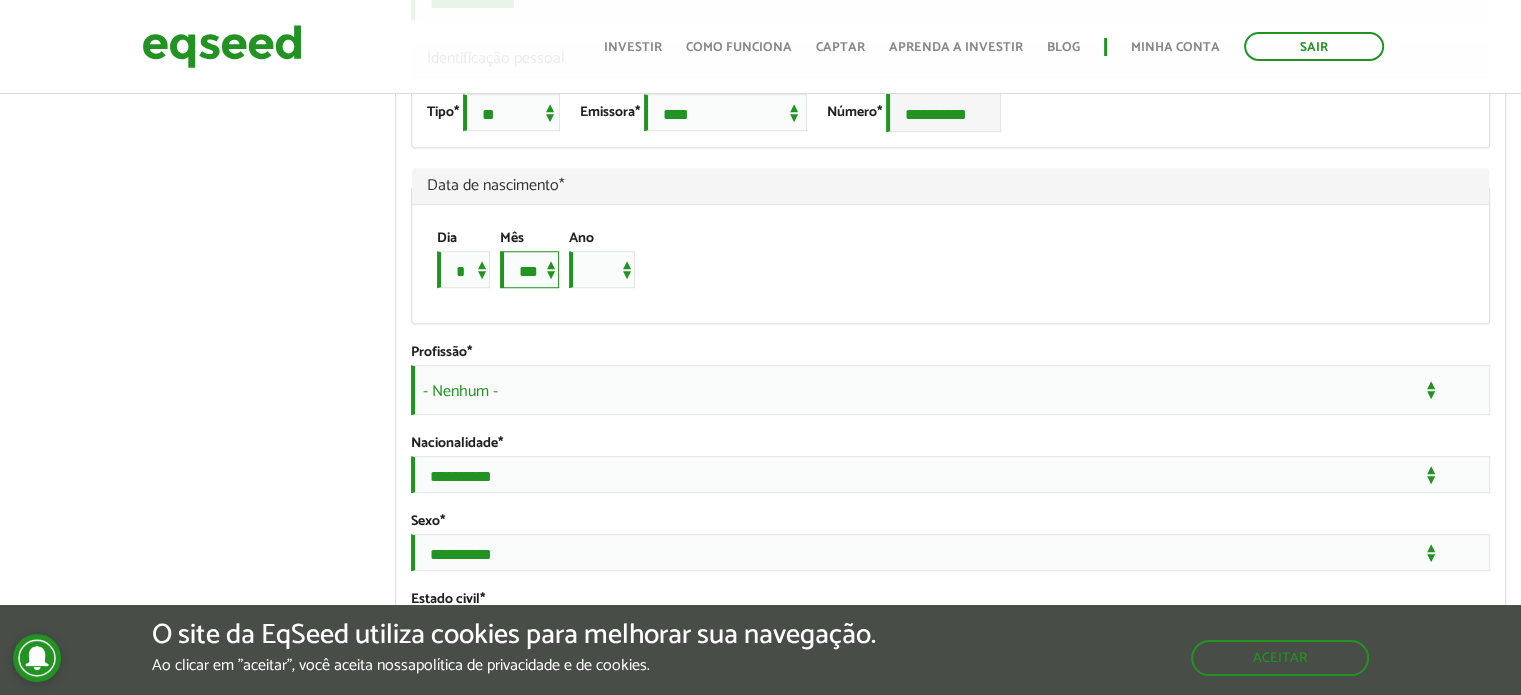 click on "*** *** *** *** *** *** *** *** *** *** *** ***" at bounding box center [529, 269] 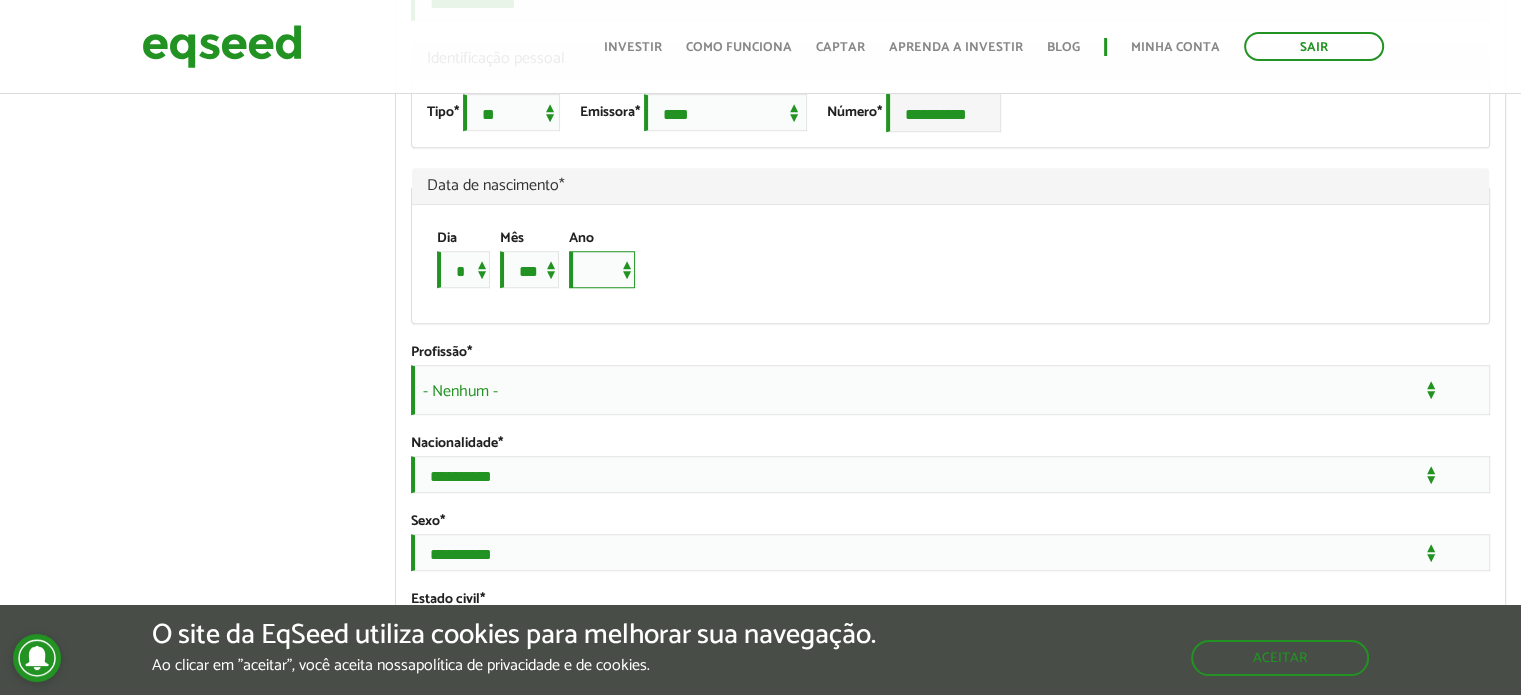 click on "**** **** **** **** **** **** **** **** **** **** **** **** **** **** **** **** **** **** **** **** **** **** **** **** **** **** **** **** **** **** **** **** **** **** **** **** **** **** **** **** **** **** **** **** **** **** **** **** **** **** **** **** **** **** **** **** **** **** **** **** **** **** **** **** **** **** **** **** **** **** **** **** **** **** **** **** **** **** **** **** **** **** **** **** **** **** **** **** **** **** **** **** **** **** **** **** **** **** **** **** **** **** **** **** **** **** **** **** **** **** **** **** **** **** **** **** **** **** **** **** **** **** **** **** **** ****" at bounding box center (602, 269) 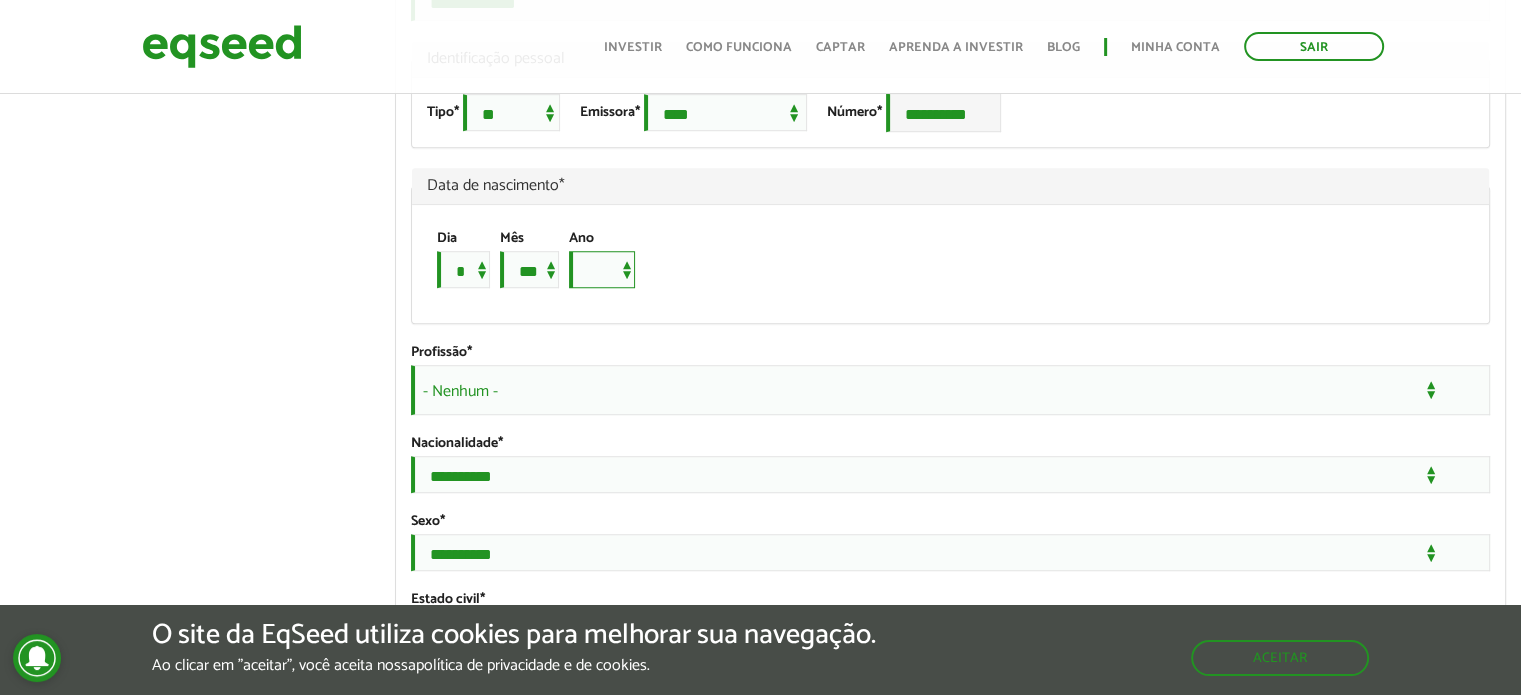 select on "****" 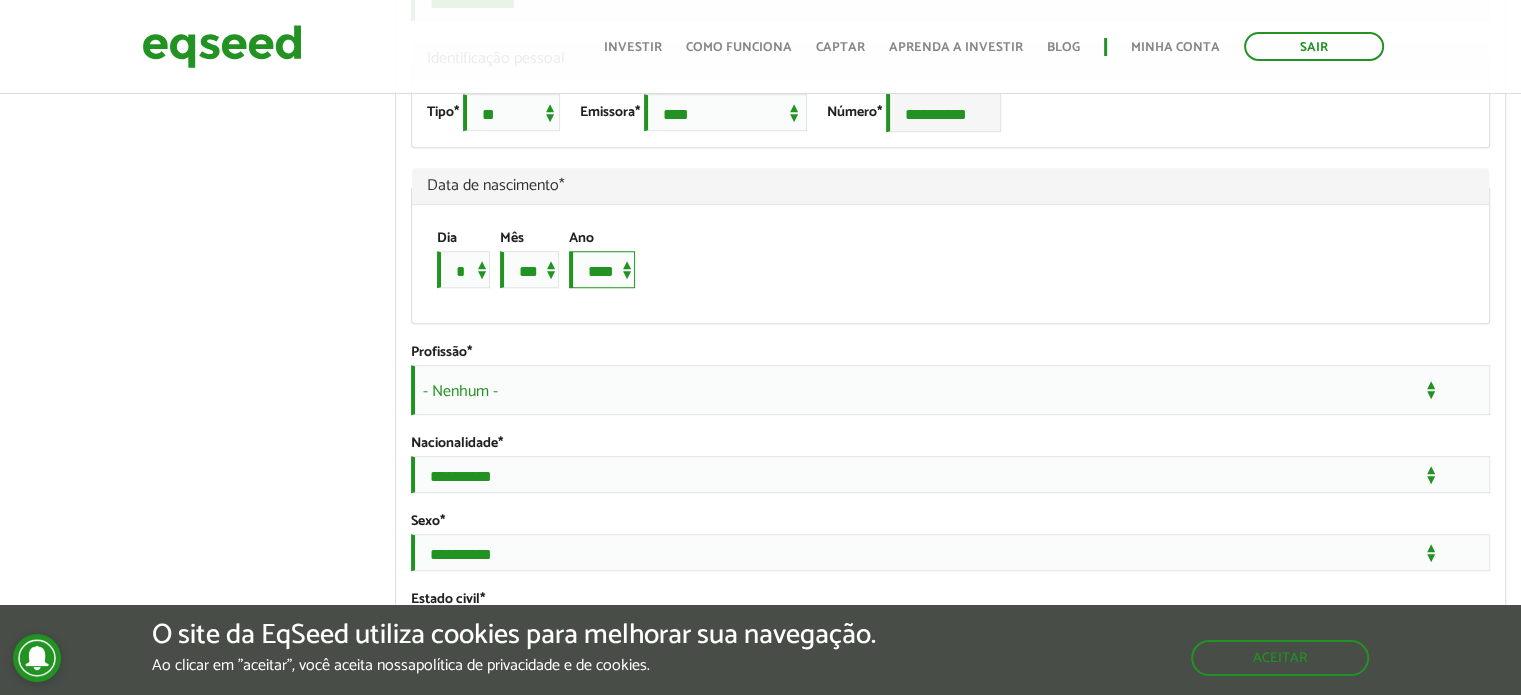 click on "**** **** **** **** **** **** **** **** **** **** **** **** **** **** **** **** **** **** **** **** **** **** **** **** **** **** **** **** **** **** **** **** **** **** **** **** **** **** **** **** **** **** **** **** **** **** **** **** **** **** **** **** **** **** **** **** **** **** **** **** **** **** **** **** **** **** **** **** **** **** **** **** **** **** **** **** **** **** **** **** **** **** **** **** **** **** **** **** **** **** **** **** **** **** **** **** **** **** **** **** **** **** **** **** **** **** **** **** **** **** **** **** **** **** **** **** **** **** **** **** **** **** **** **** **** ****" at bounding box center (602, 269) 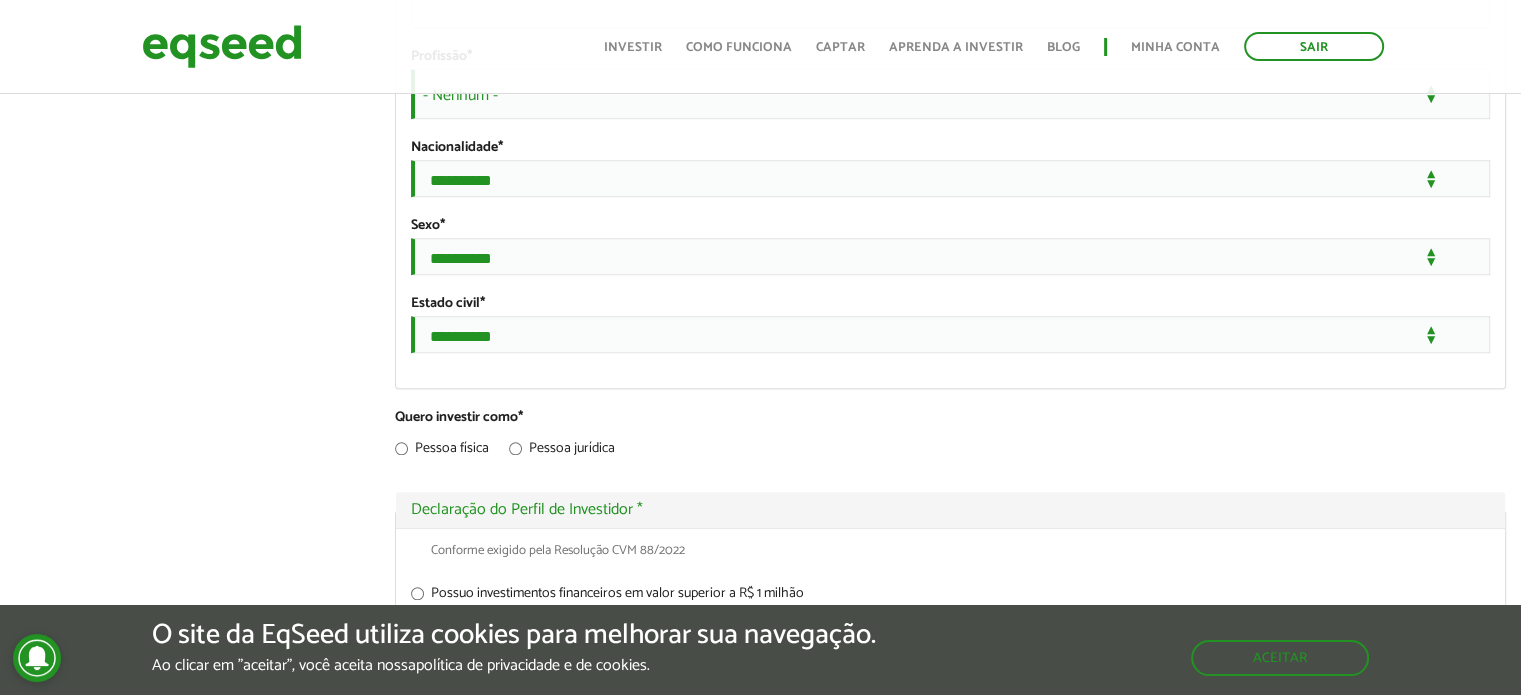 scroll, scrollTop: 1700, scrollLeft: 0, axis: vertical 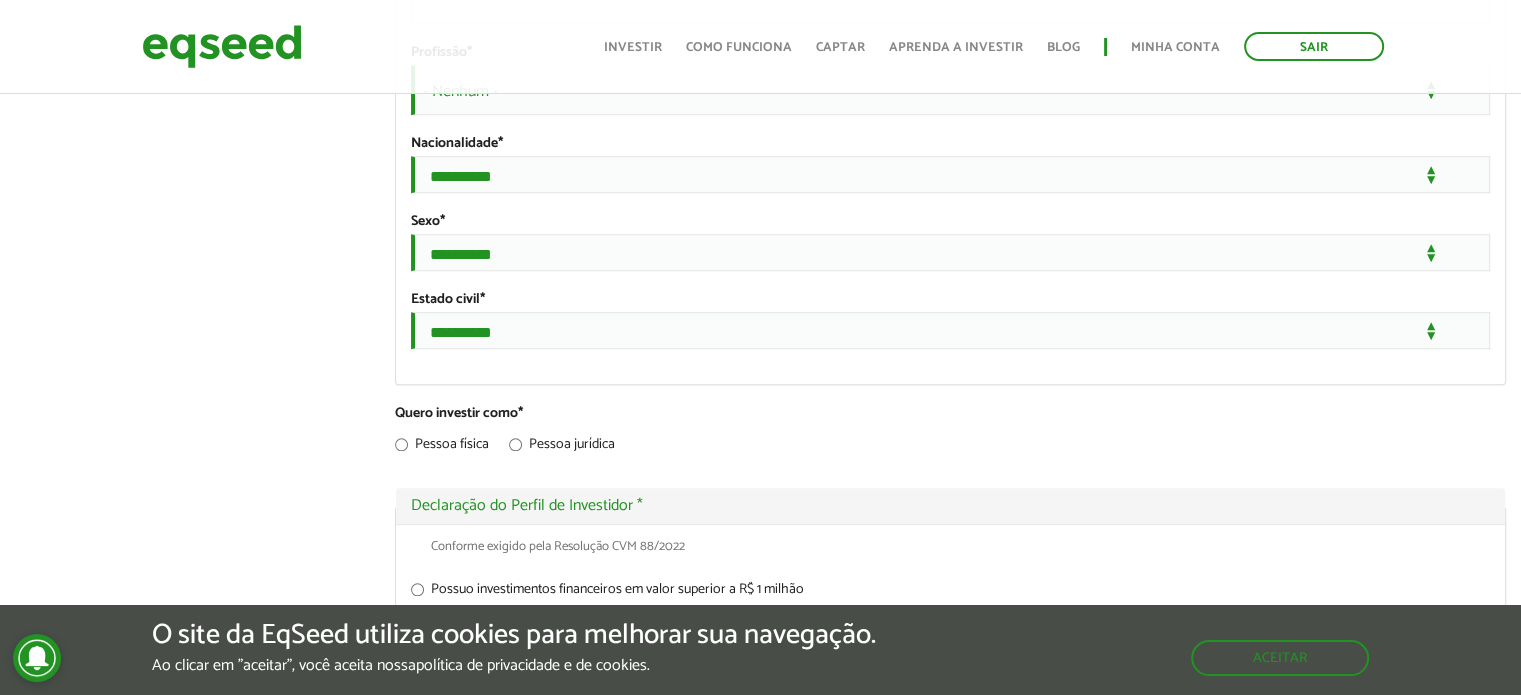 click on "- Nenhum -" at bounding box center [950, 90] 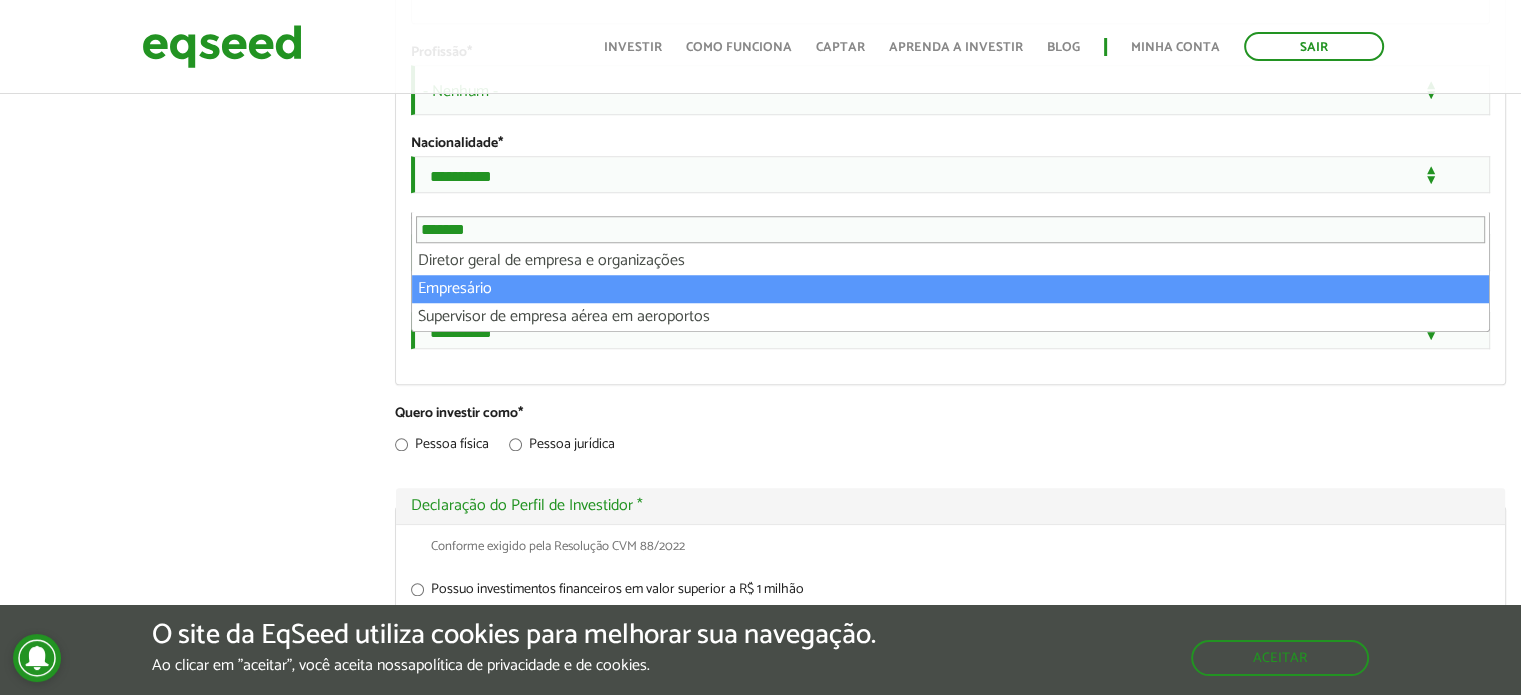 type on "*******" 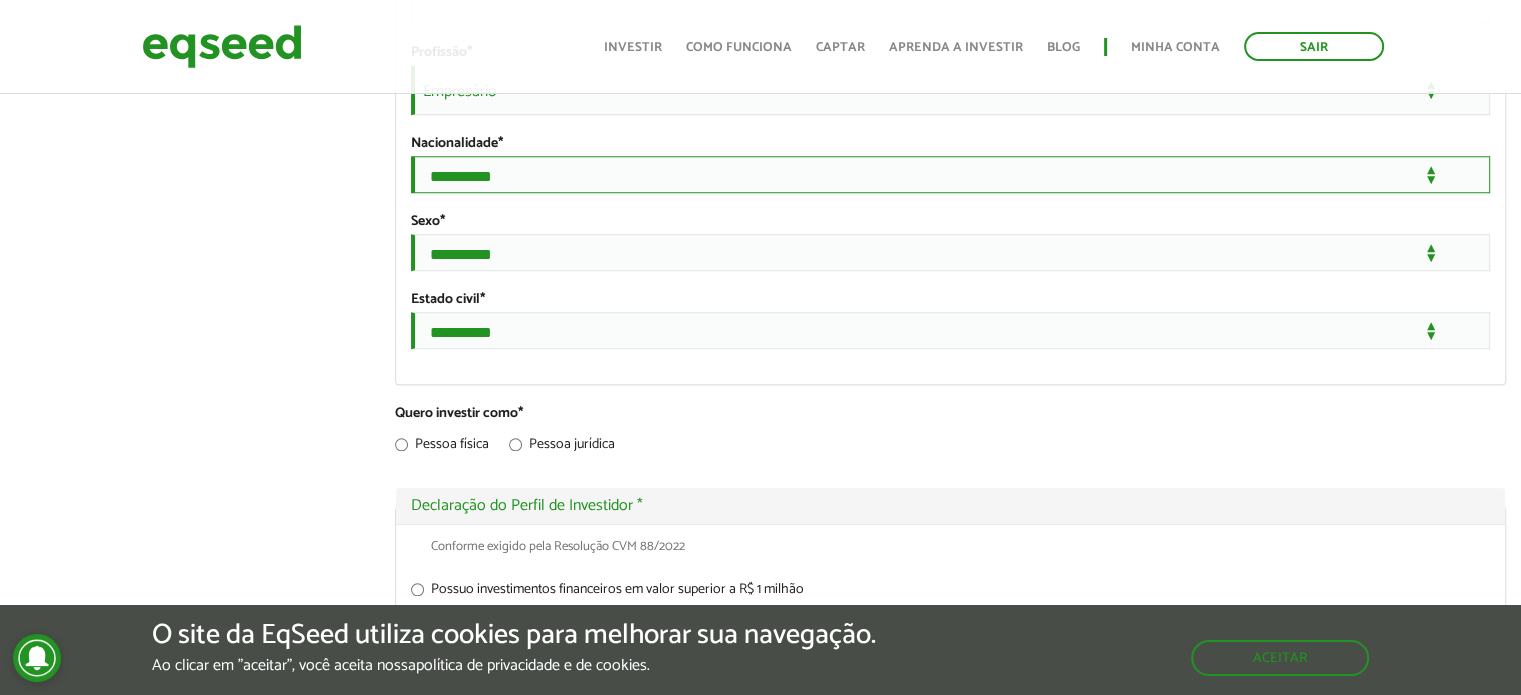 click on "**********" at bounding box center (950, 174) 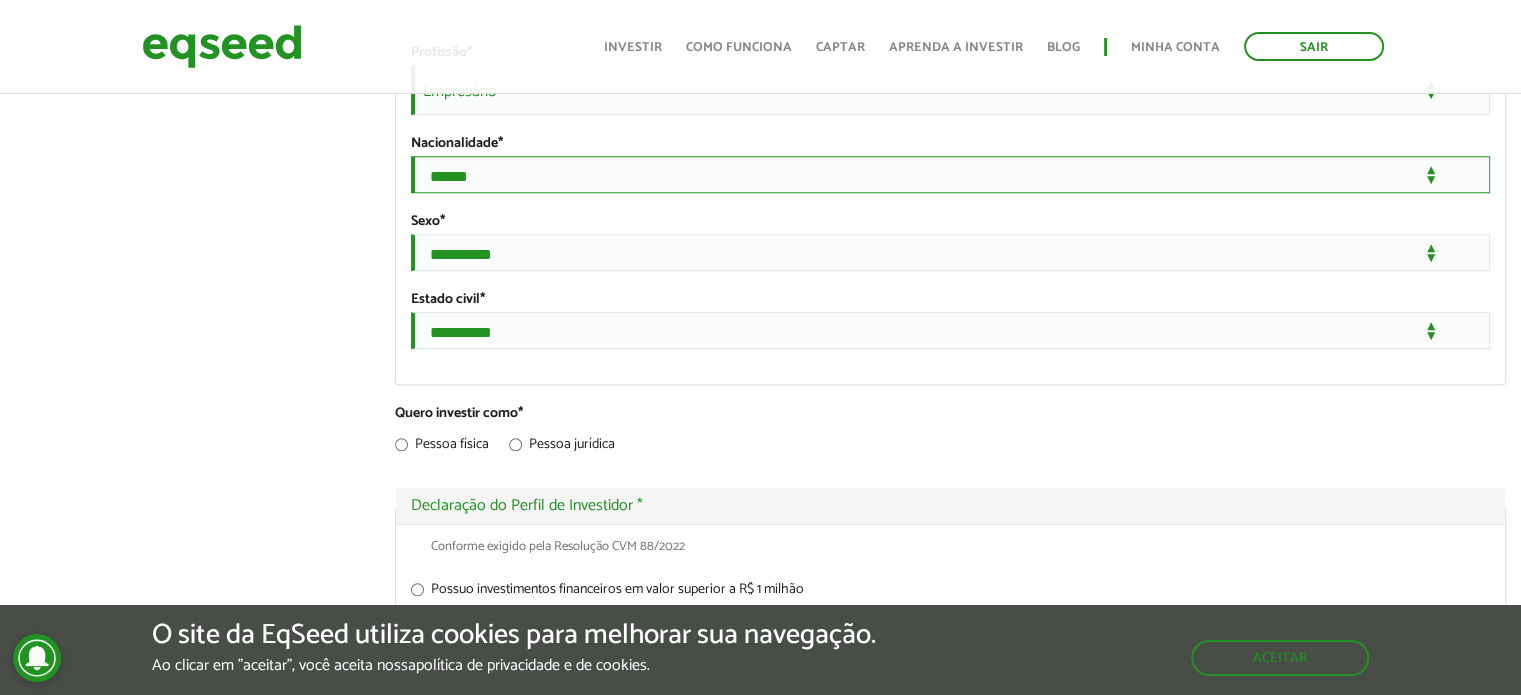 click on "**********" at bounding box center [950, 174] 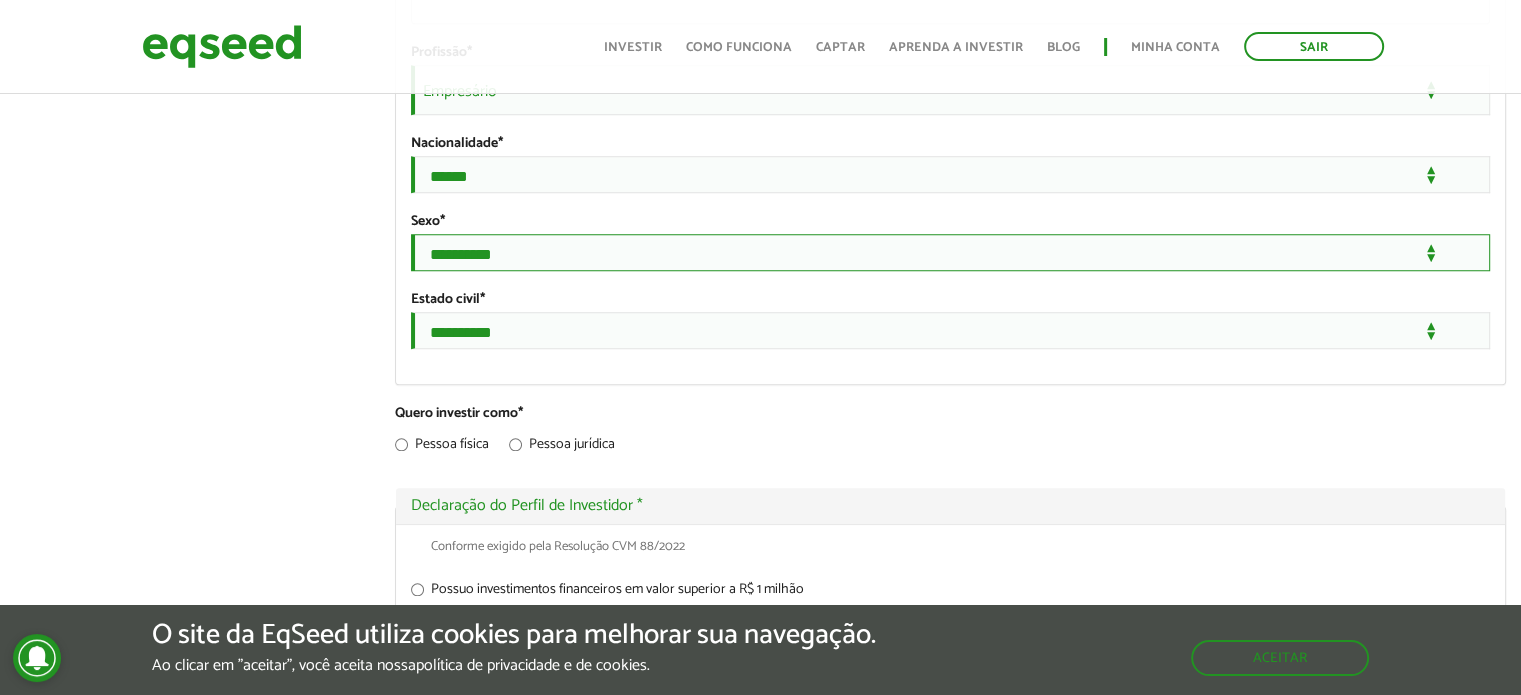 click on "**********" at bounding box center (950, 252) 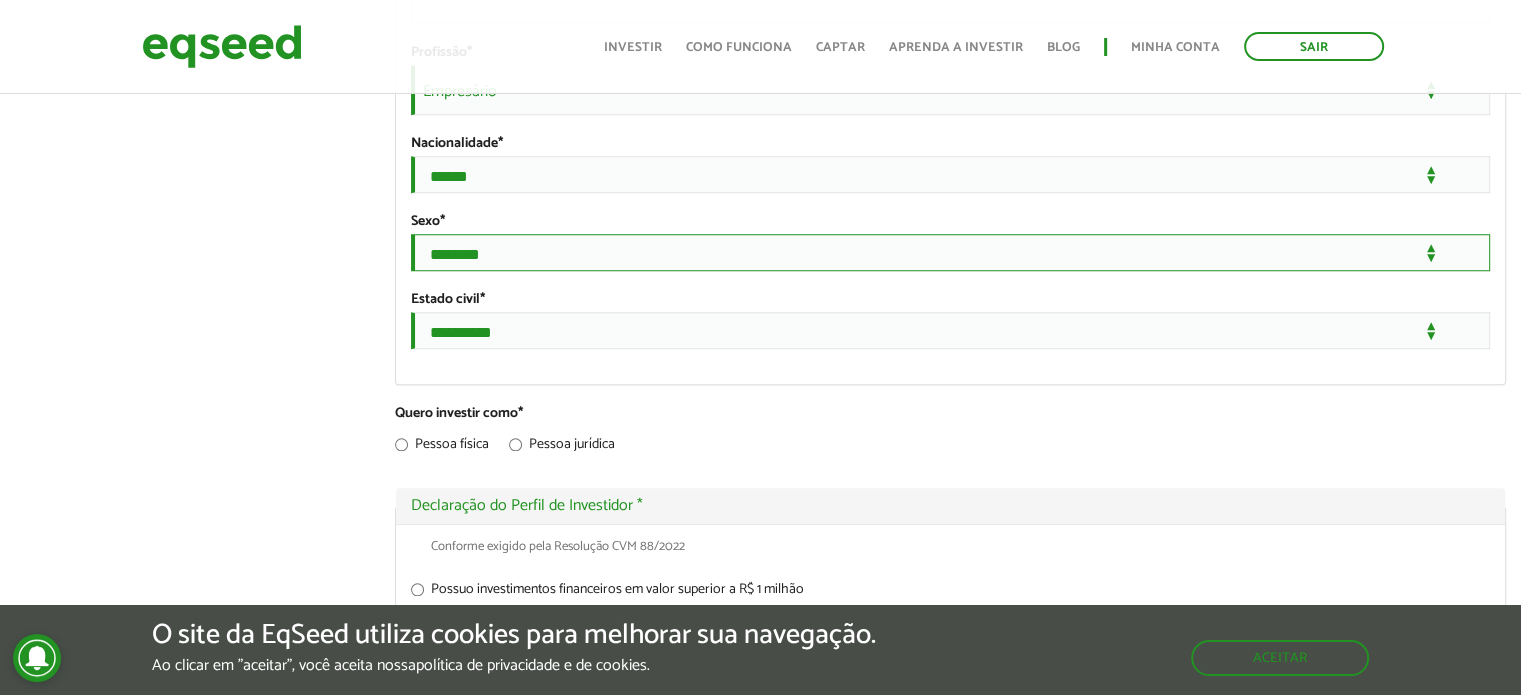 click on "**********" at bounding box center [950, 252] 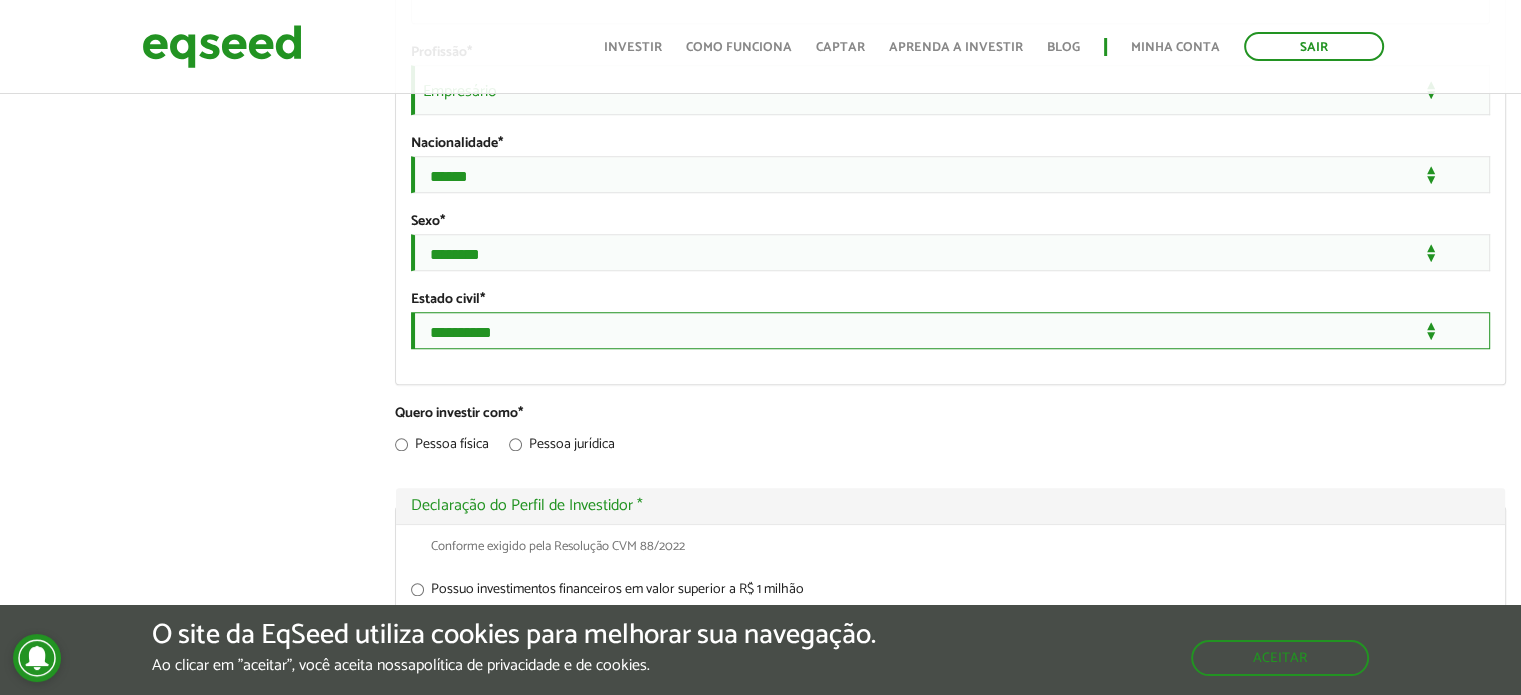 click on "**********" at bounding box center (950, 330) 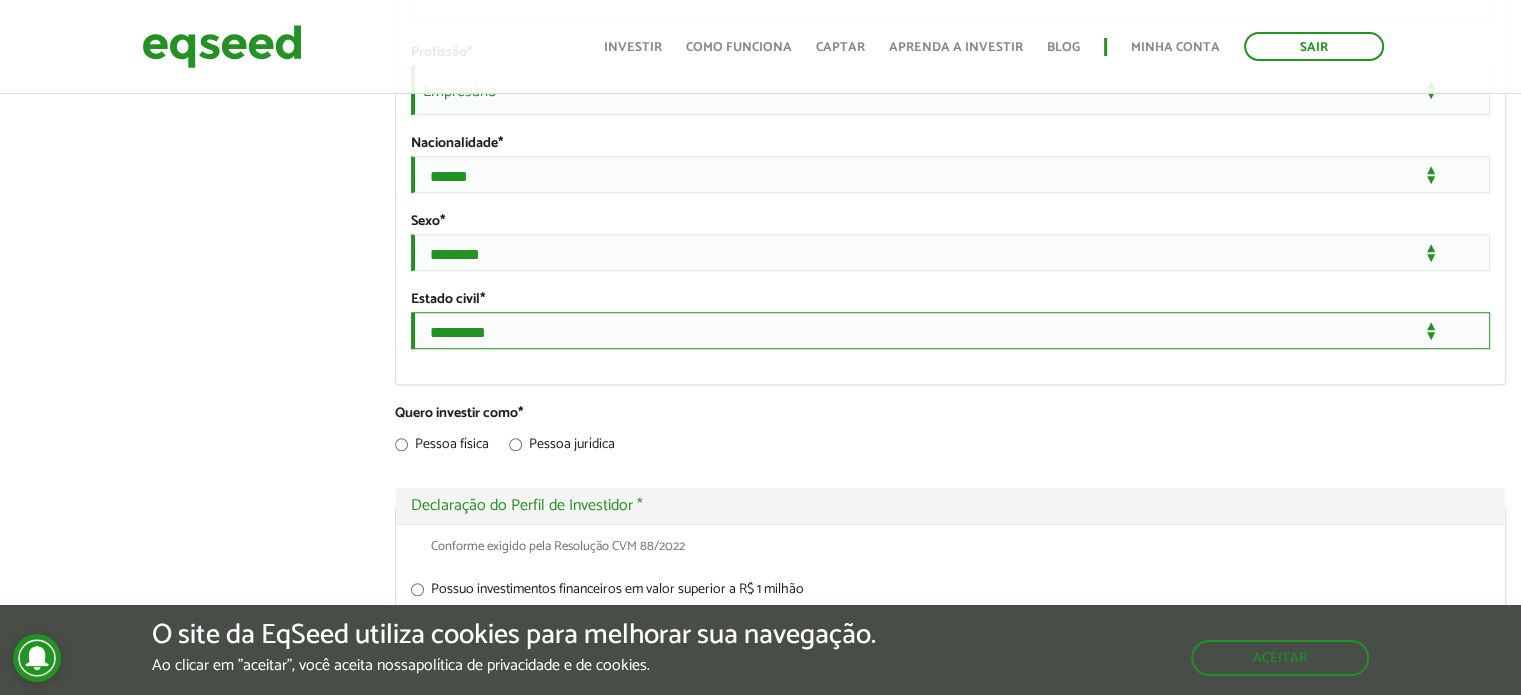 click on "**********" at bounding box center (950, 330) 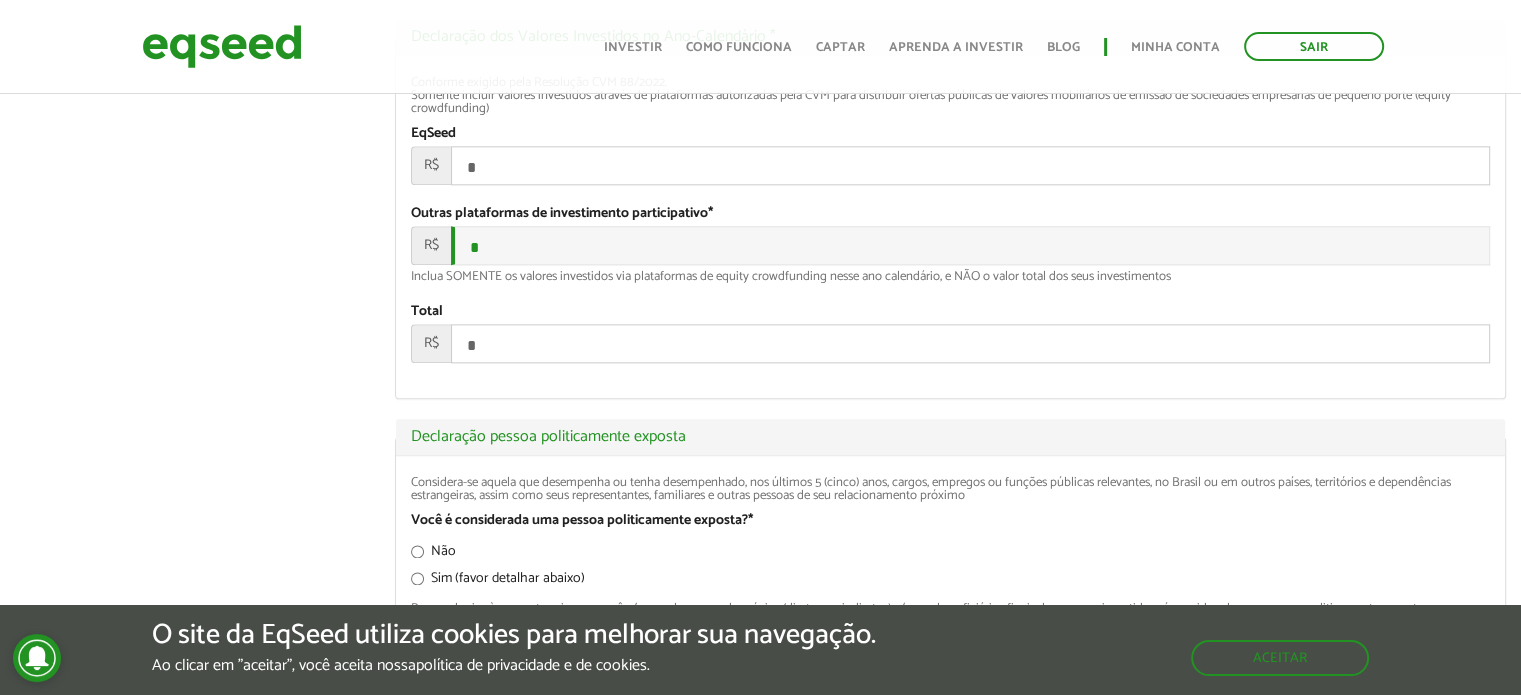 scroll, scrollTop: 2700, scrollLeft: 0, axis: vertical 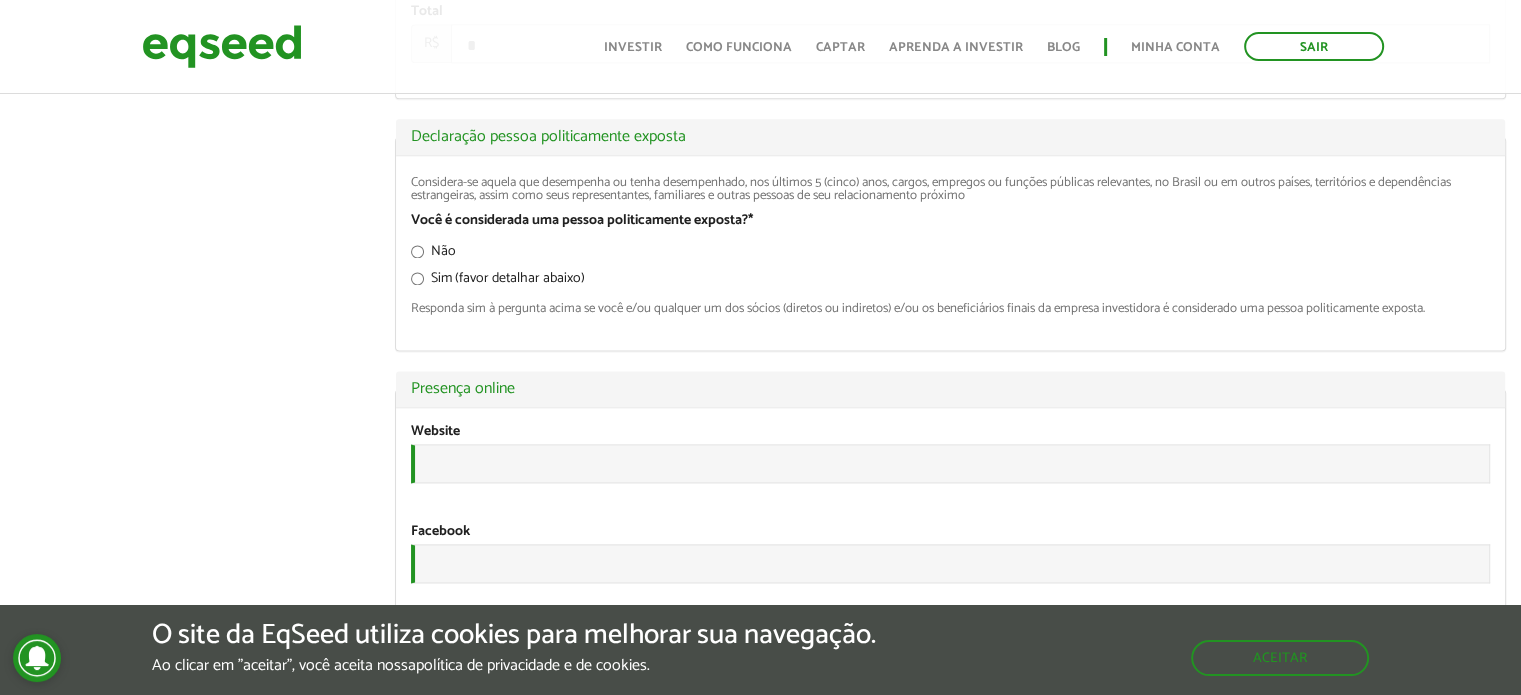 click on "Não" at bounding box center [433, 255] 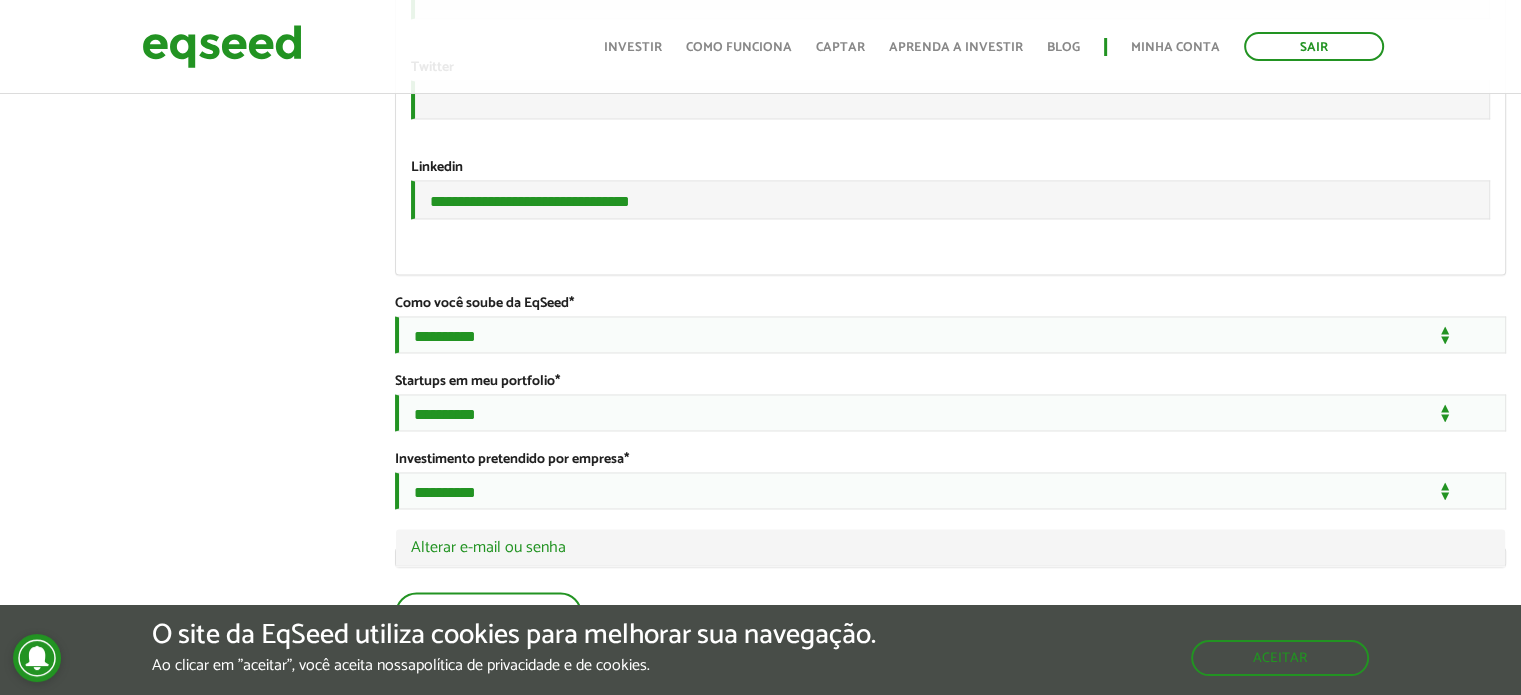 scroll, scrollTop: 3300, scrollLeft: 0, axis: vertical 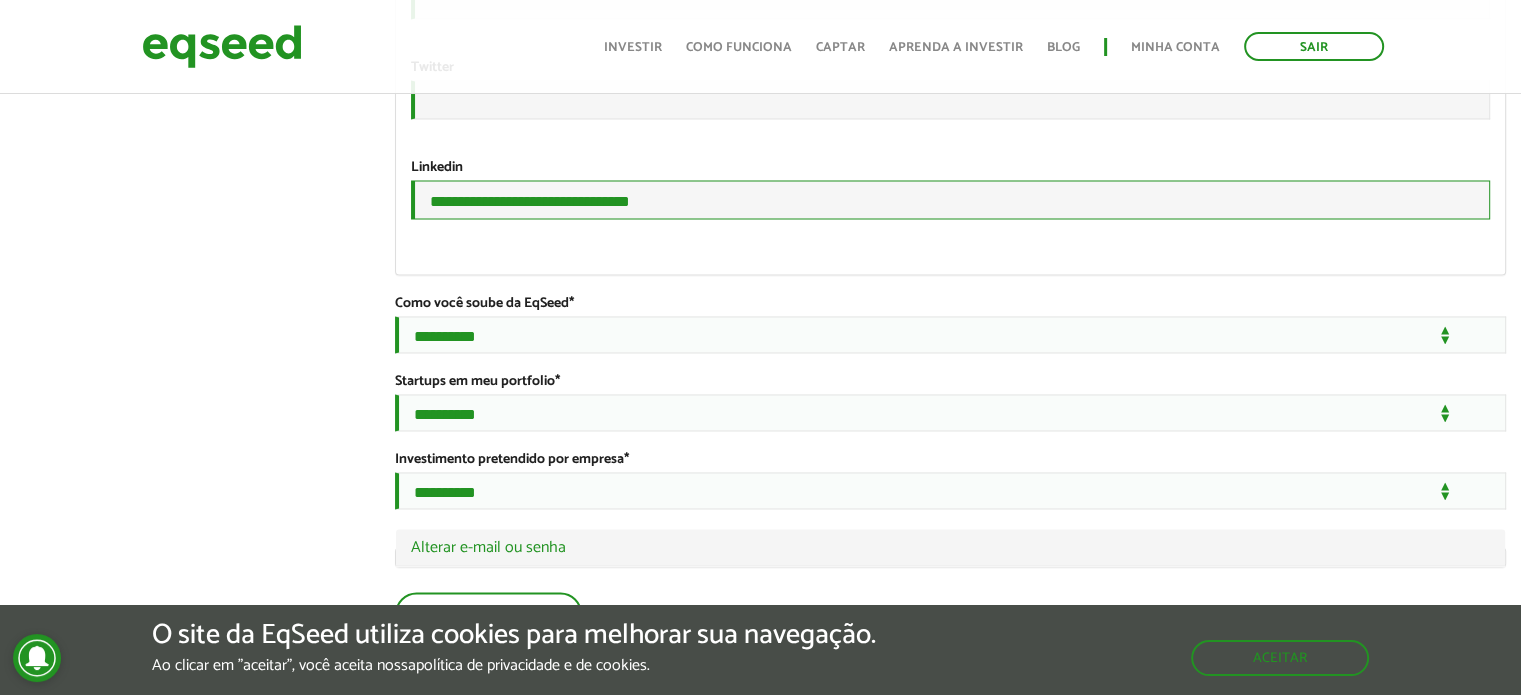 drag, startPoint x: 667, startPoint y: 363, endPoint x: 414, endPoint y: 374, distance: 253.23901 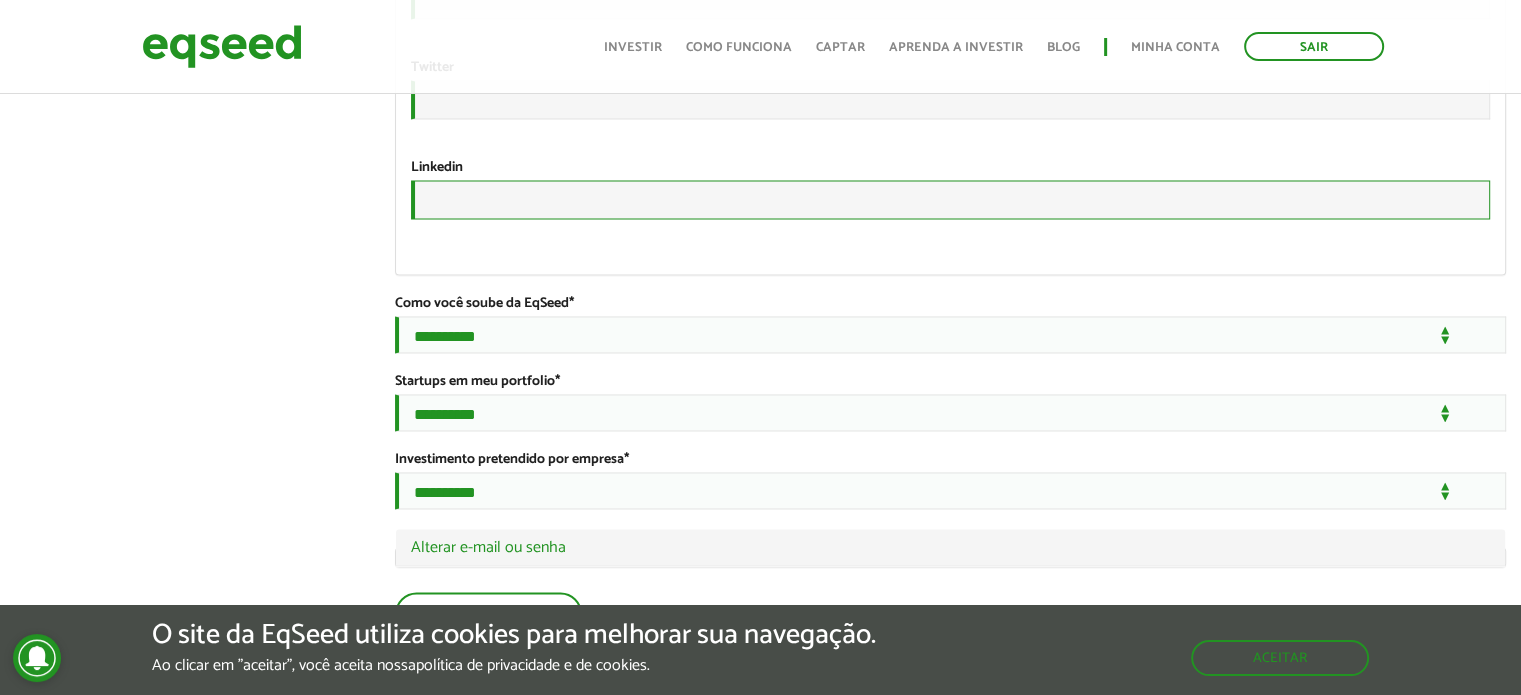 type 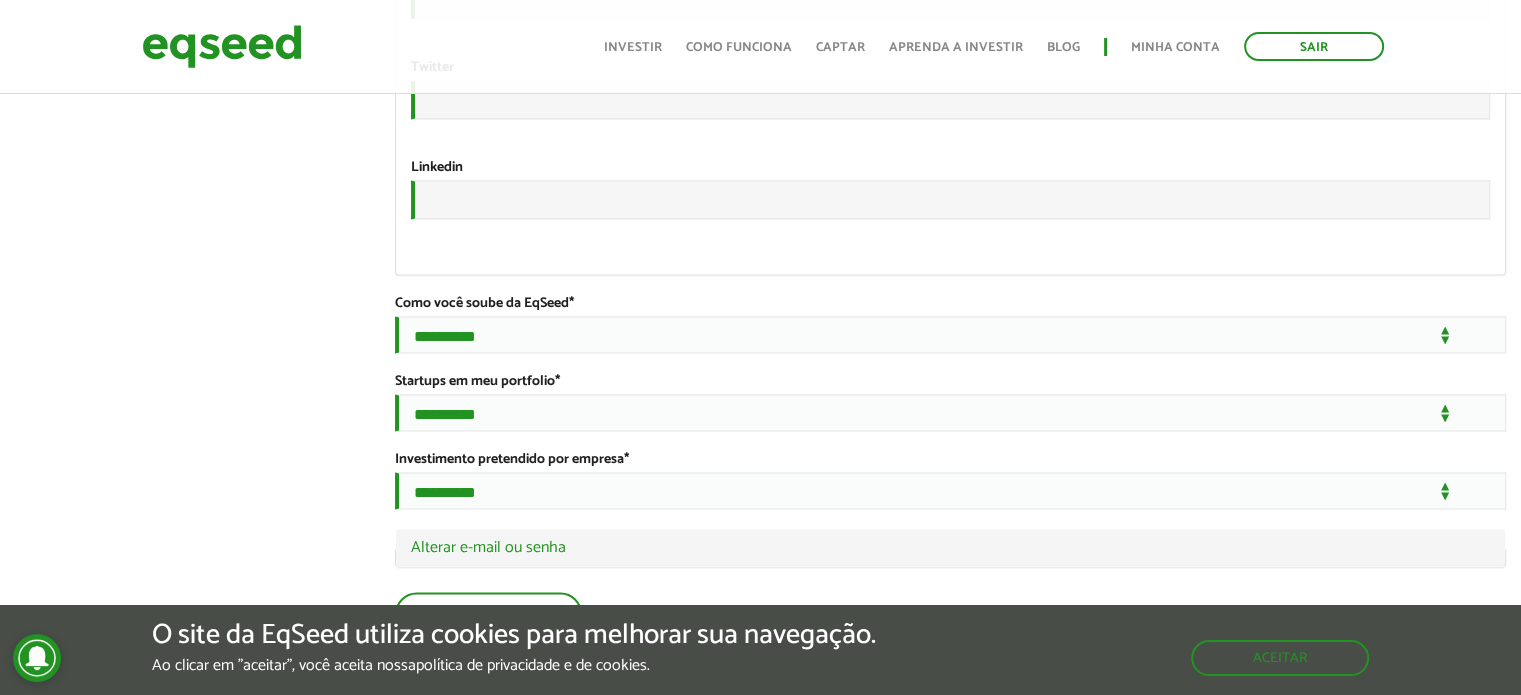 click on "**********" at bounding box center [760, -1250] 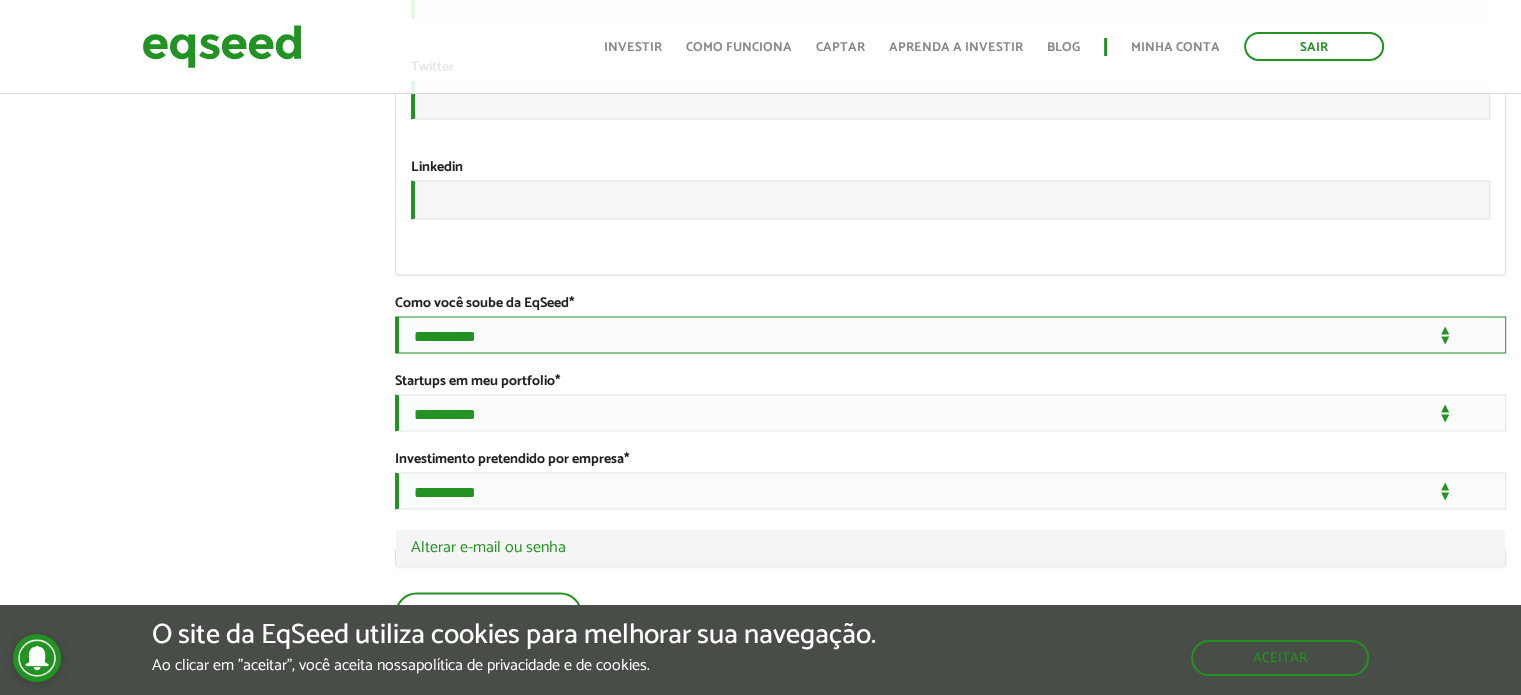 click on "**********" at bounding box center [950, 334] 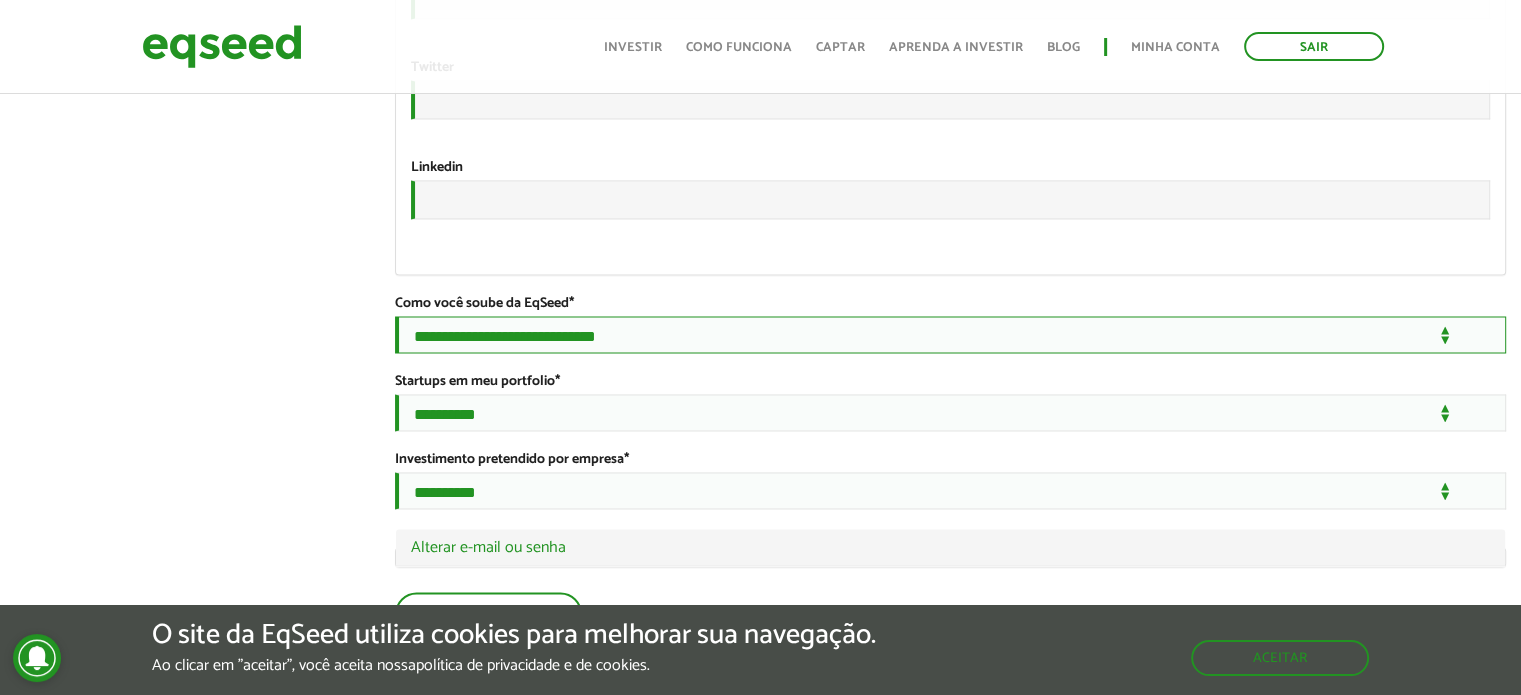 click on "**********" at bounding box center [950, 334] 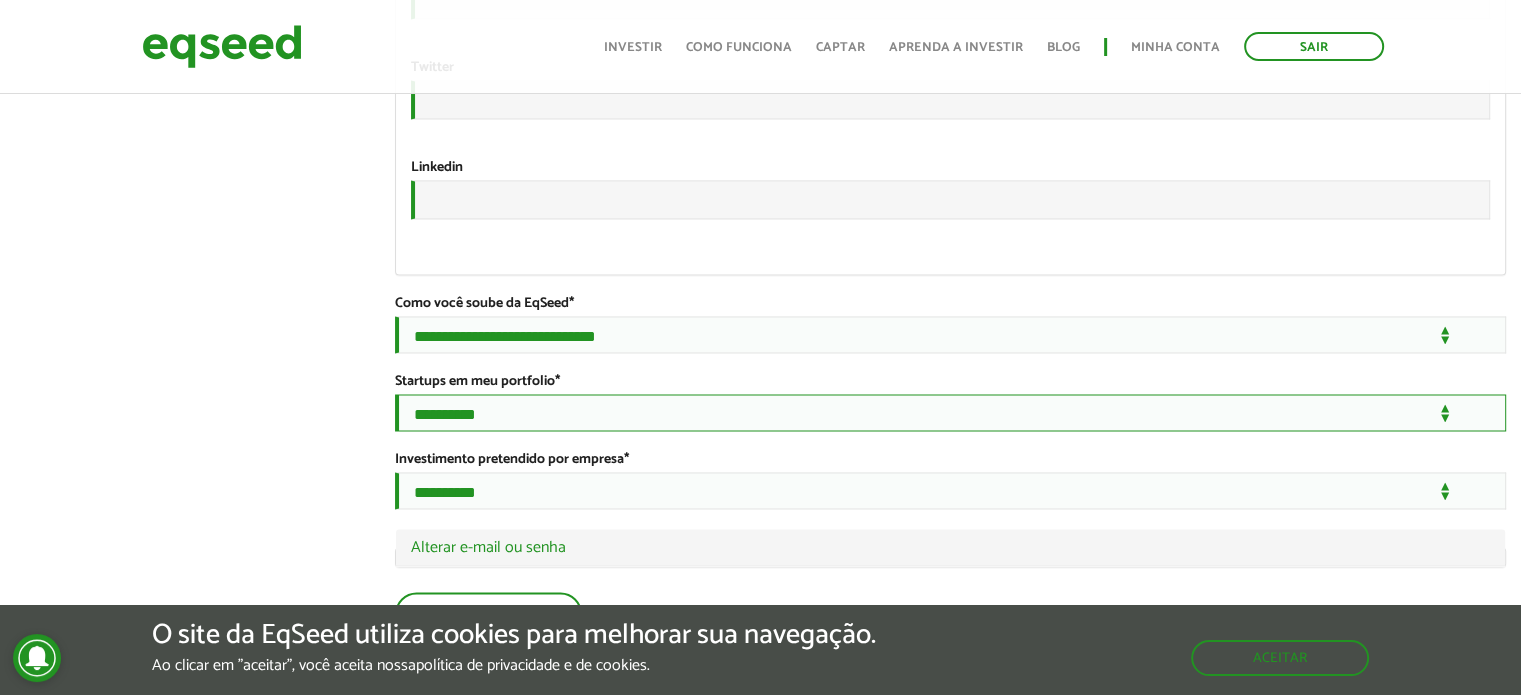 click on "**********" at bounding box center [950, 412] 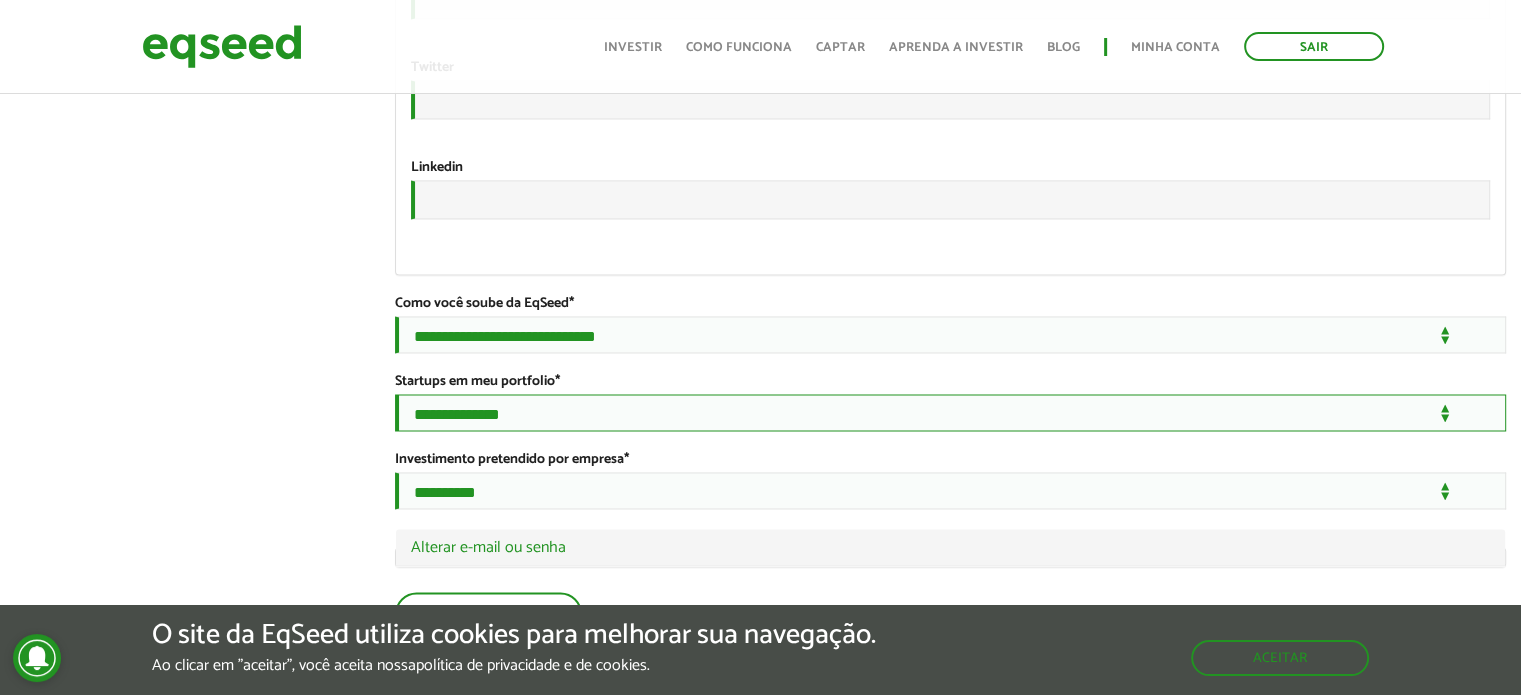click on "**********" at bounding box center [950, 412] 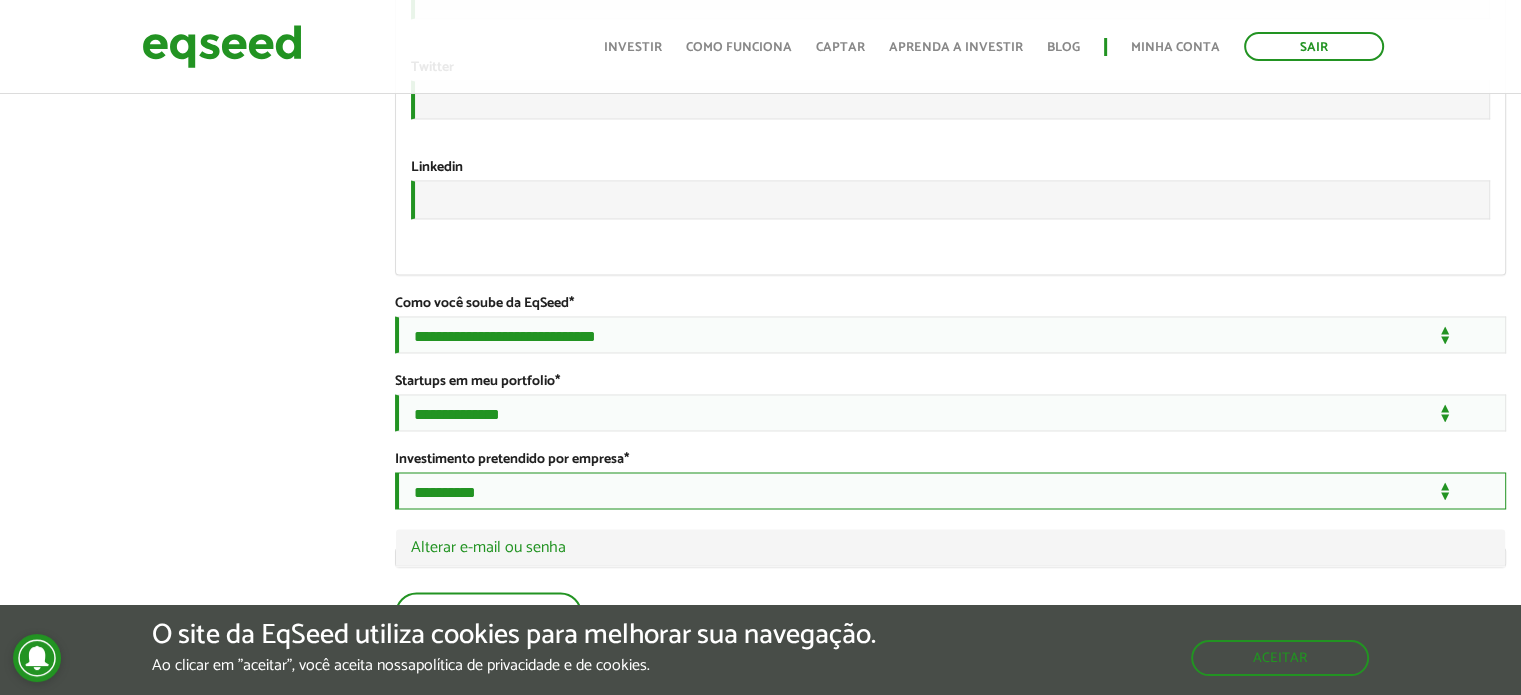 click on "**********" at bounding box center [950, 490] 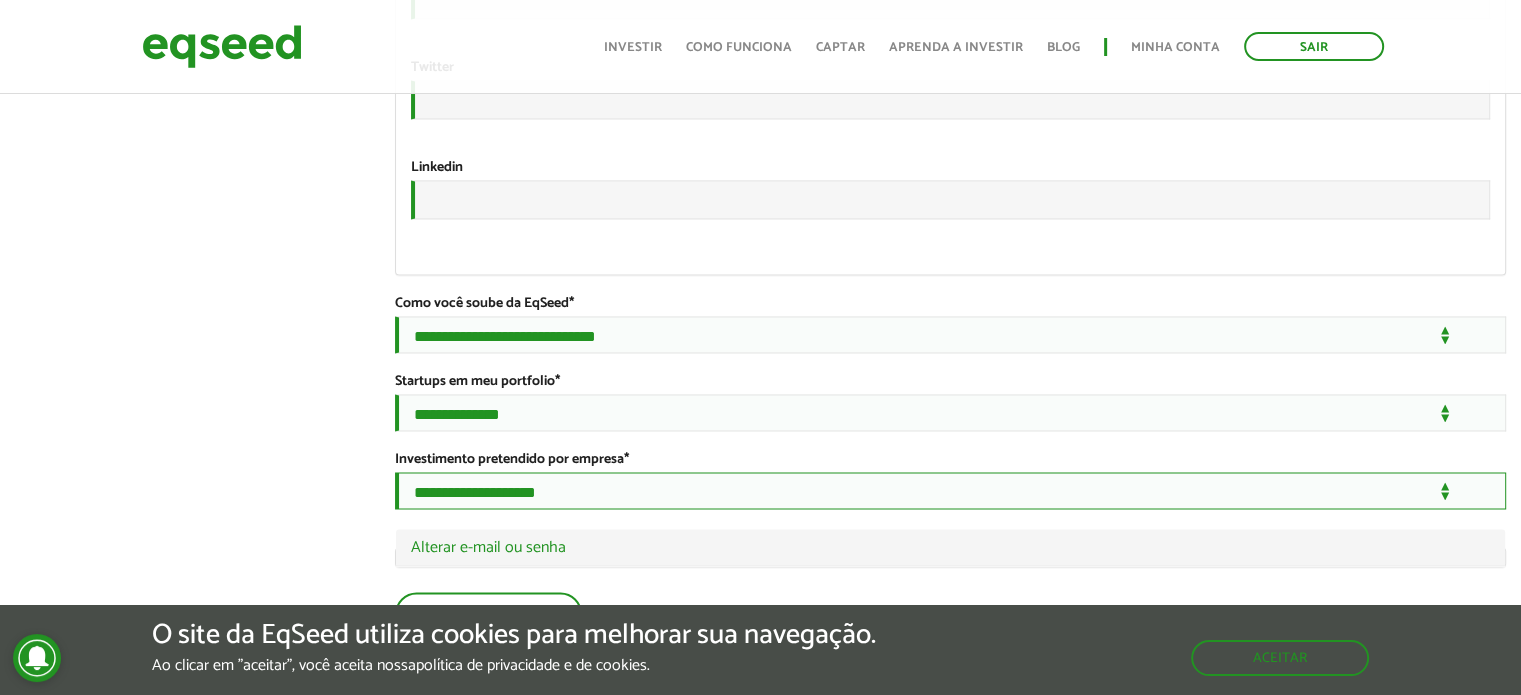 click on "**********" at bounding box center [950, 490] 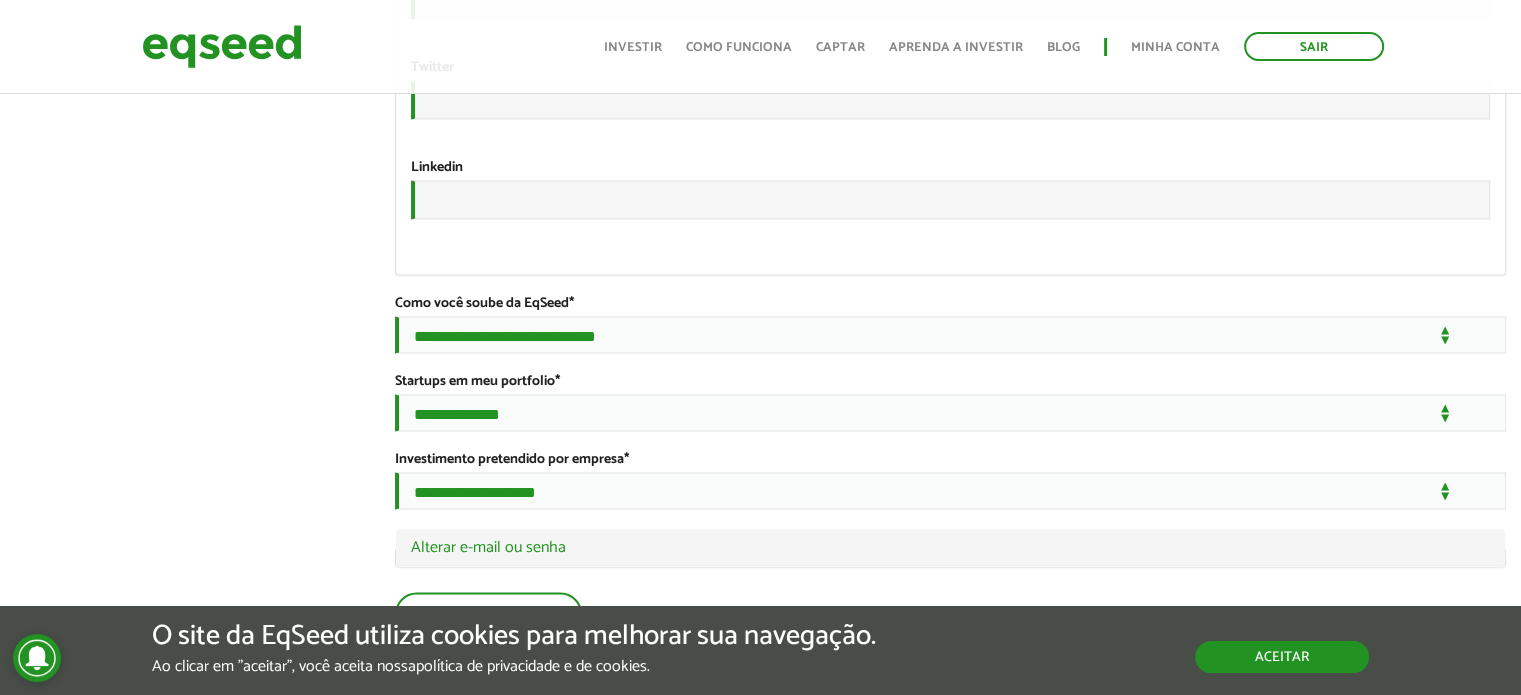 click on "Aceitar" at bounding box center (1282, 657) 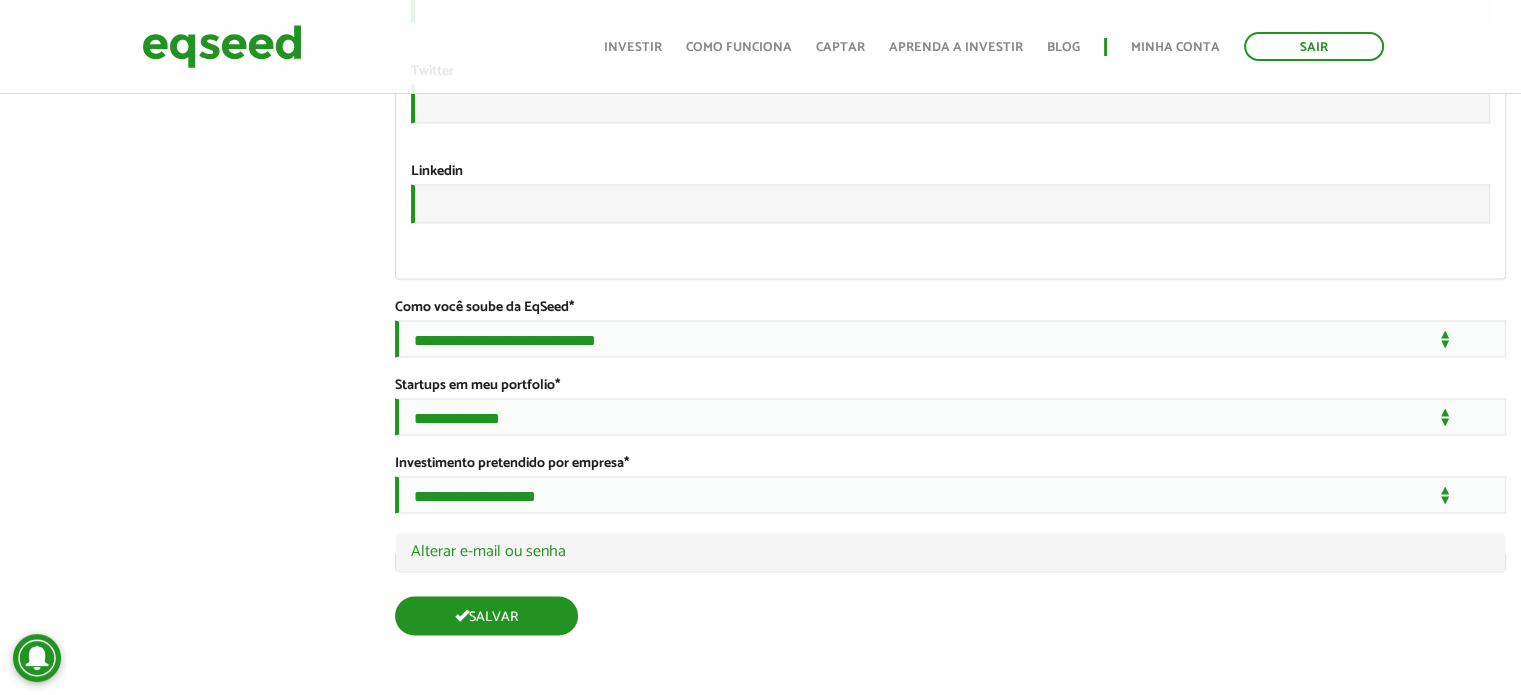 click on "Salvar" at bounding box center [486, 615] 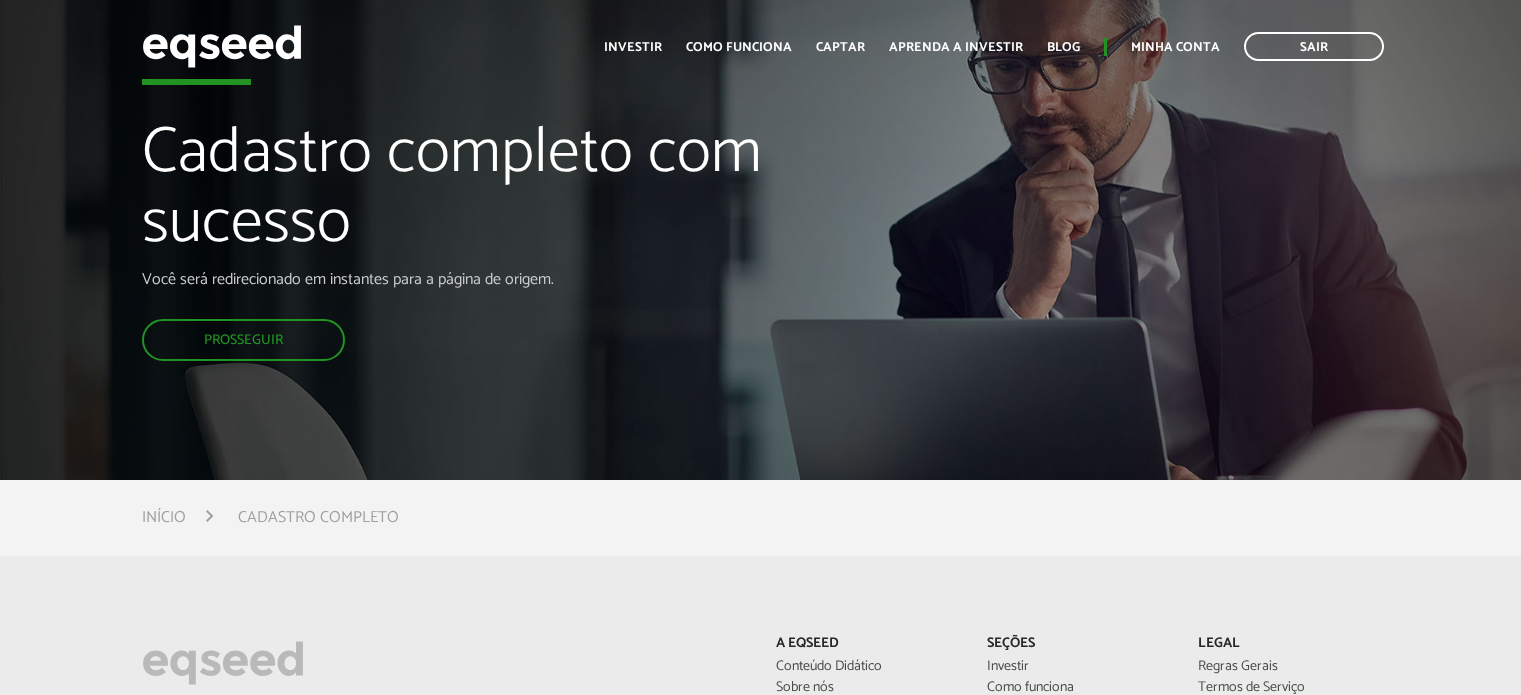 scroll, scrollTop: 0, scrollLeft: 0, axis: both 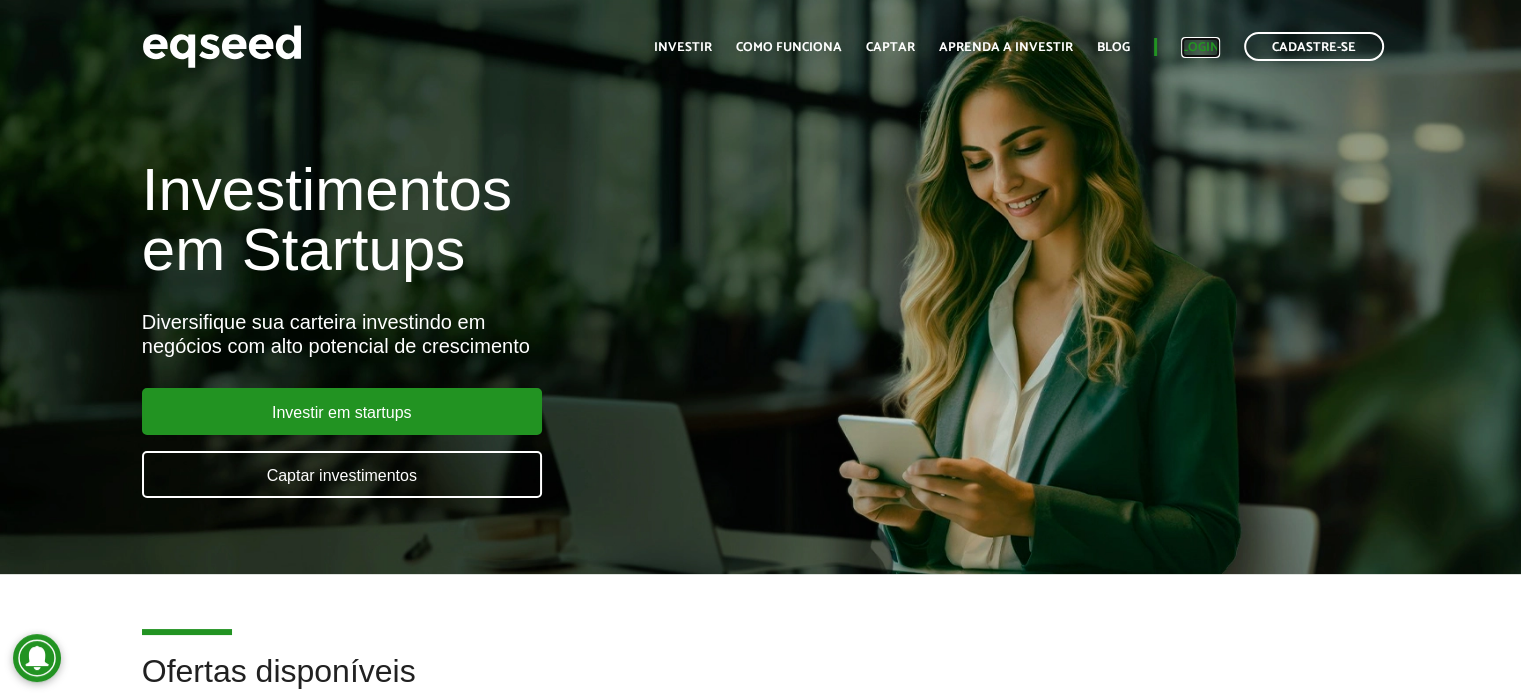click on "Login" at bounding box center (1200, 47) 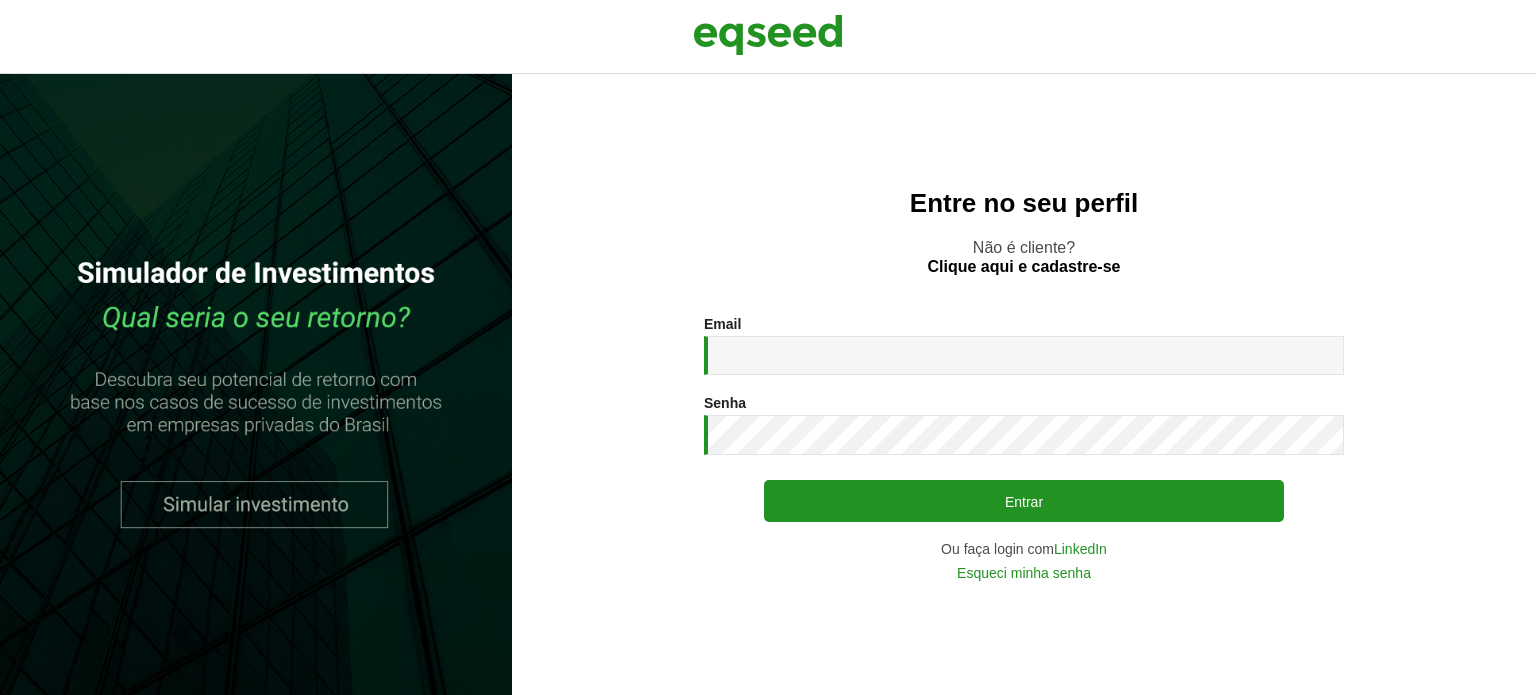 scroll, scrollTop: 0, scrollLeft: 0, axis: both 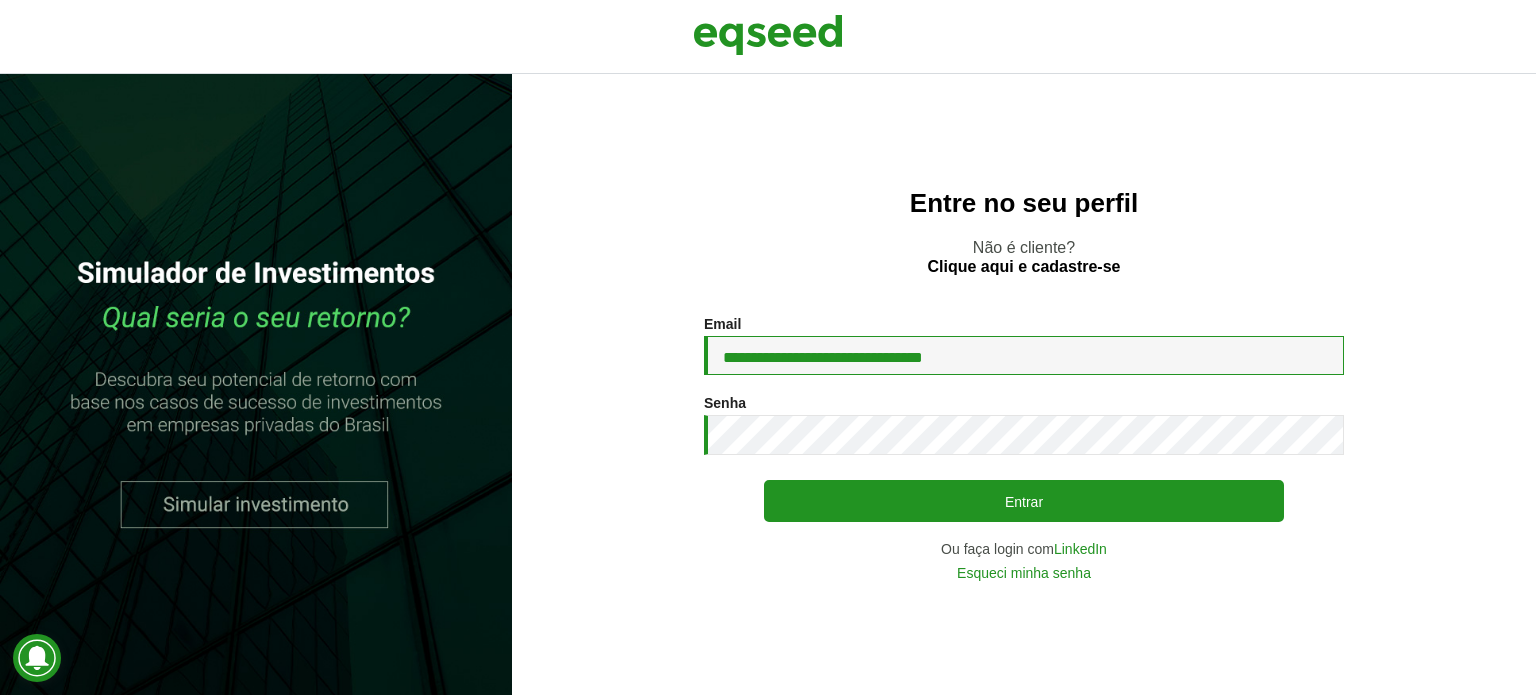 click on "**********" at bounding box center (1024, 355) 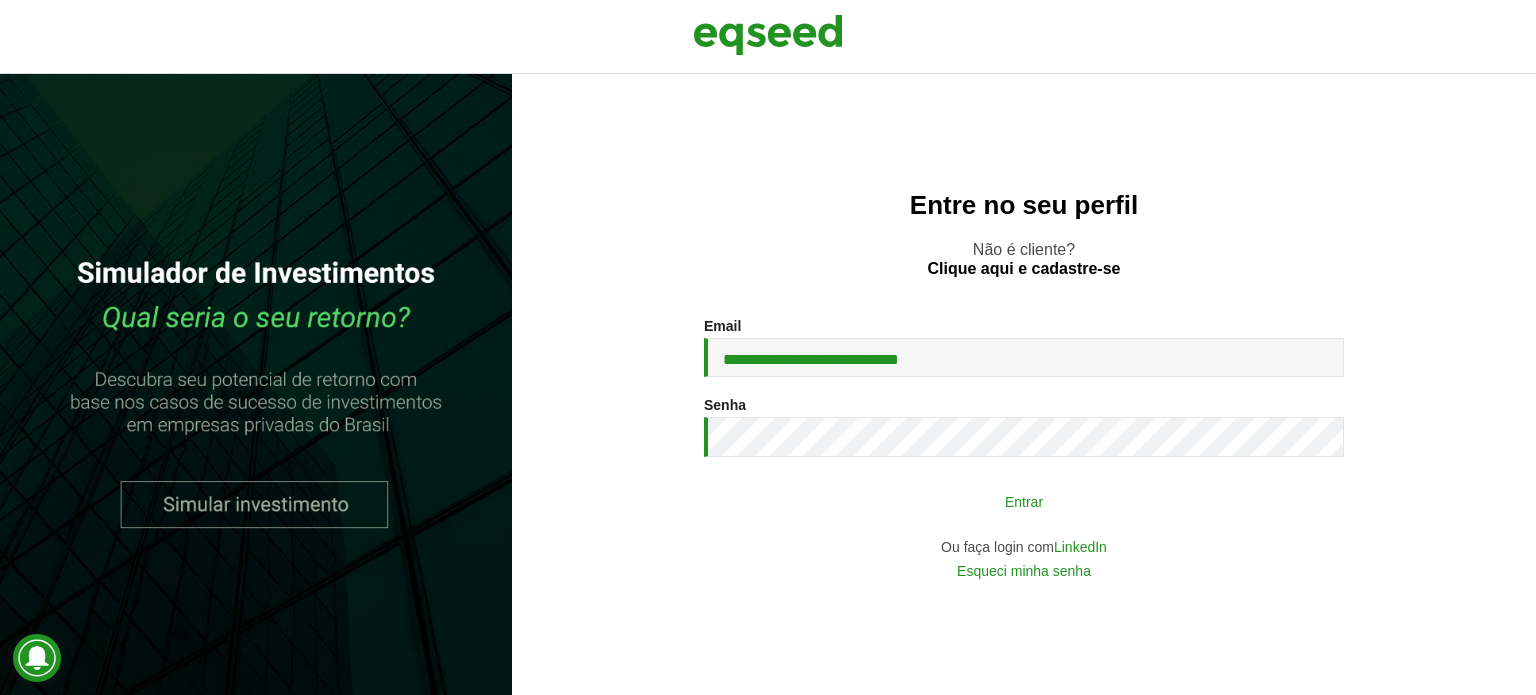 click on "Entrar" at bounding box center [1024, 501] 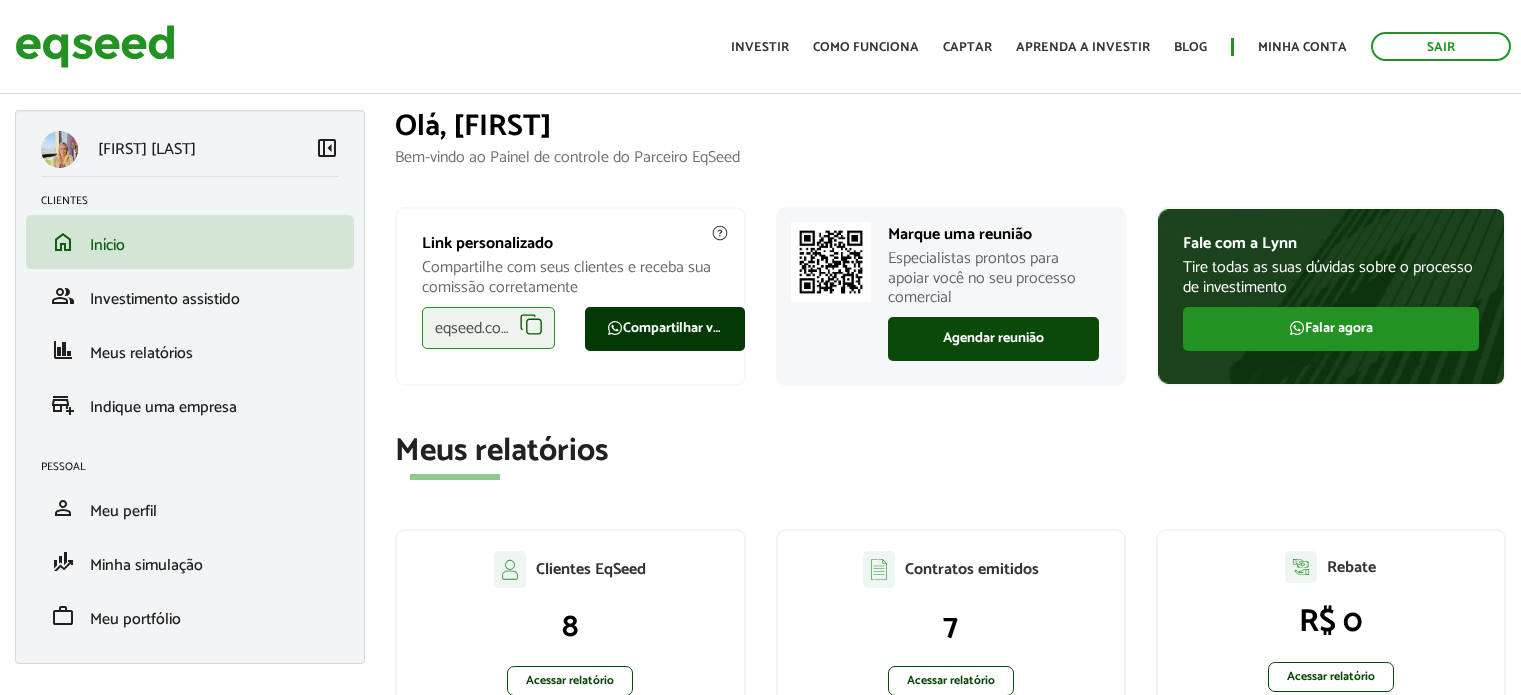 scroll, scrollTop: 0, scrollLeft: 0, axis: both 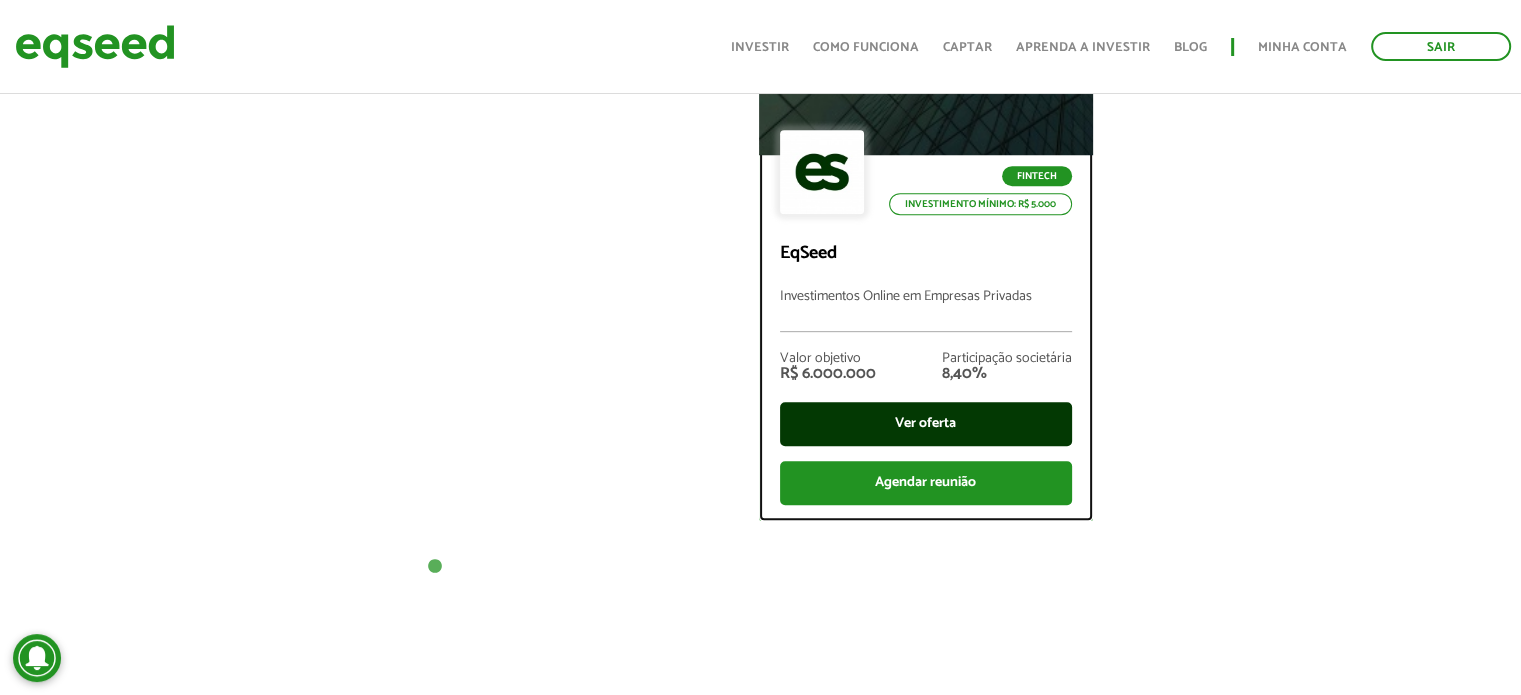 click on "Ver oferta" at bounding box center [926, 424] 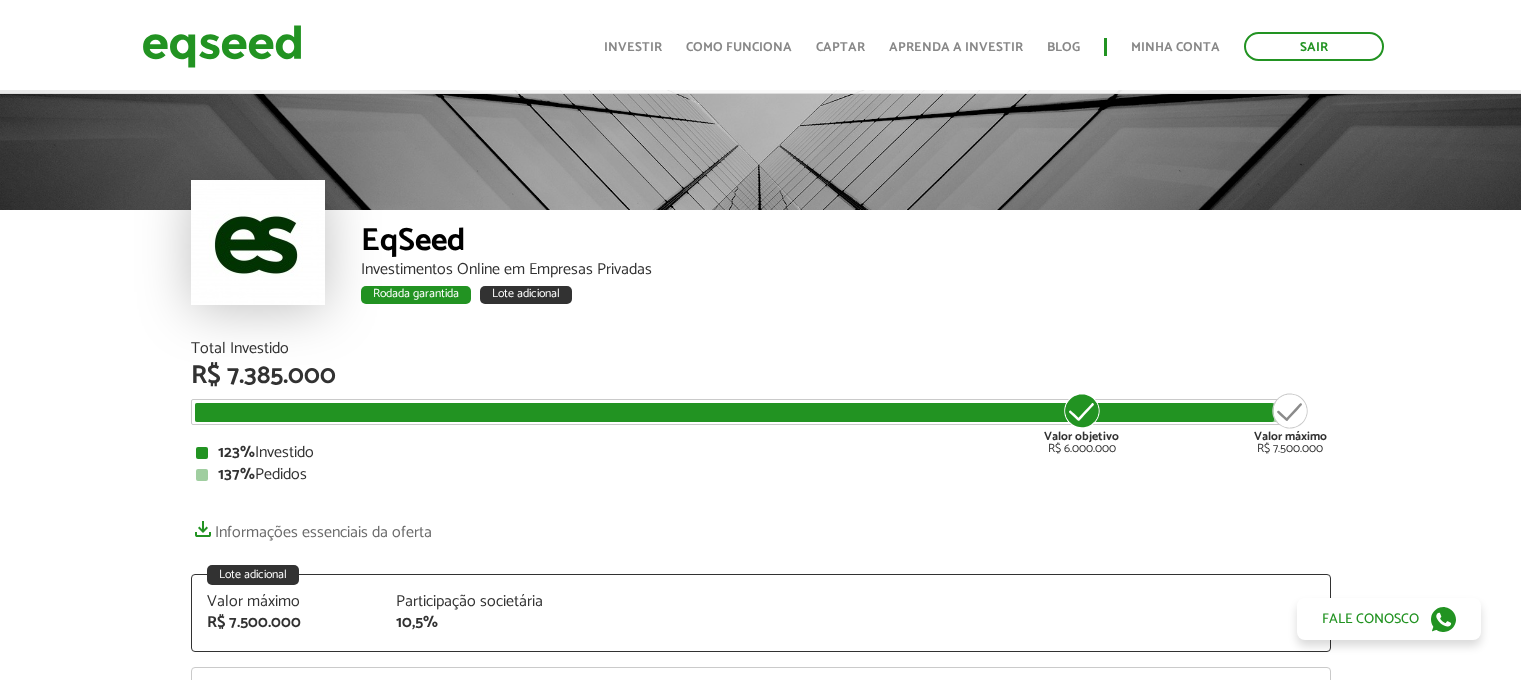 scroll, scrollTop: 300, scrollLeft: 0, axis: vertical 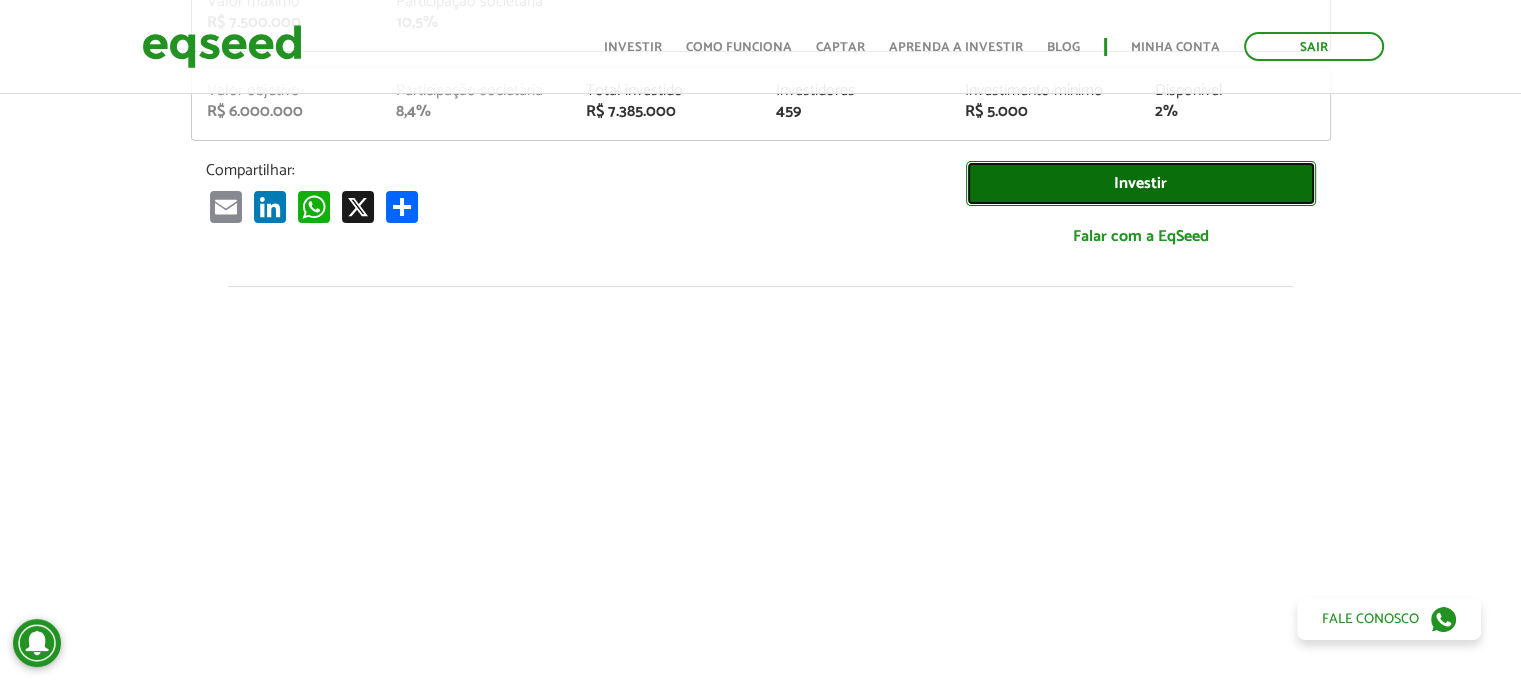 click on "Investir" at bounding box center (1141, 183) 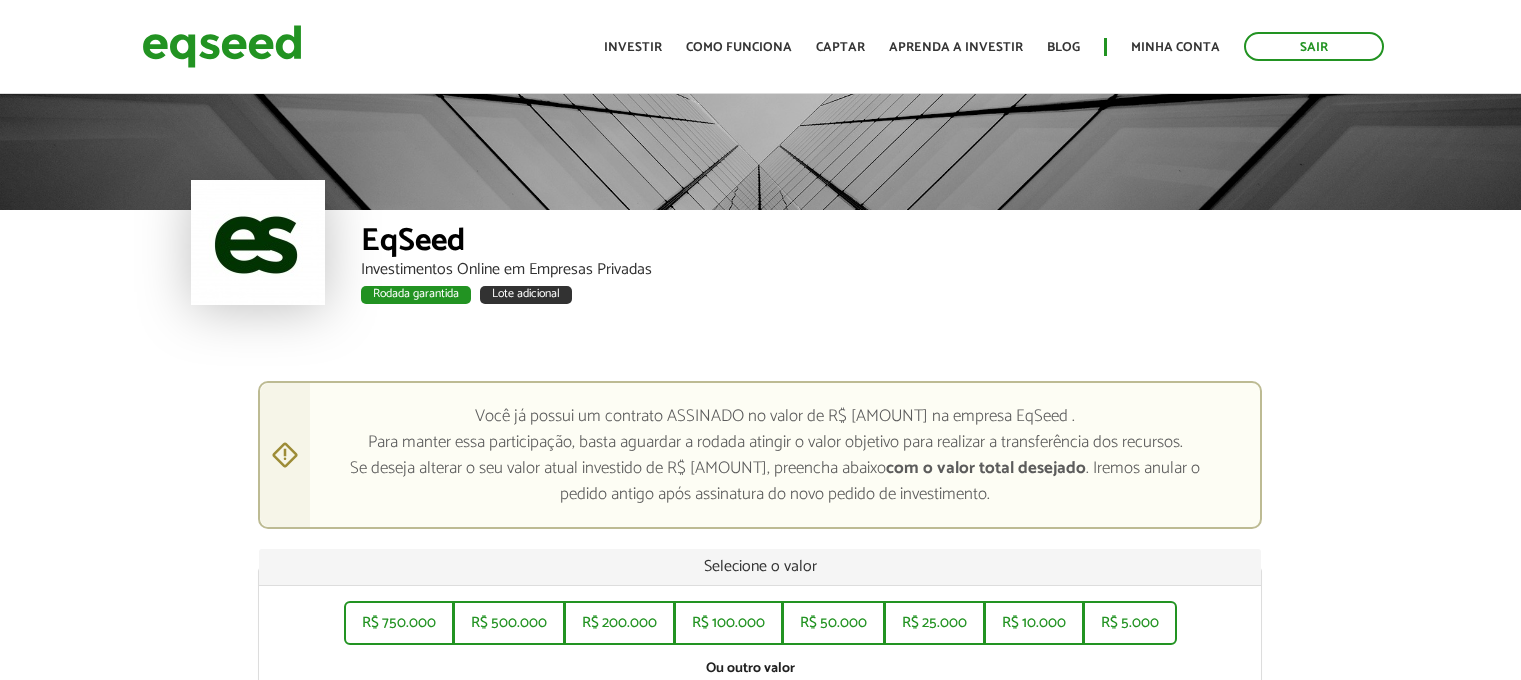 scroll, scrollTop: 0, scrollLeft: 0, axis: both 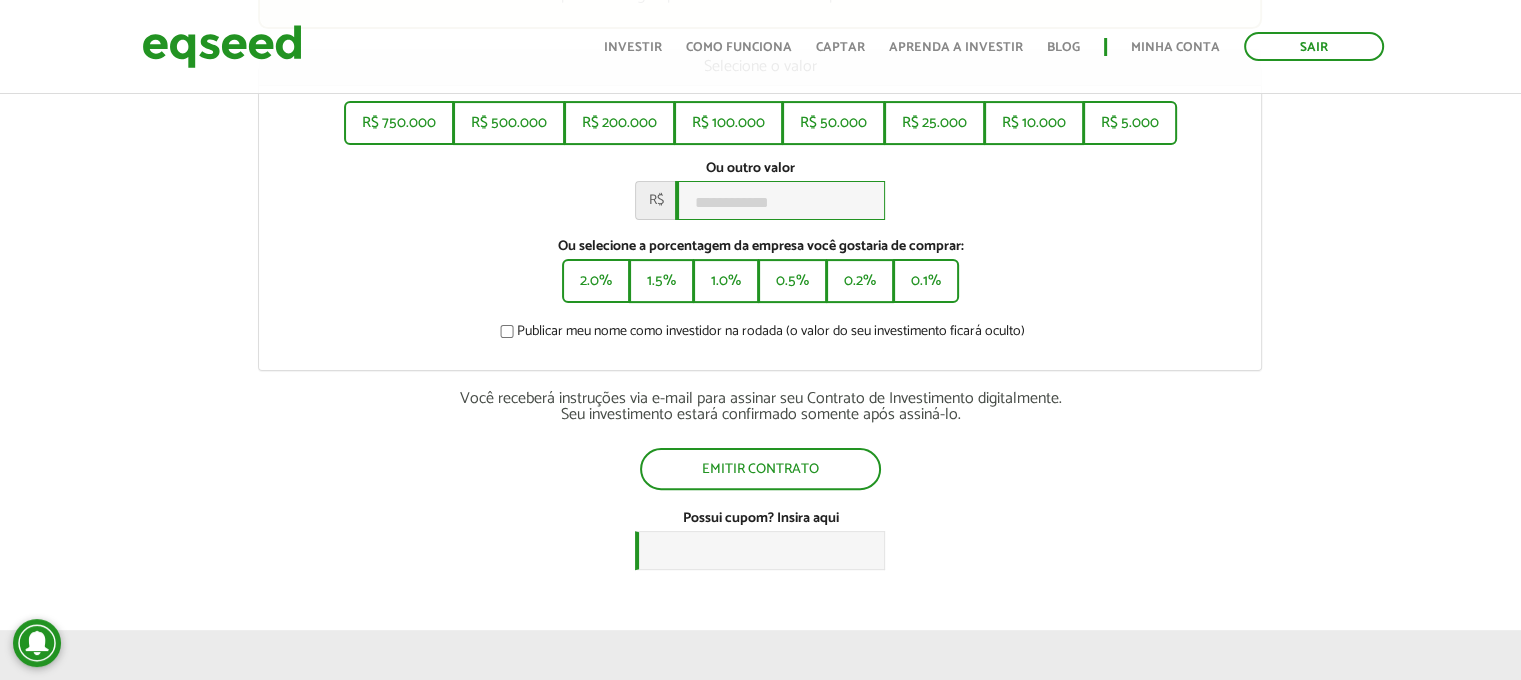 click on "Ou outro valor  *" at bounding box center [780, 200] 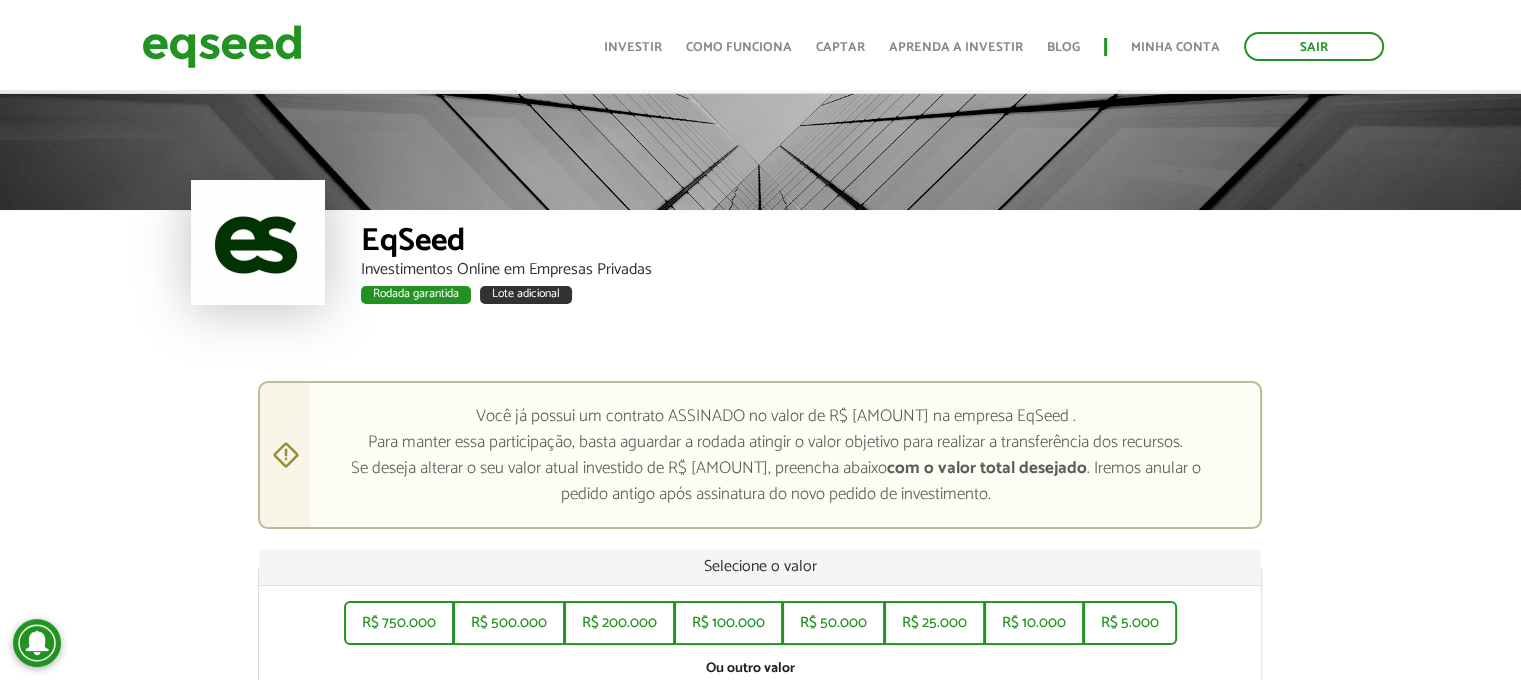 scroll, scrollTop: 0, scrollLeft: 0, axis: both 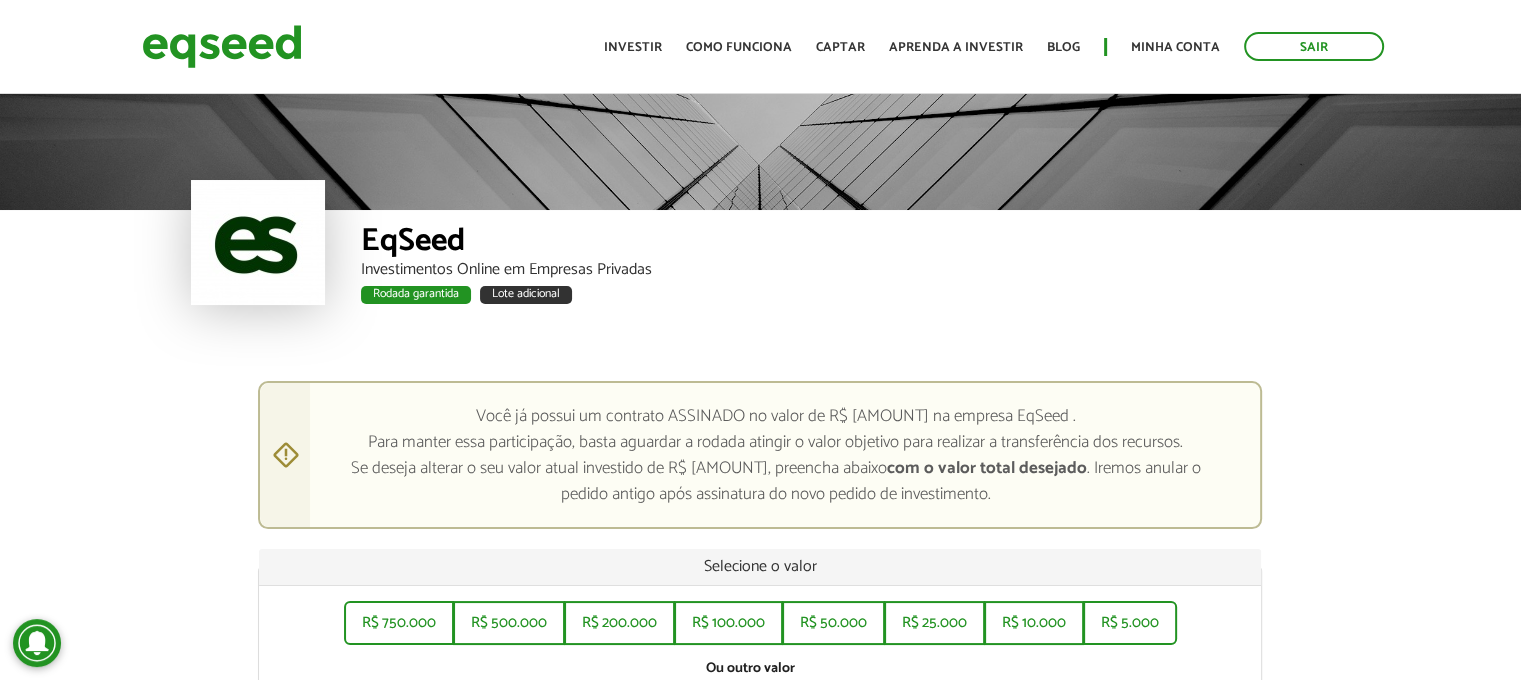 type on "******" 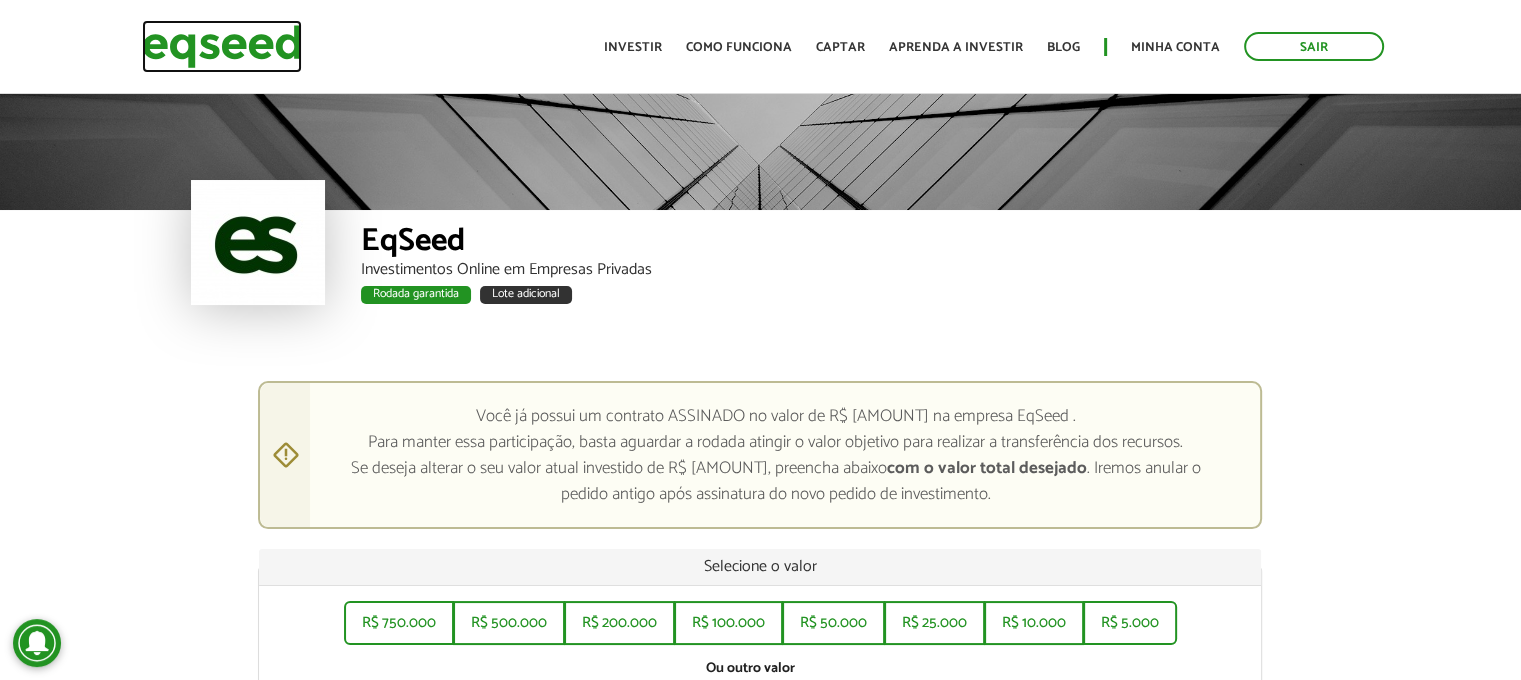click at bounding box center (222, 46) 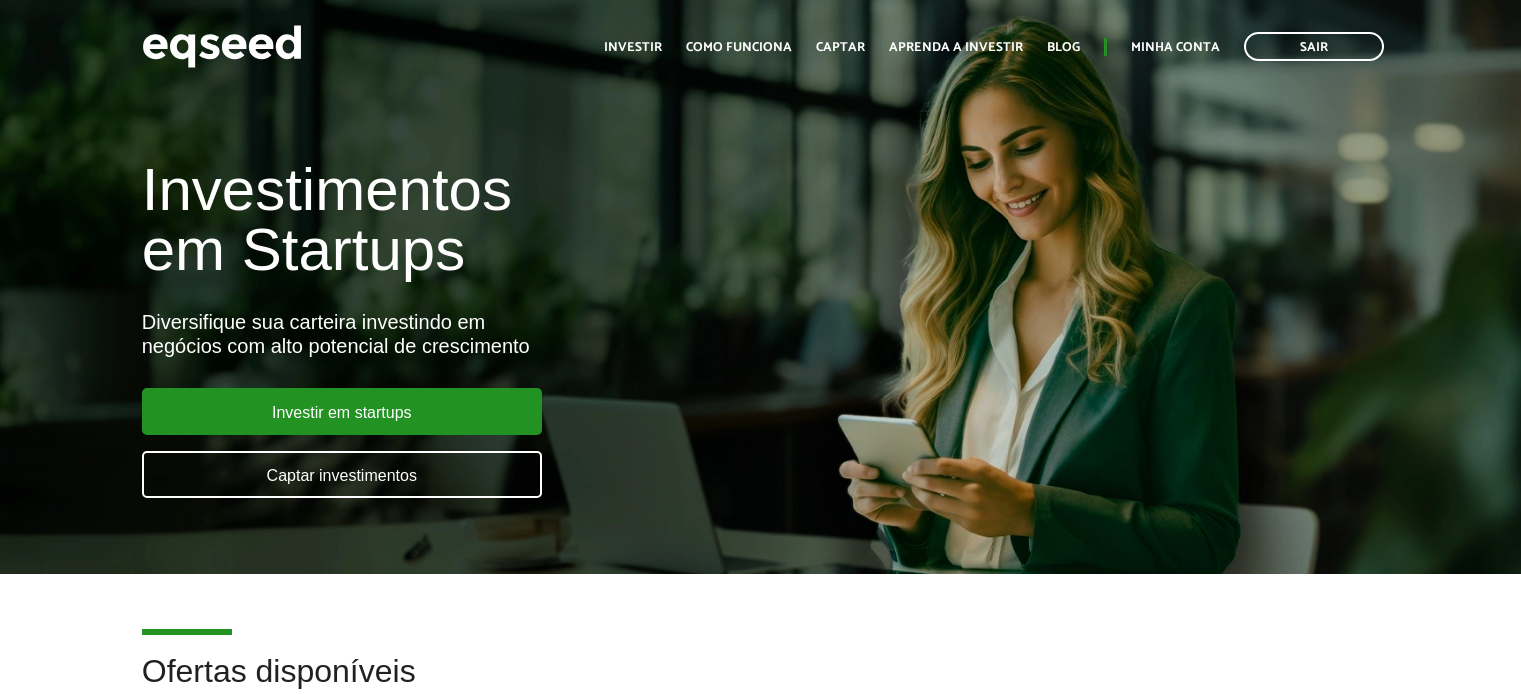 scroll, scrollTop: 0, scrollLeft: 0, axis: both 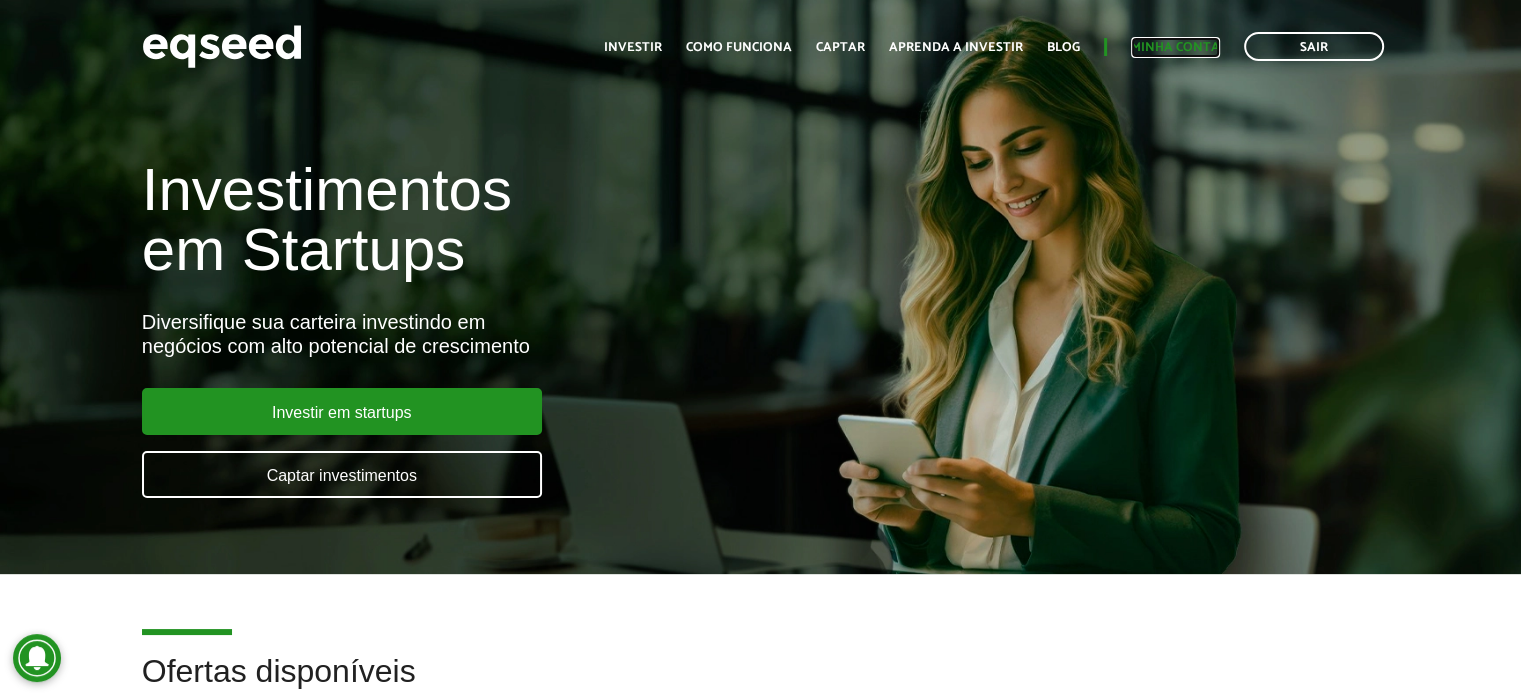 click on "Minha conta" at bounding box center (1175, 47) 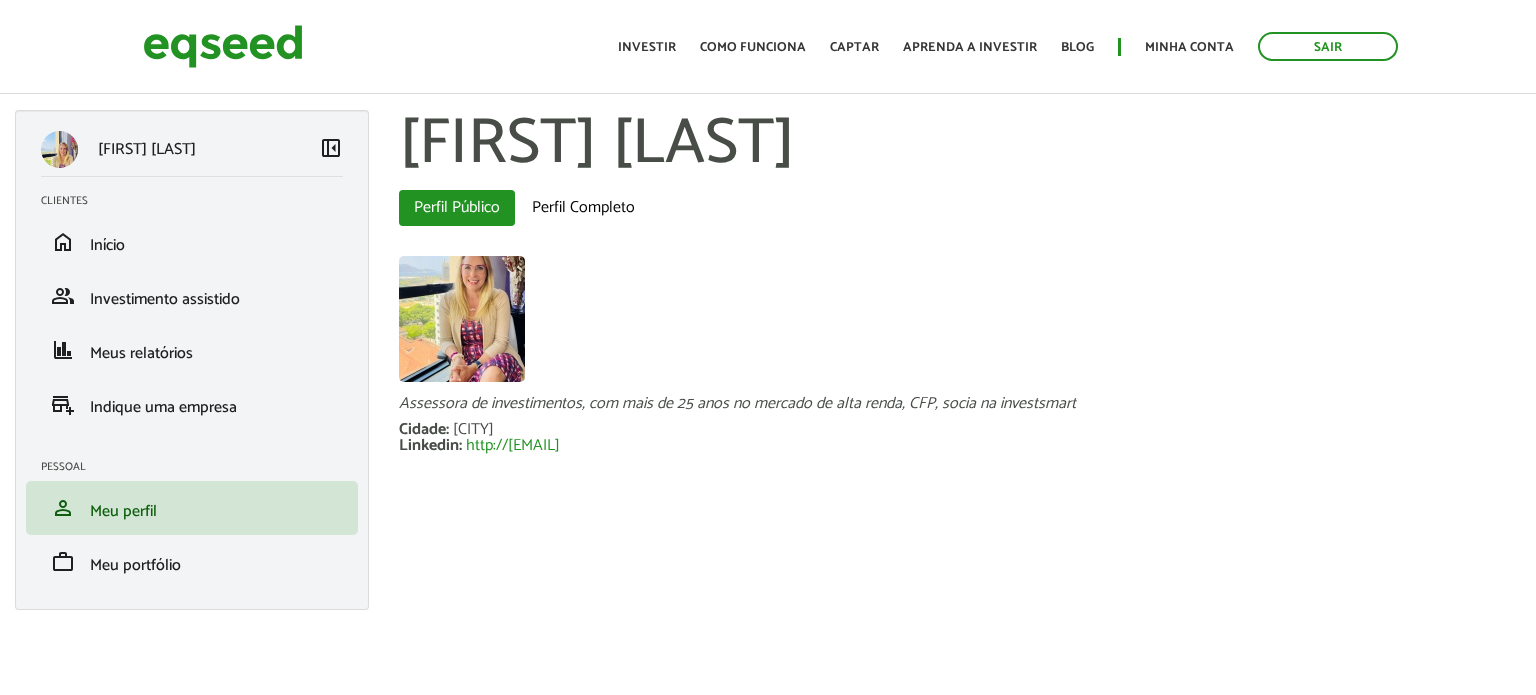 scroll, scrollTop: 0, scrollLeft: 0, axis: both 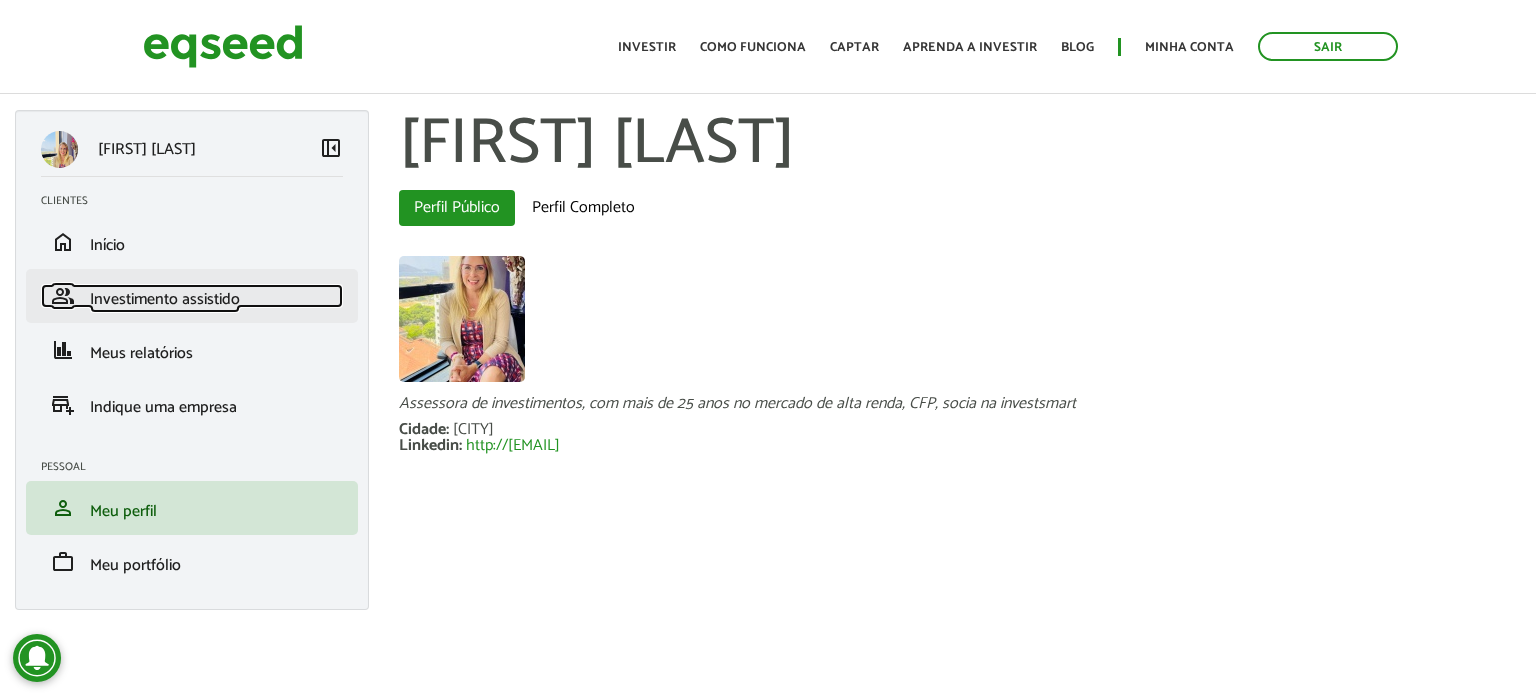 click on "Investimento assistido" at bounding box center (165, 299) 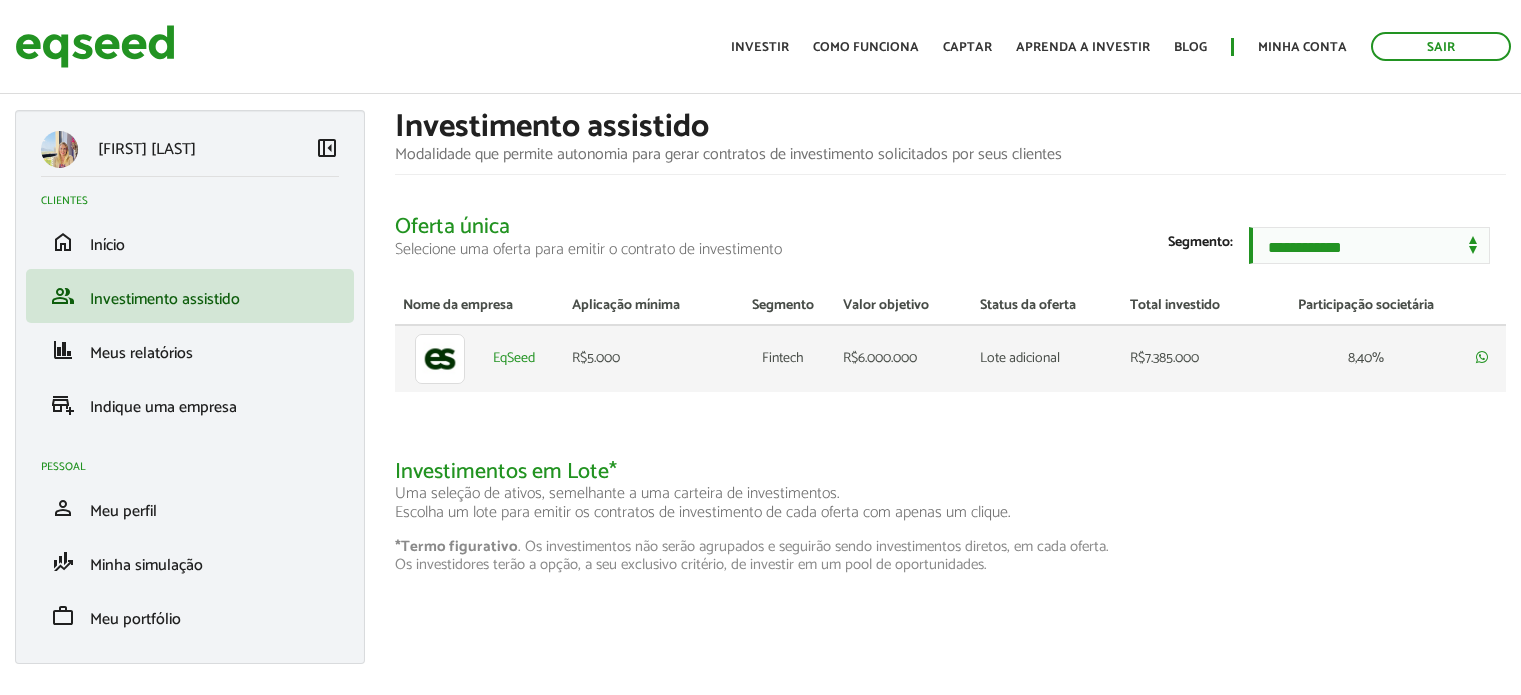 scroll, scrollTop: 0, scrollLeft: 0, axis: both 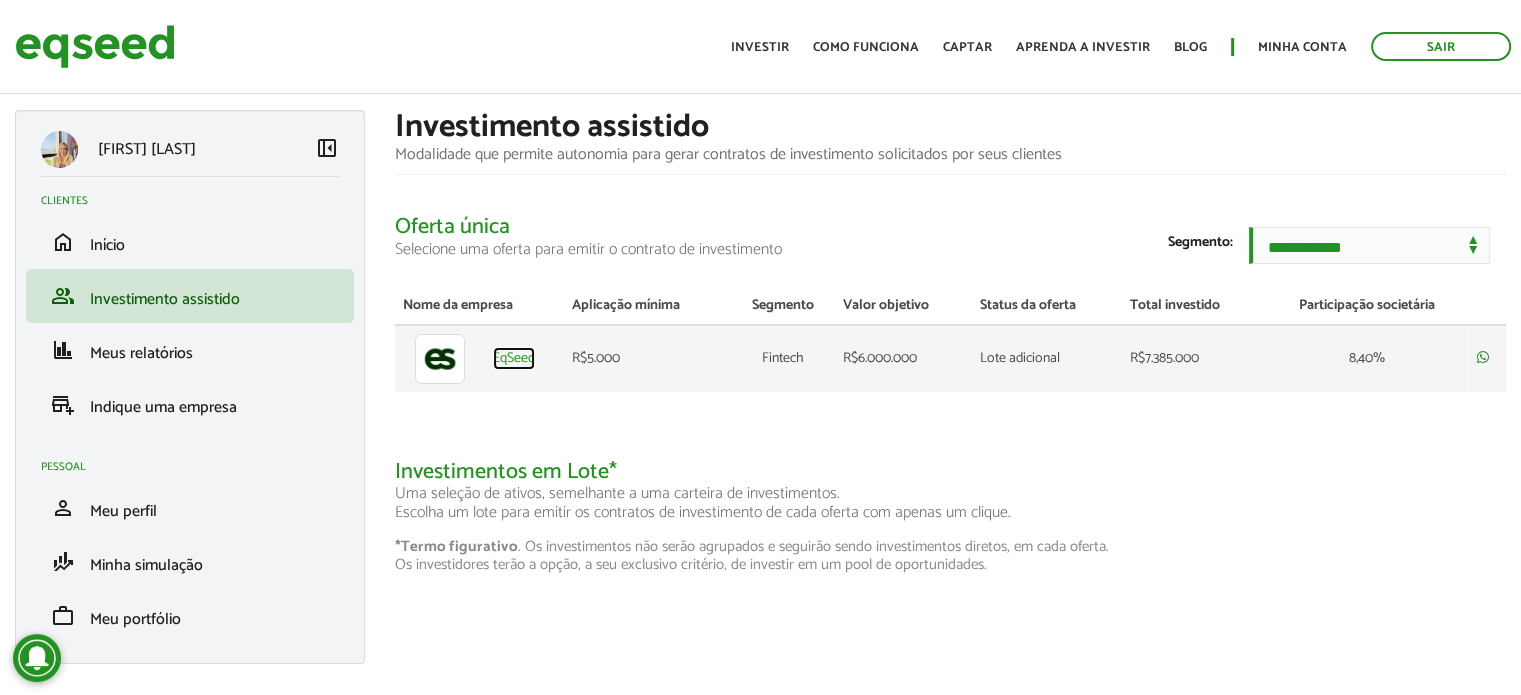 click on "EqSeed" at bounding box center [514, 359] 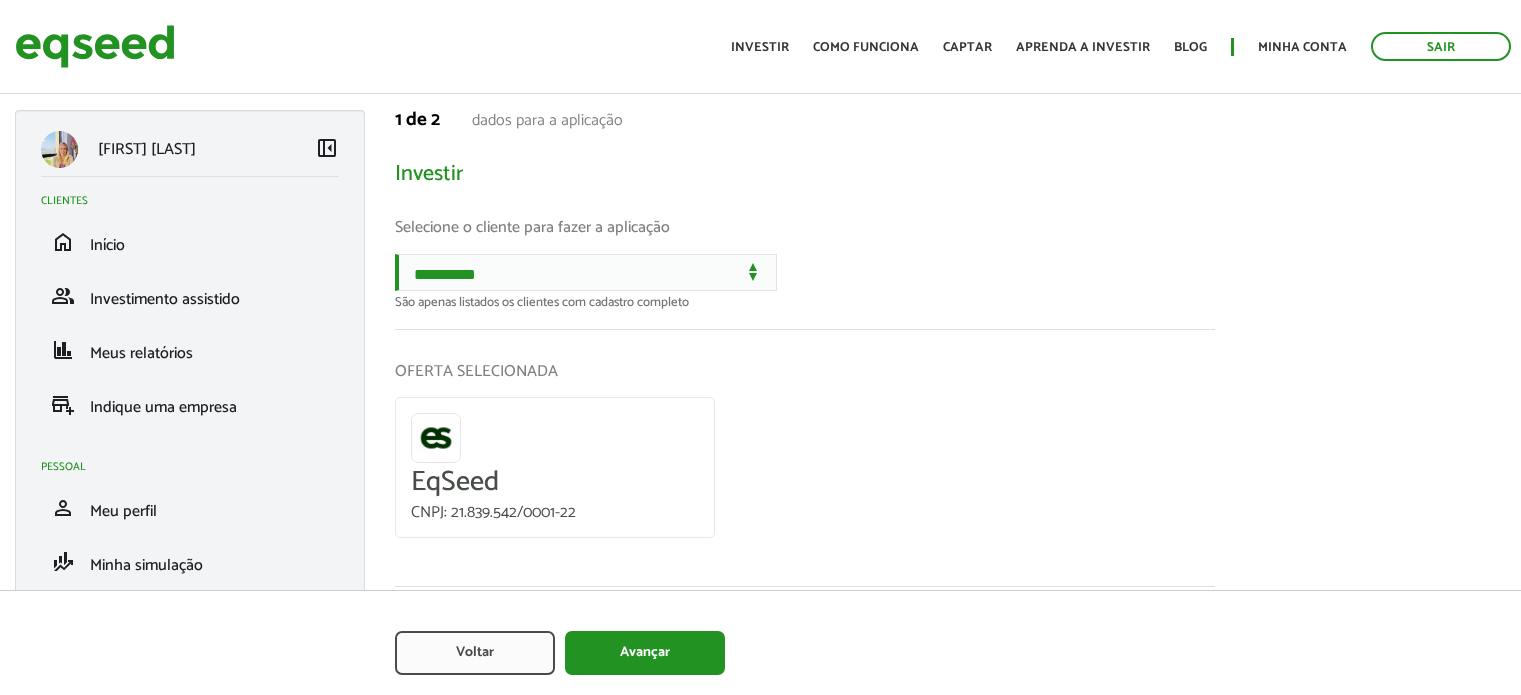 scroll, scrollTop: 0, scrollLeft: 0, axis: both 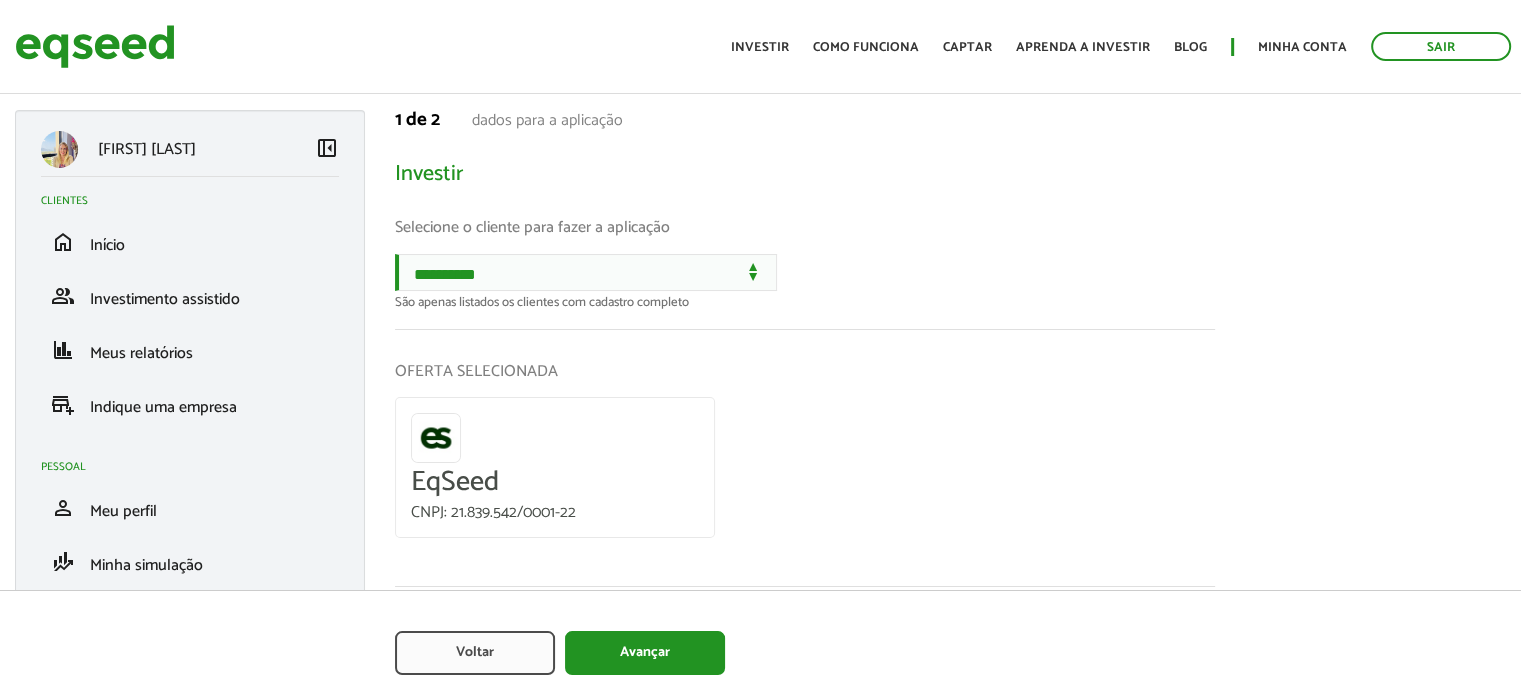 click on "São apenas listados os clientes com cadastro completo" at bounding box center (805, 302) 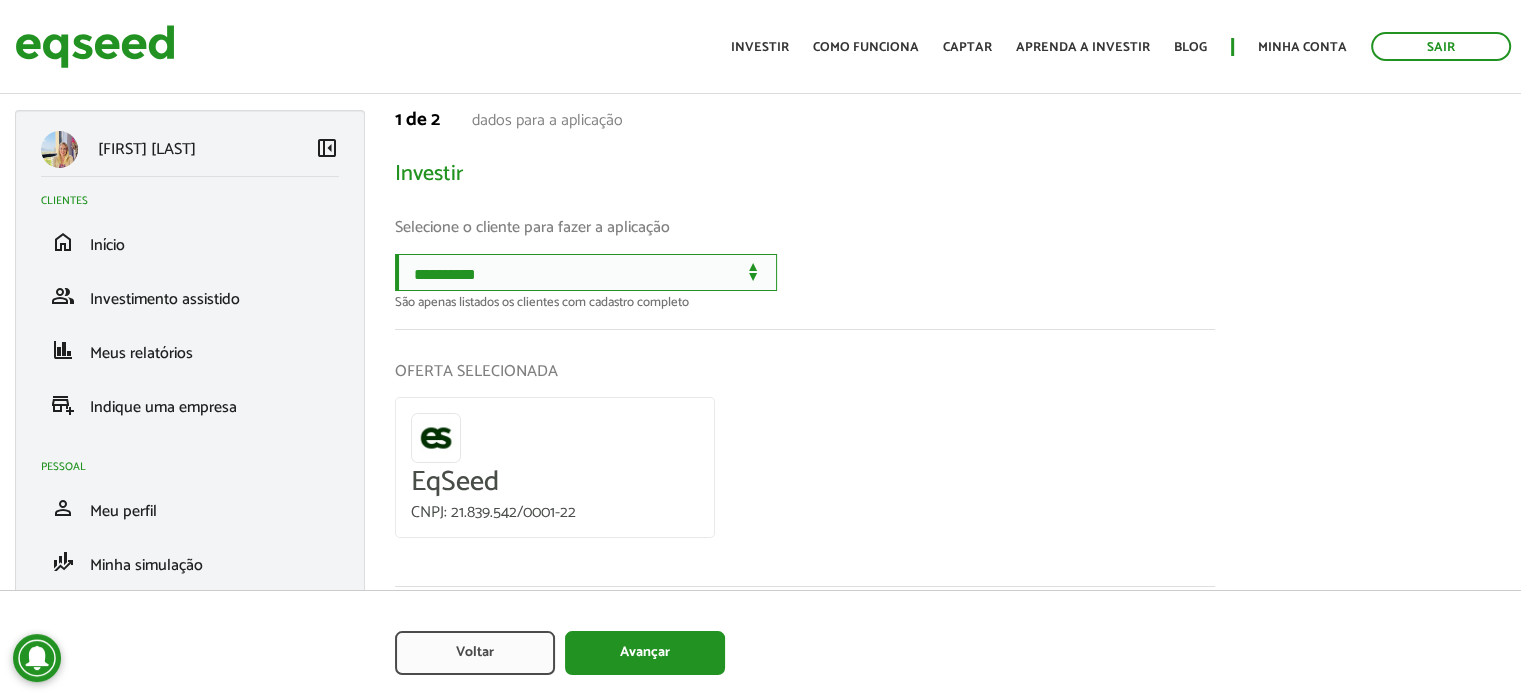 click on "**********" at bounding box center [586, 272] 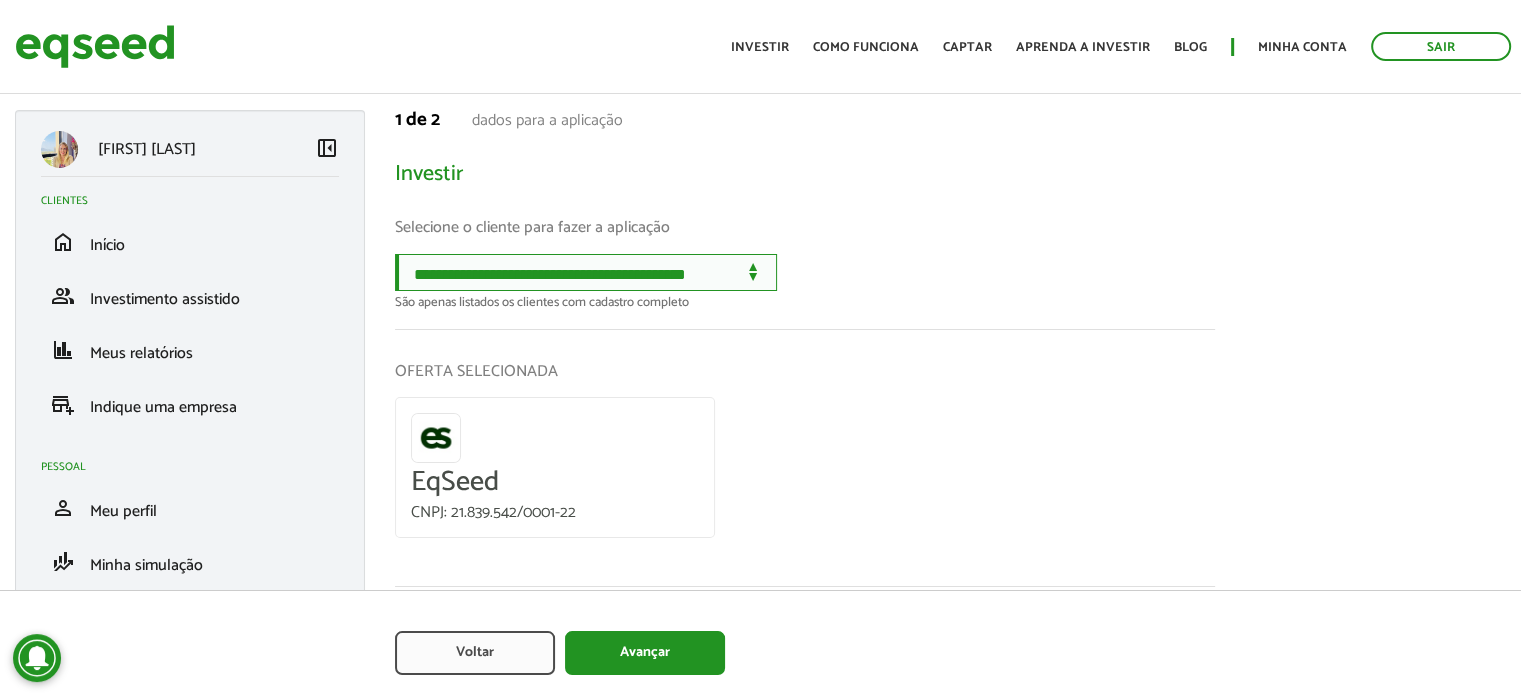 click on "**********" at bounding box center [586, 272] 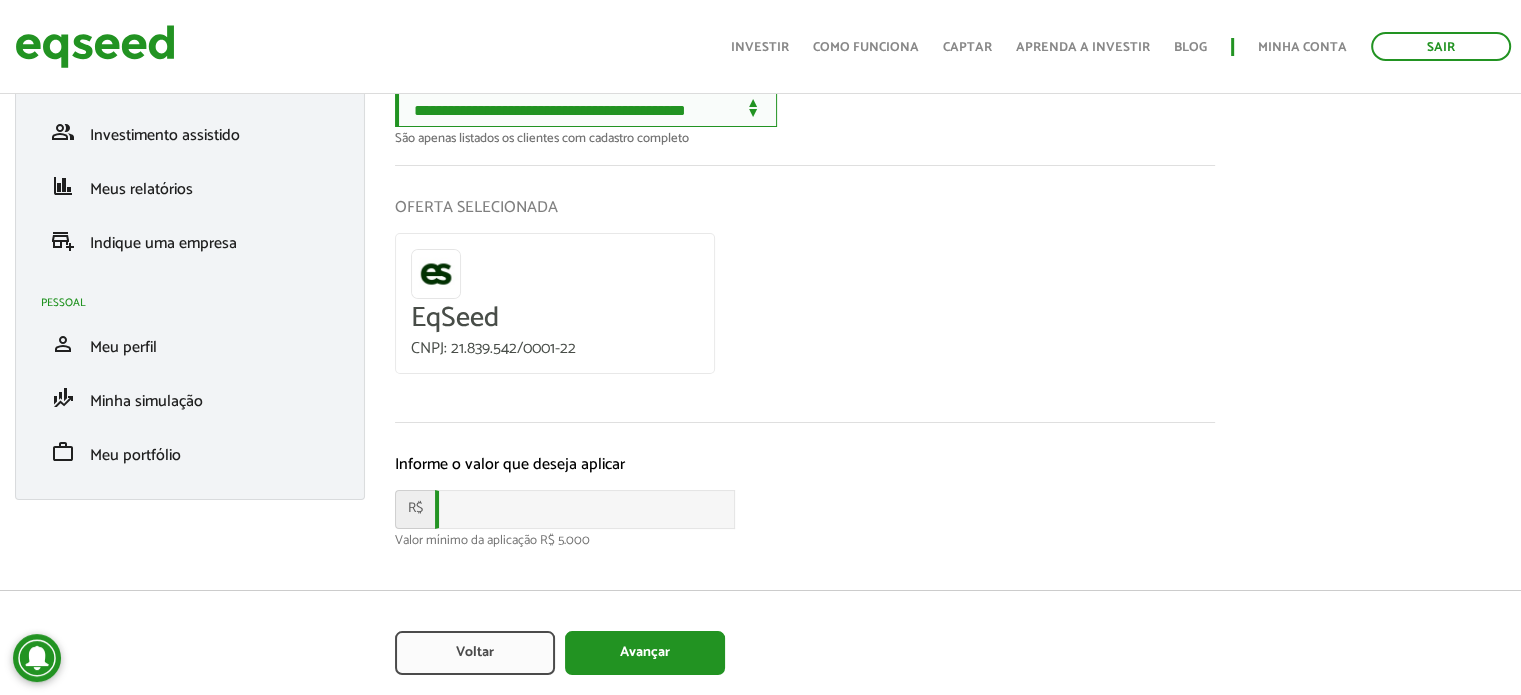 scroll, scrollTop: 184, scrollLeft: 0, axis: vertical 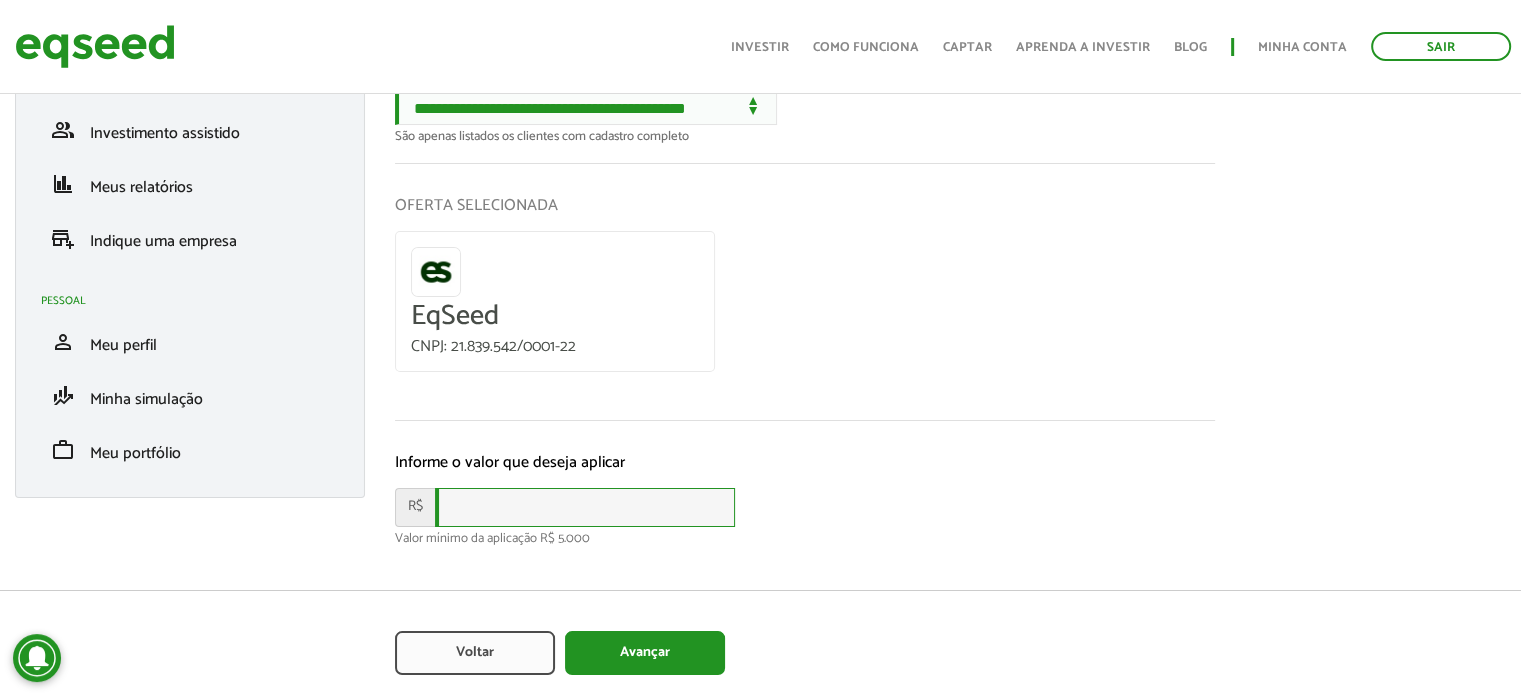 click at bounding box center (585, 507) 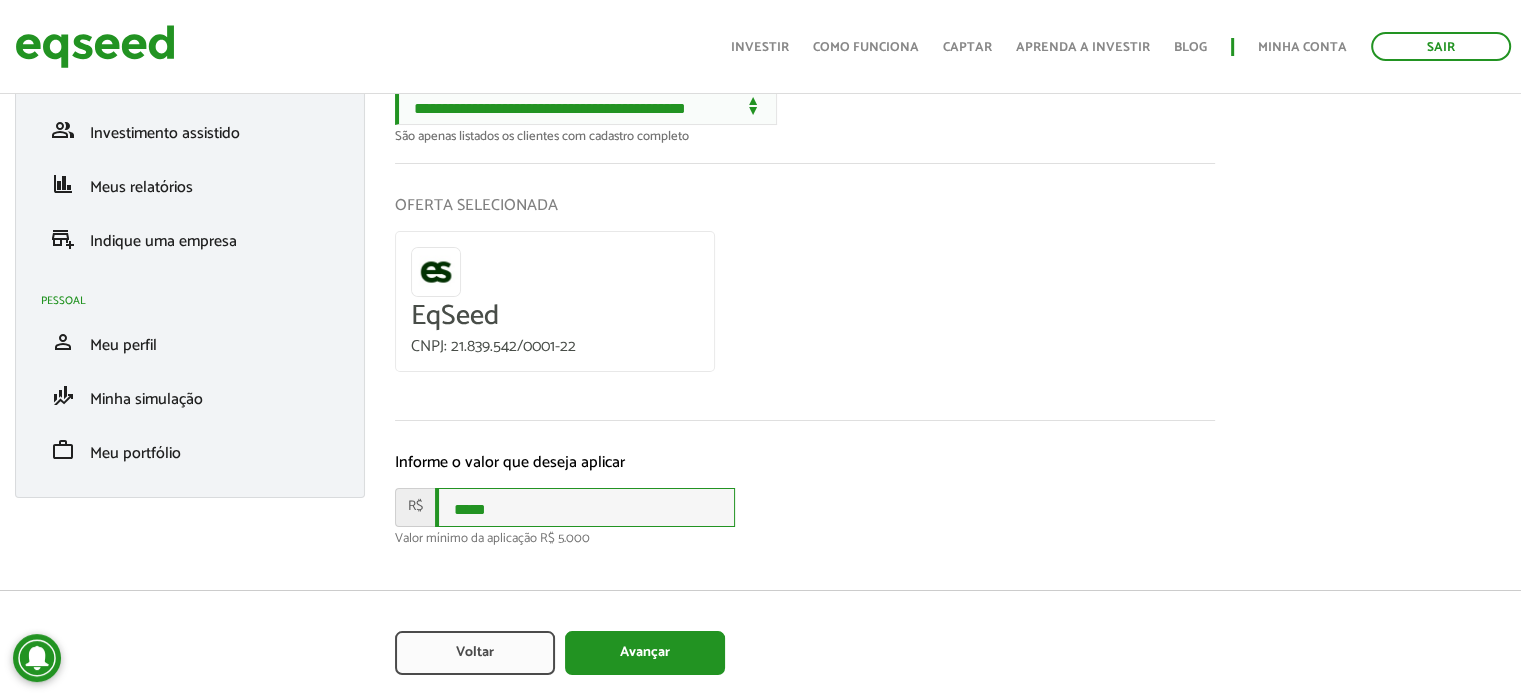 scroll, scrollTop: 184, scrollLeft: 0, axis: vertical 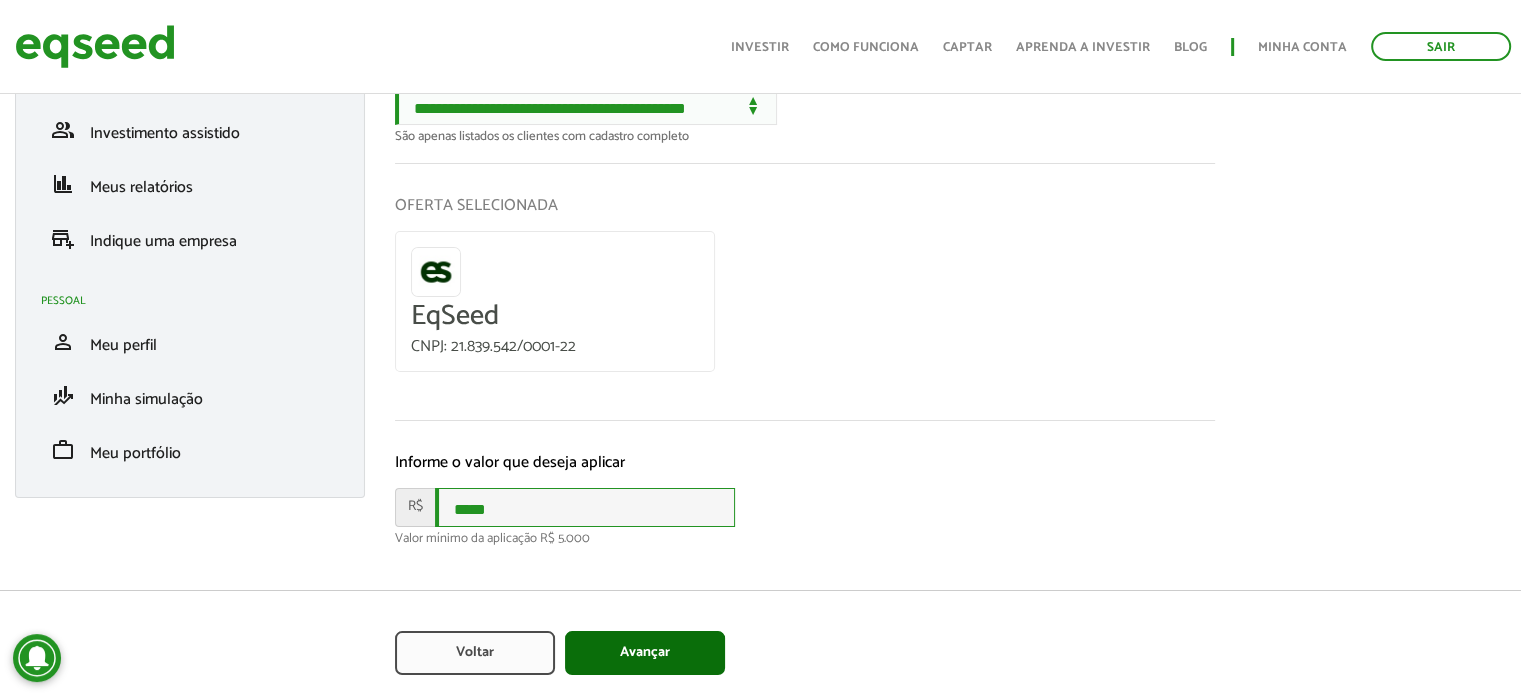type on "*****" 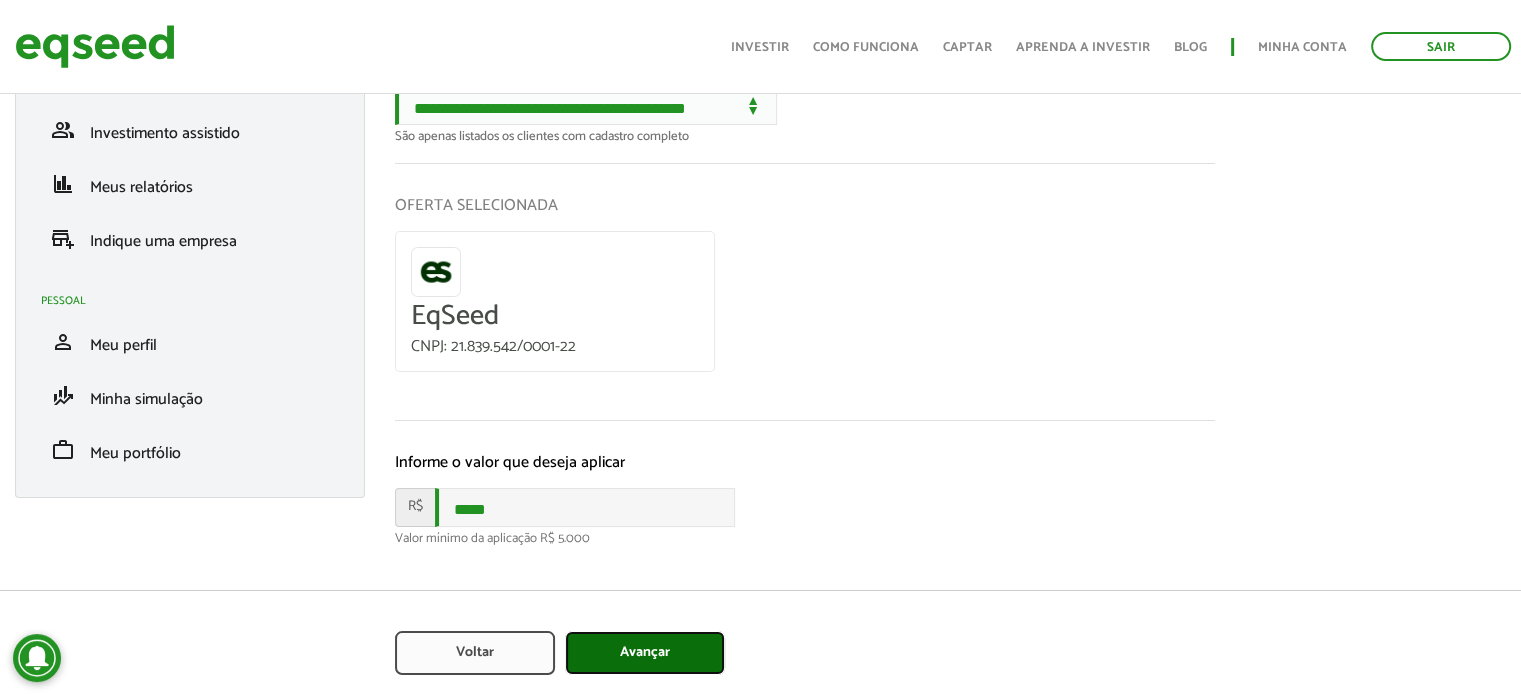 click on "Avançar" at bounding box center [645, 653] 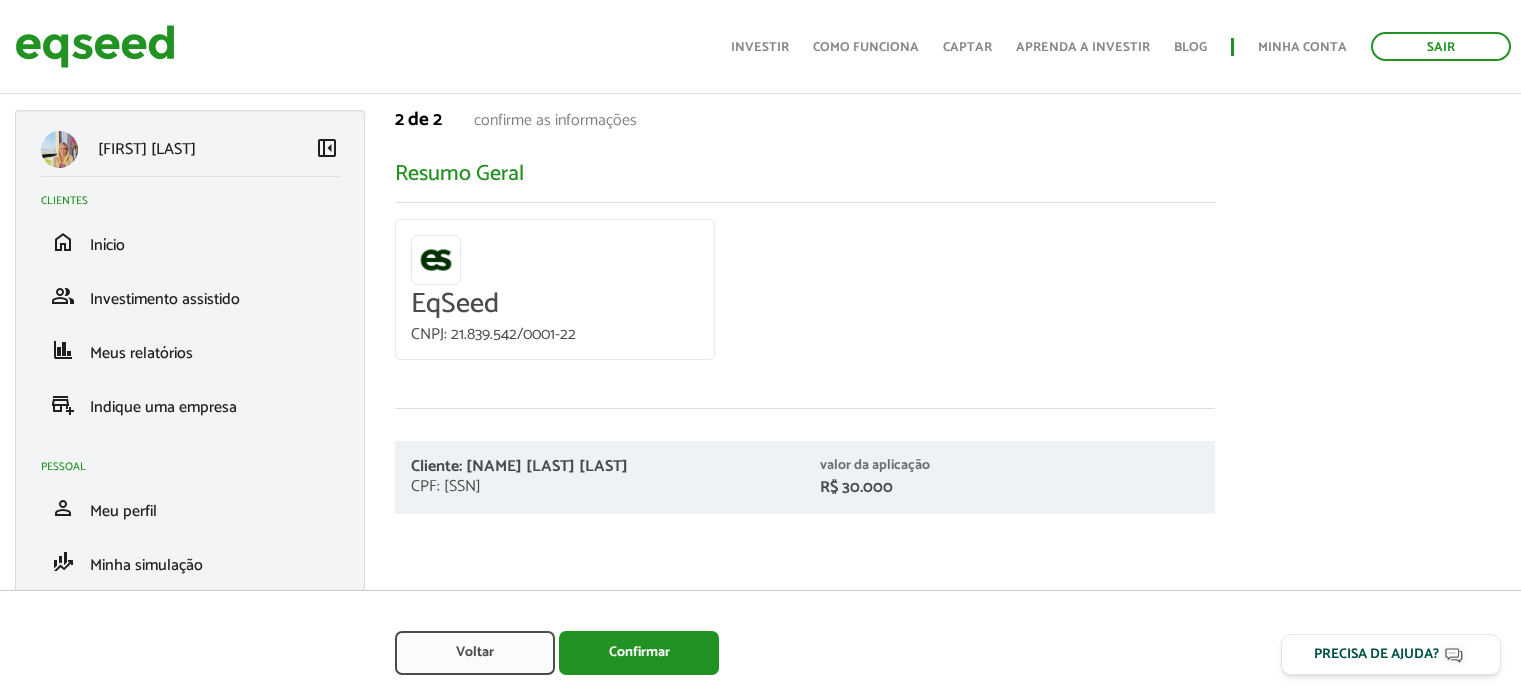 scroll, scrollTop: 28, scrollLeft: 0, axis: vertical 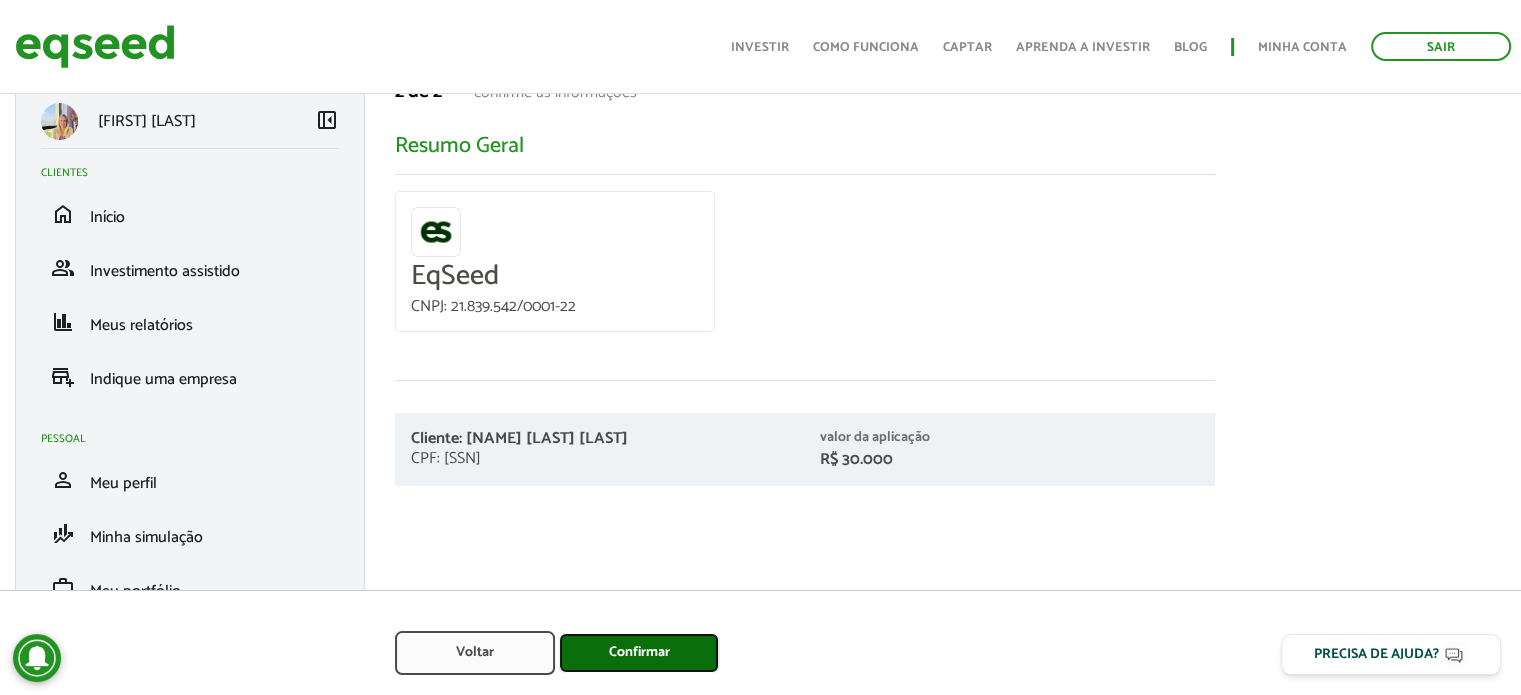 click on "Confirmar" at bounding box center (639, 653) 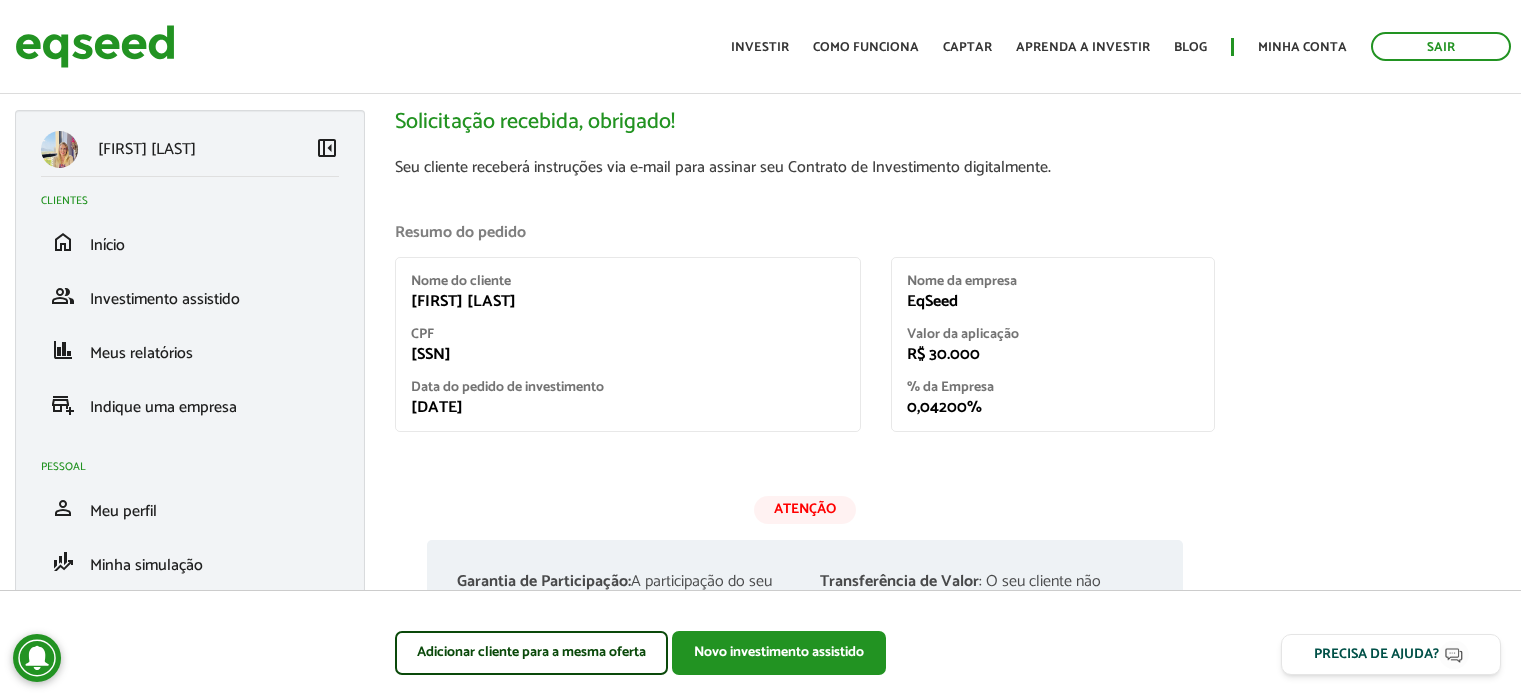 scroll, scrollTop: 0, scrollLeft: 0, axis: both 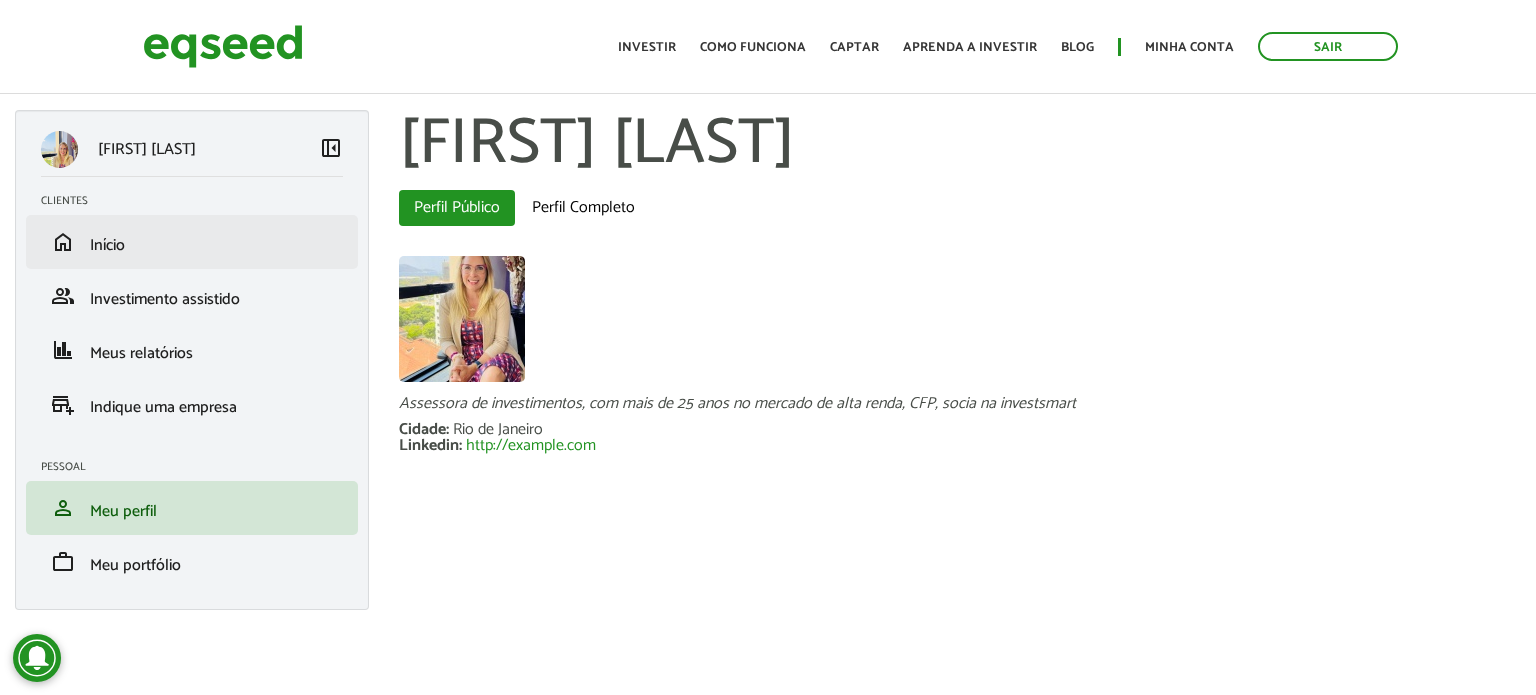click on "home Início" at bounding box center [192, 242] 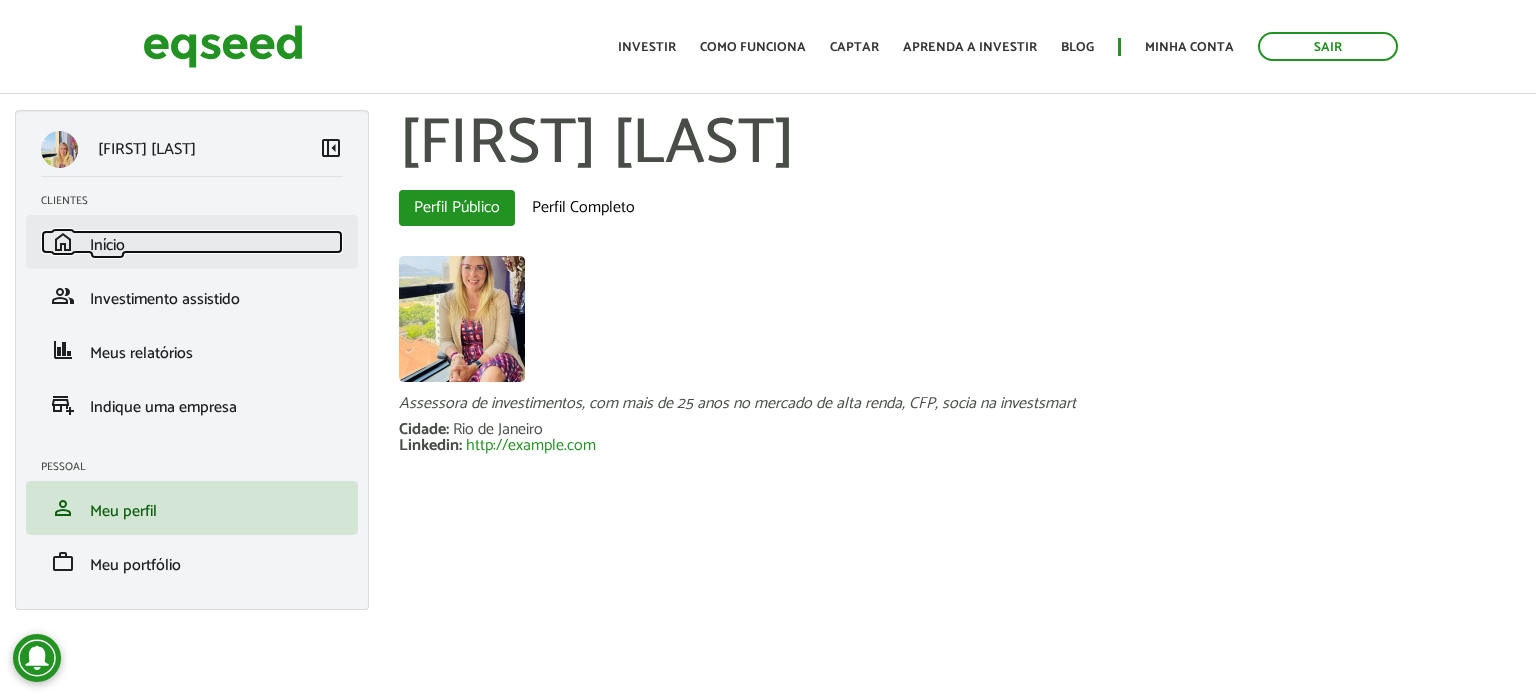 click on "Início" at bounding box center (107, 245) 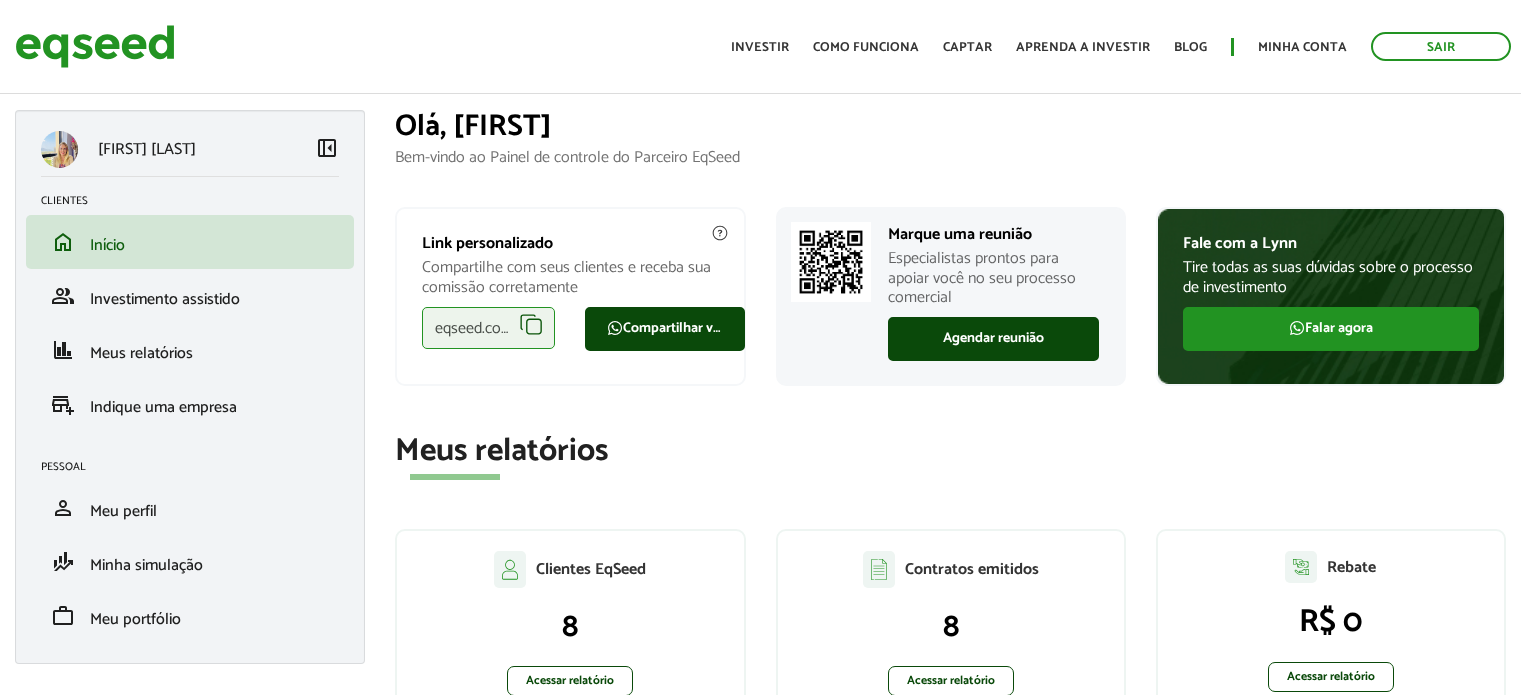 scroll, scrollTop: 0, scrollLeft: 0, axis: both 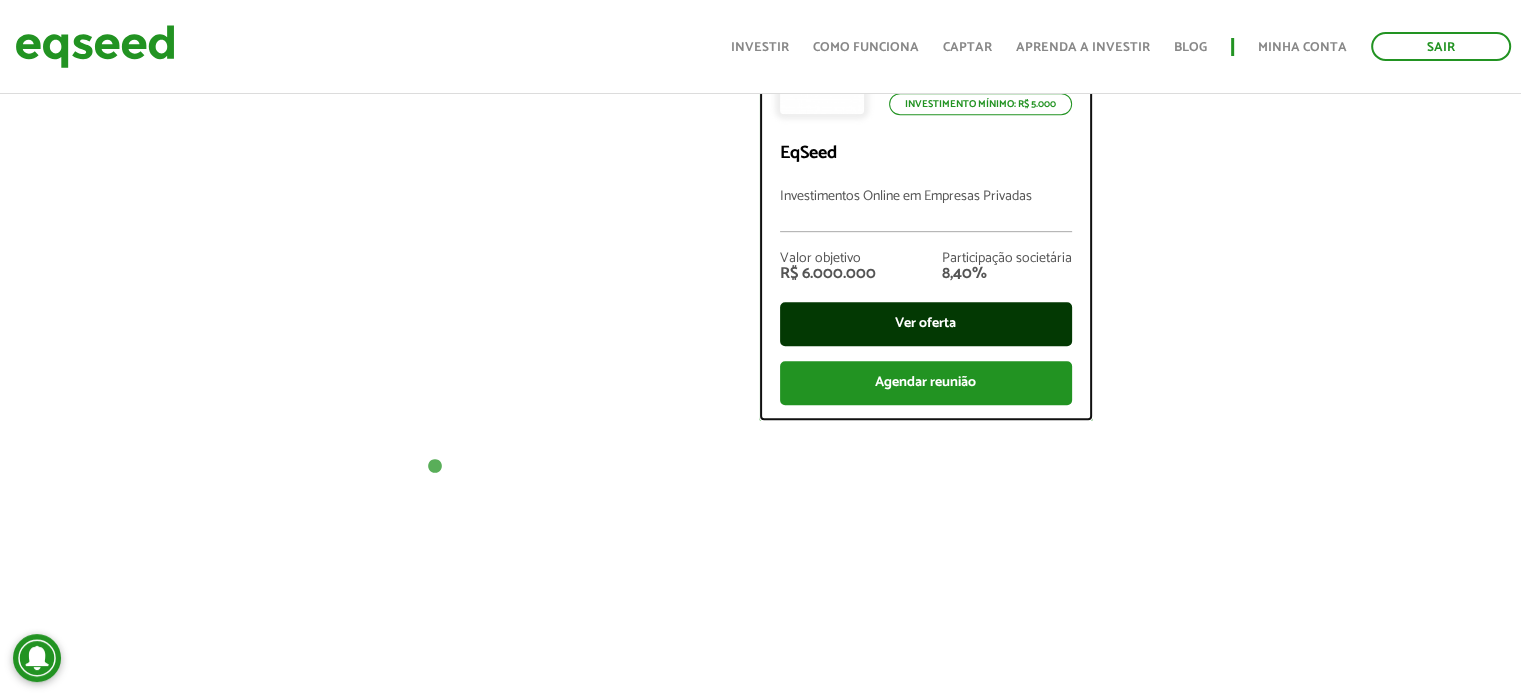 click on "Ver oferta" at bounding box center (926, 324) 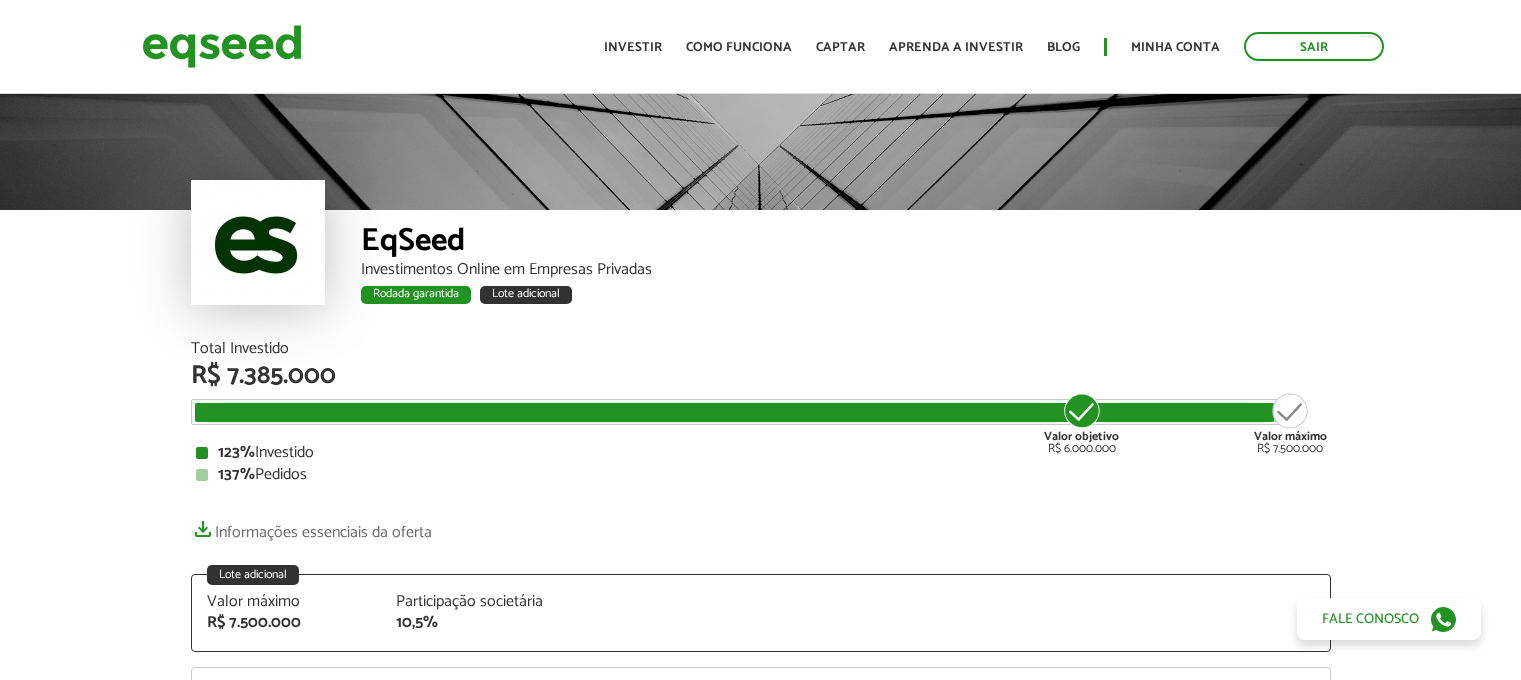 scroll, scrollTop: 0, scrollLeft: 0, axis: both 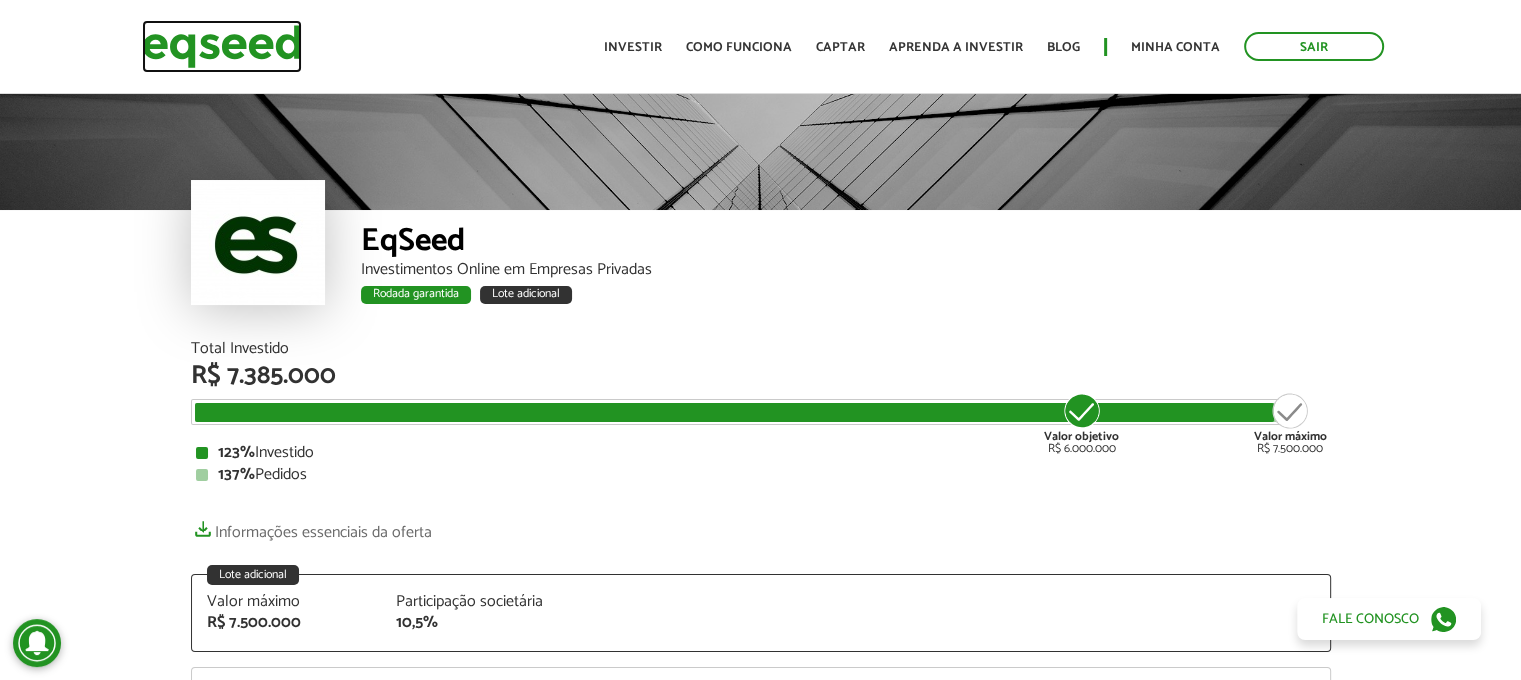 click at bounding box center [222, 46] 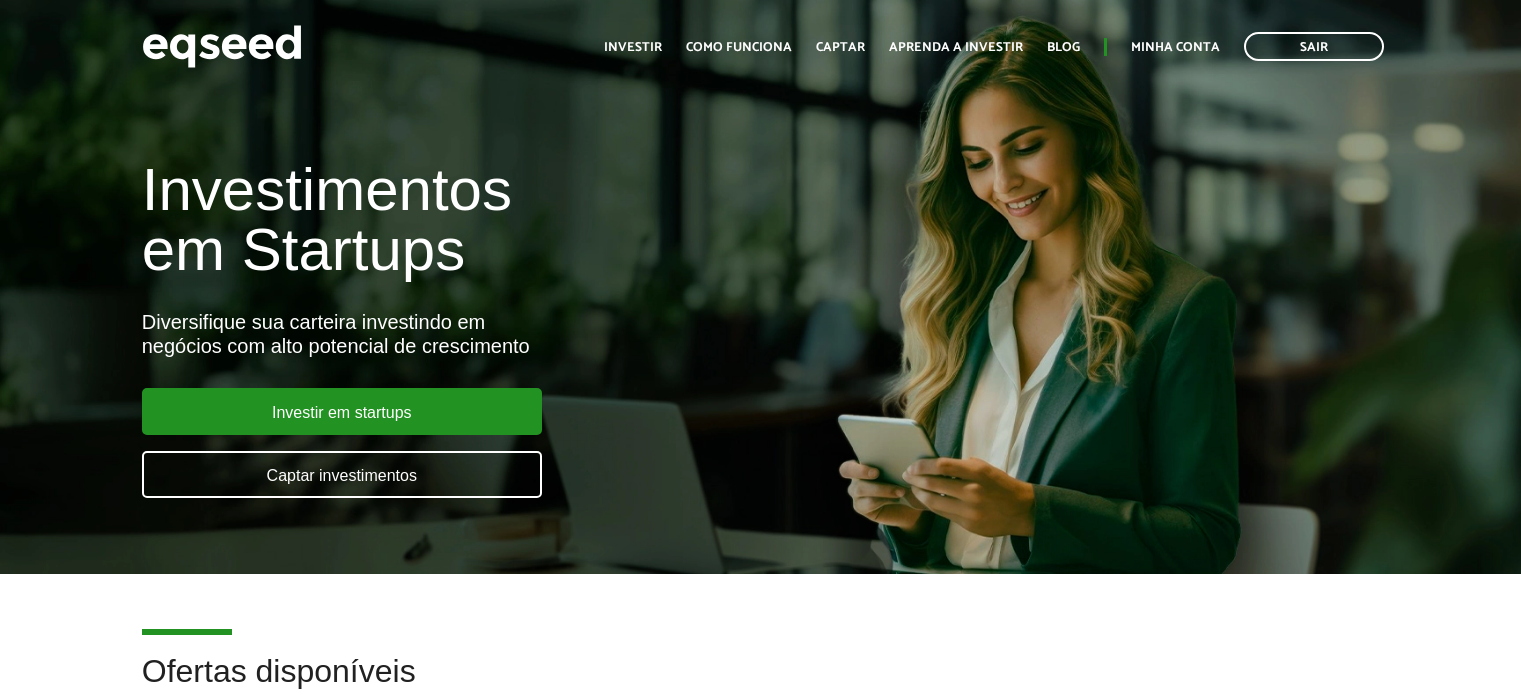scroll, scrollTop: 0, scrollLeft: 0, axis: both 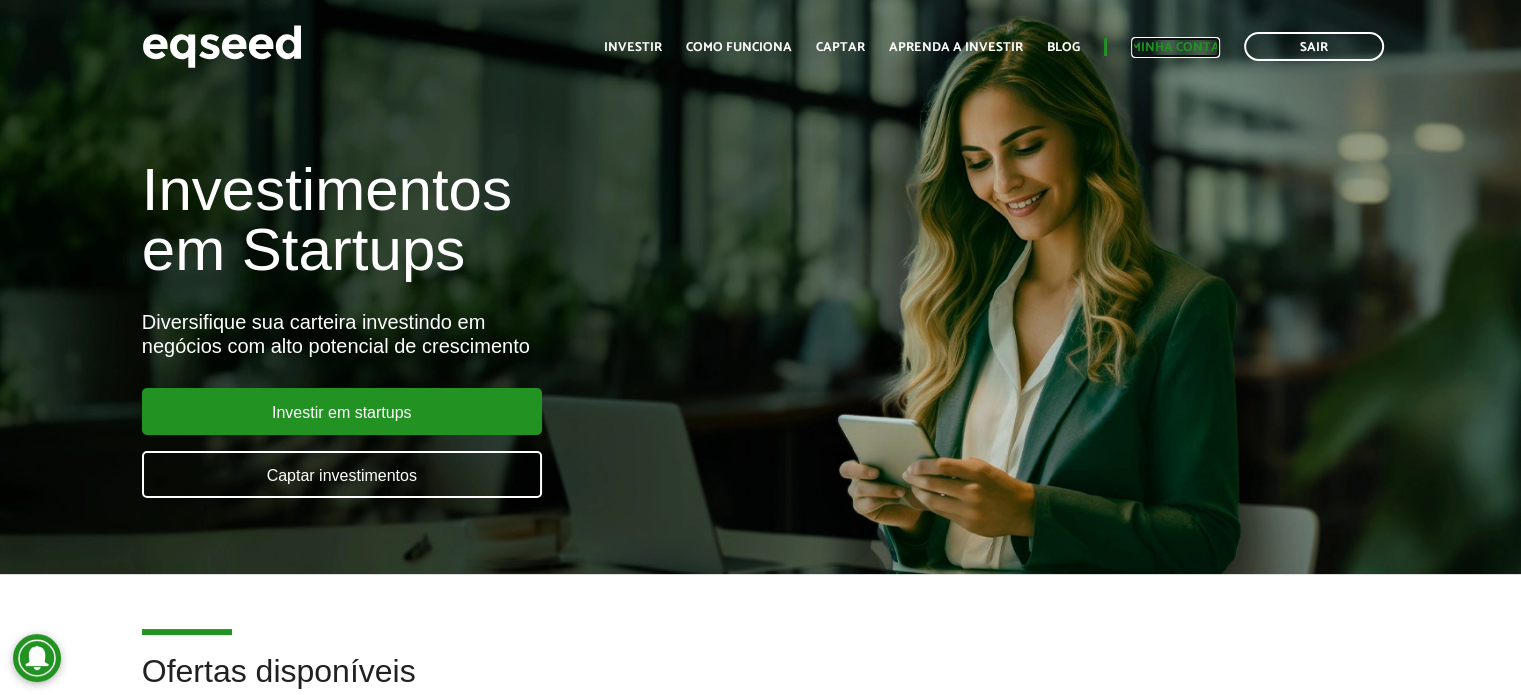 click on "Minha conta" at bounding box center (1175, 47) 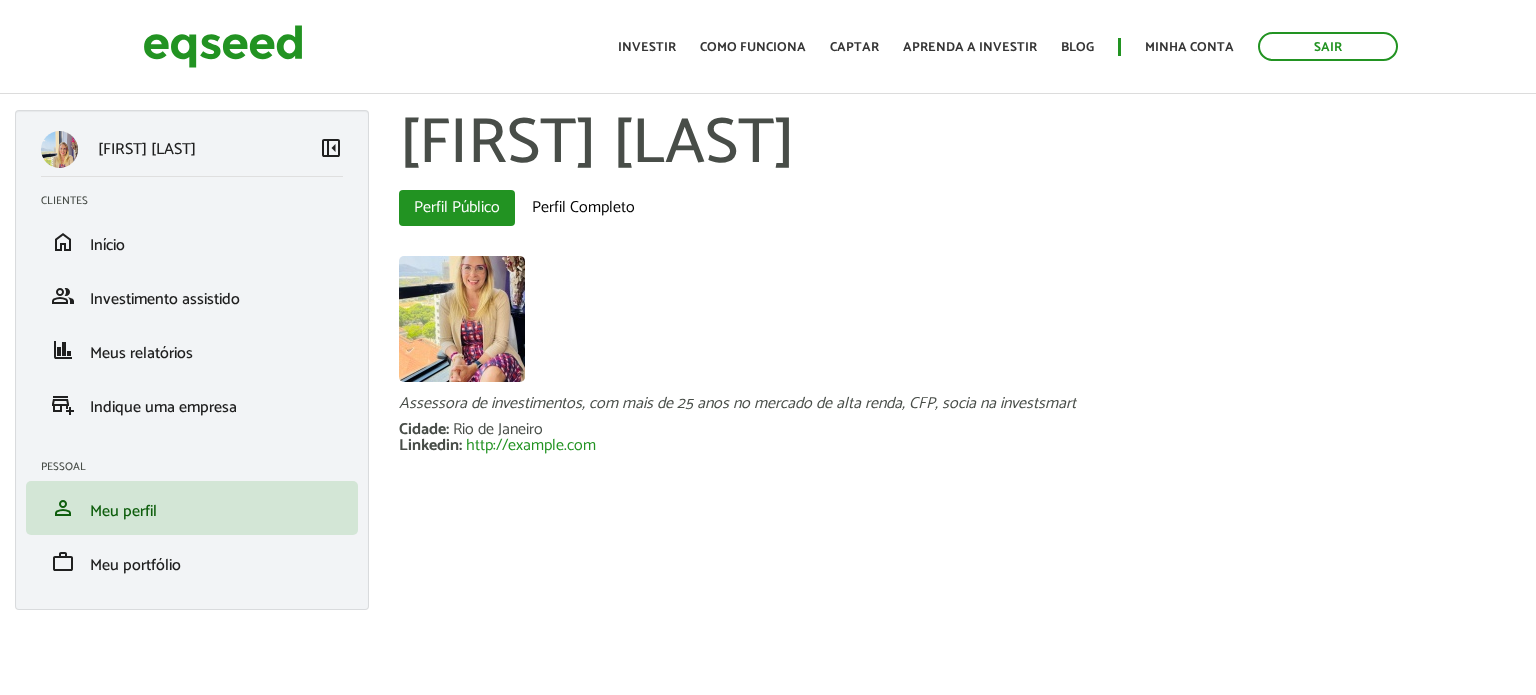 scroll, scrollTop: 0, scrollLeft: 0, axis: both 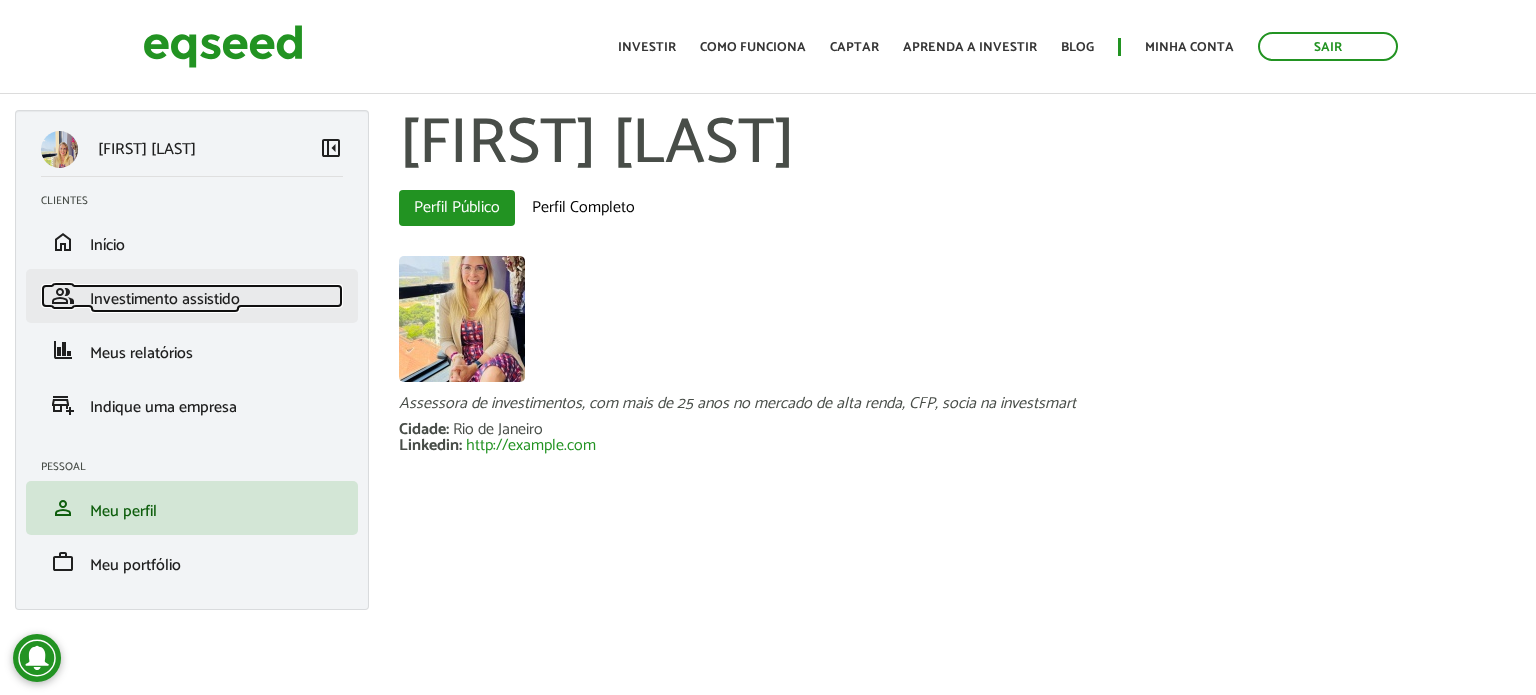 click on "Investimento assistido" at bounding box center [165, 299] 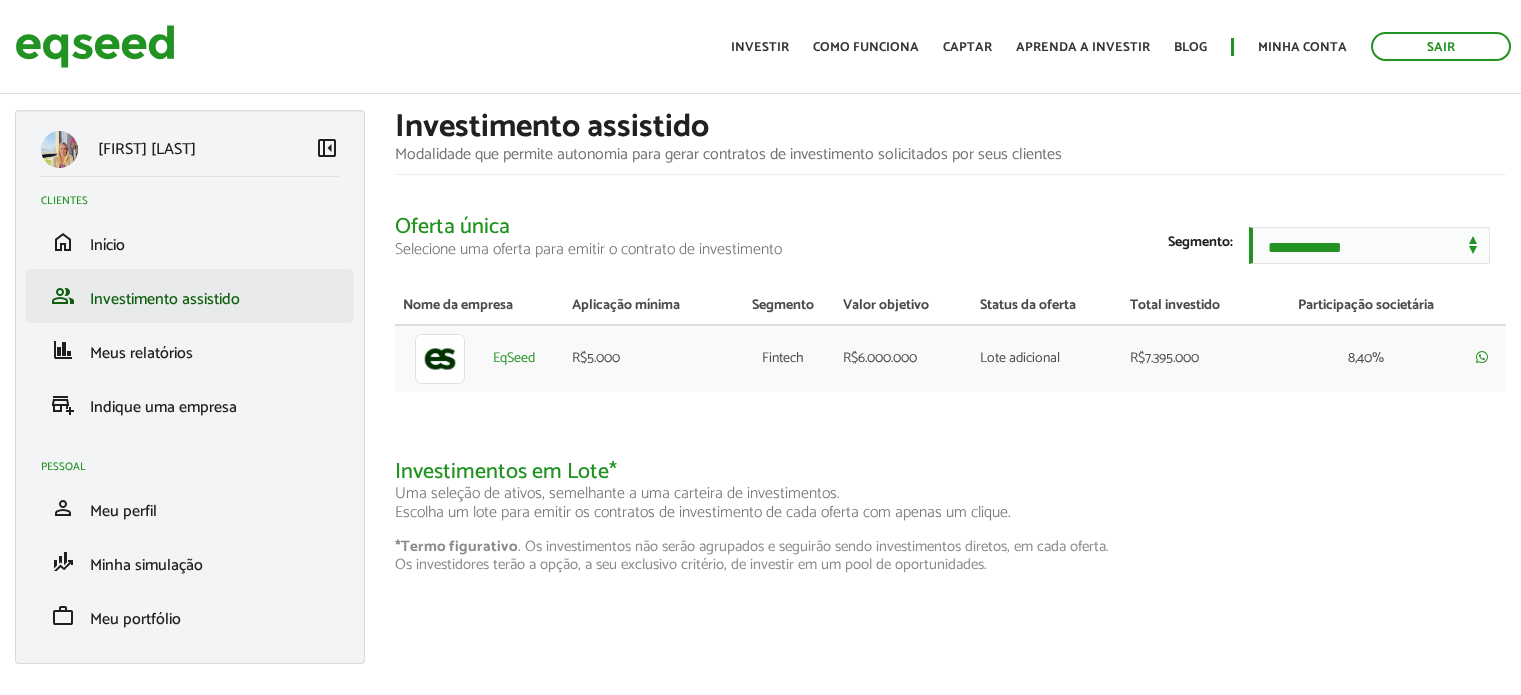 scroll, scrollTop: 0, scrollLeft: 0, axis: both 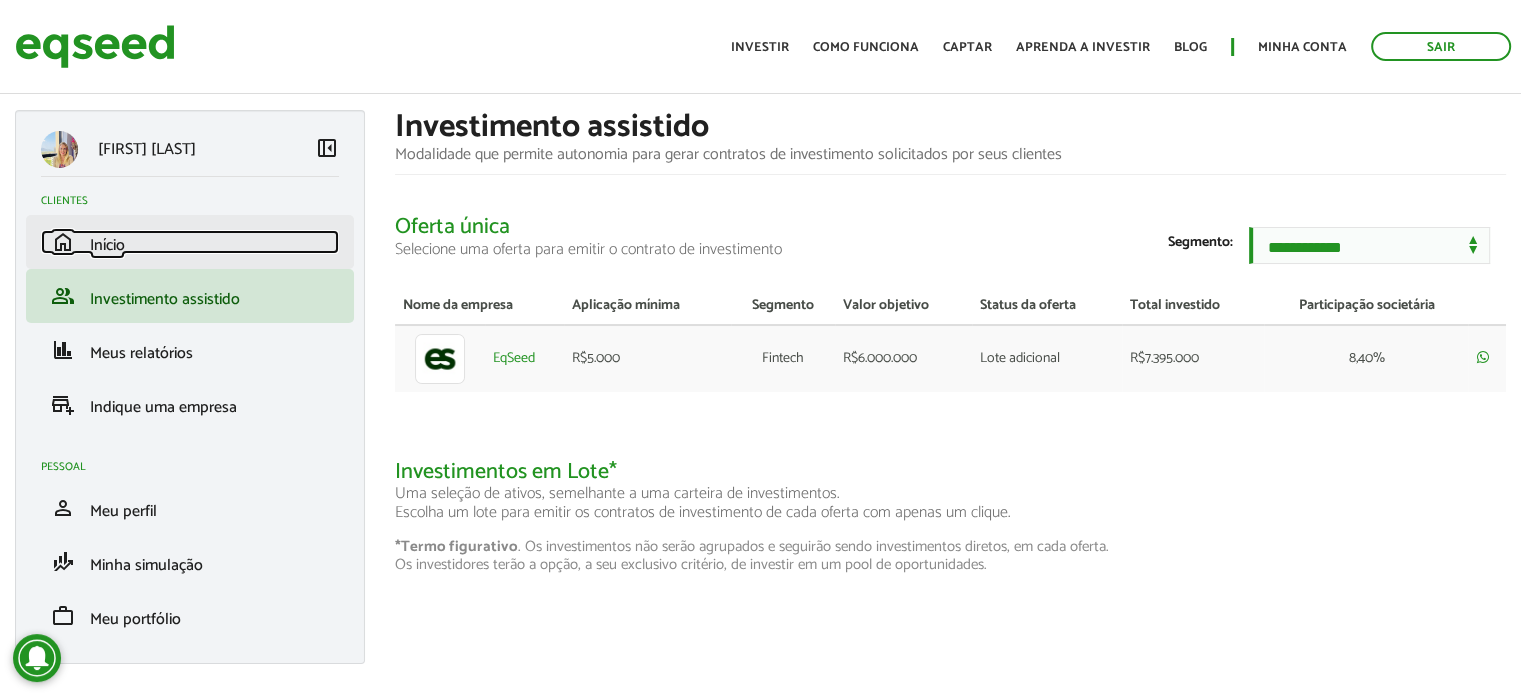 click on "home Início" at bounding box center [190, 242] 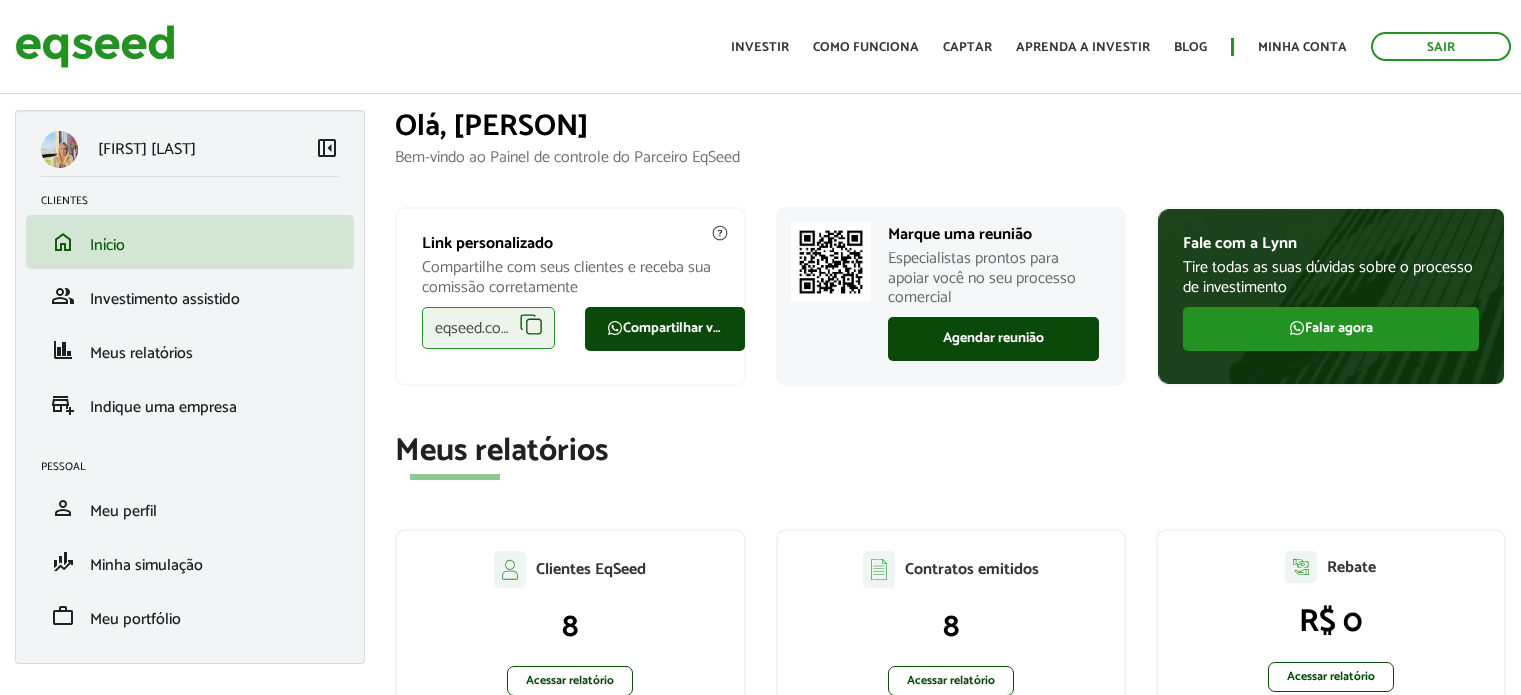 scroll, scrollTop: 0, scrollLeft: 0, axis: both 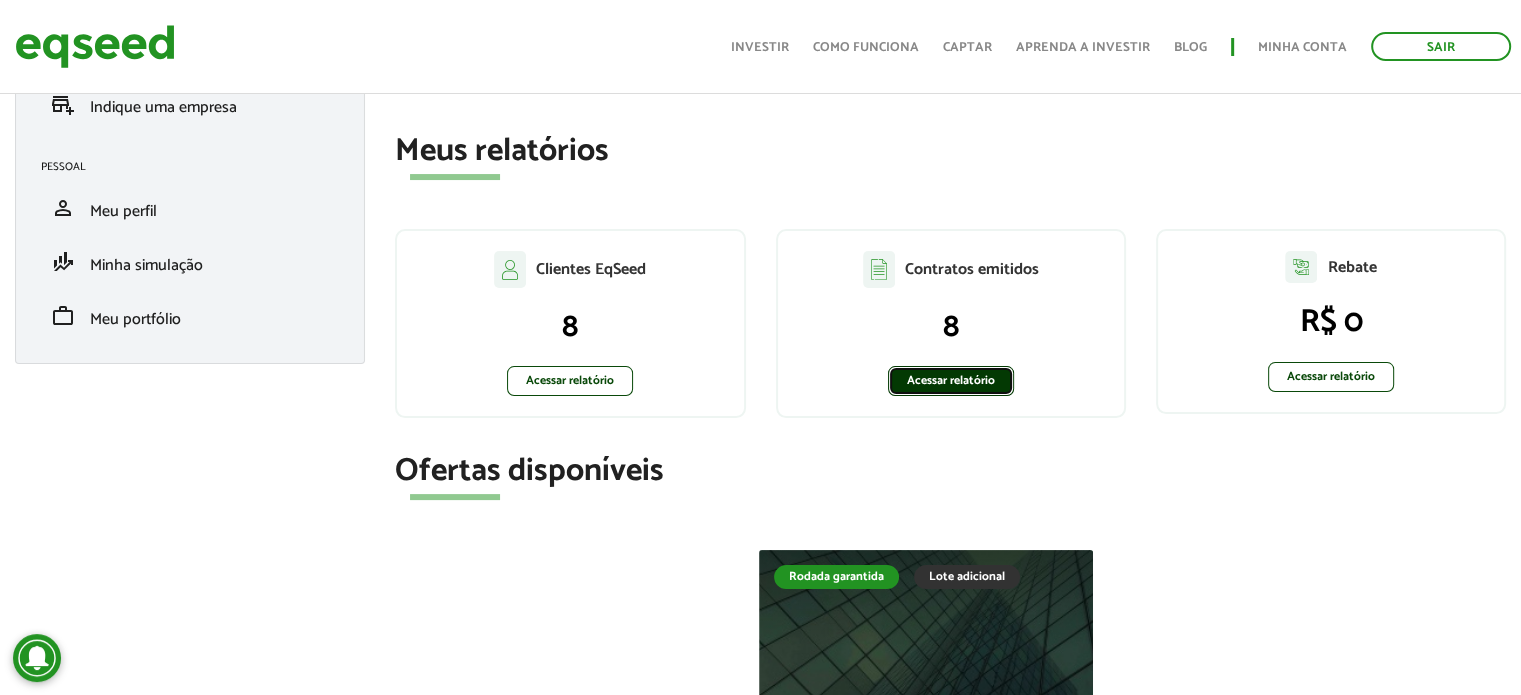 click on "Acessar relatório" at bounding box center [951, 381] 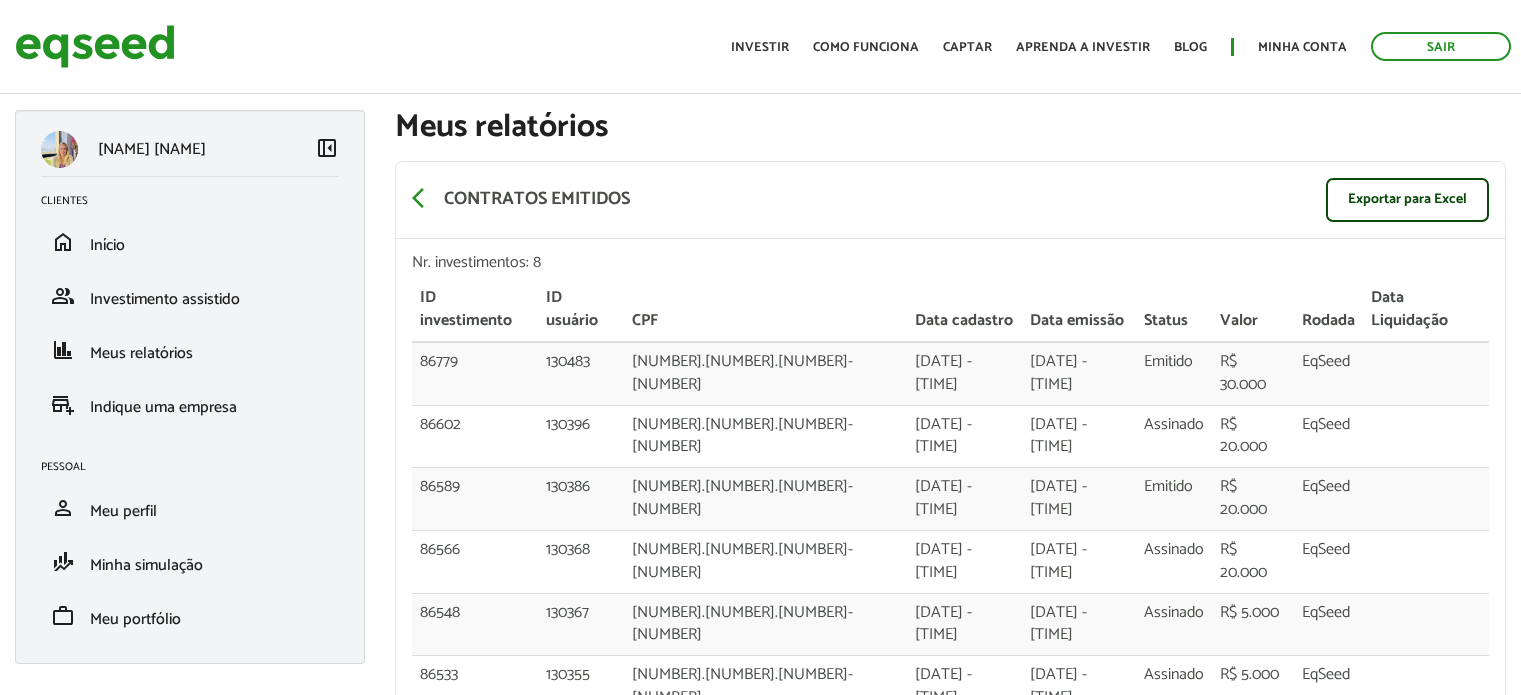 scroll, scrollTop: 0, scrollLeft: 0, axis: both 